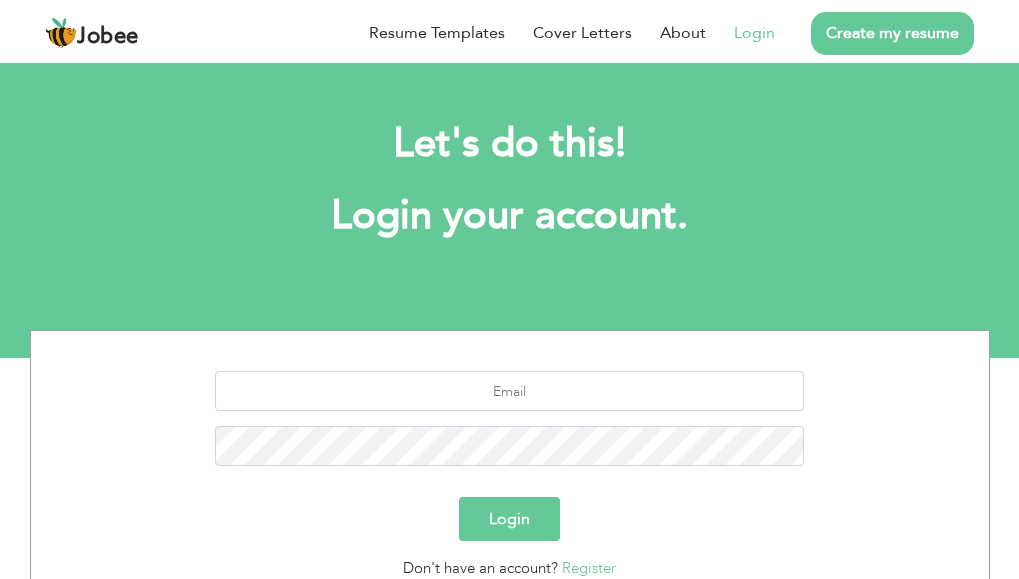scroll, scrollTop: 0, scrollLeft: 0, axis: both 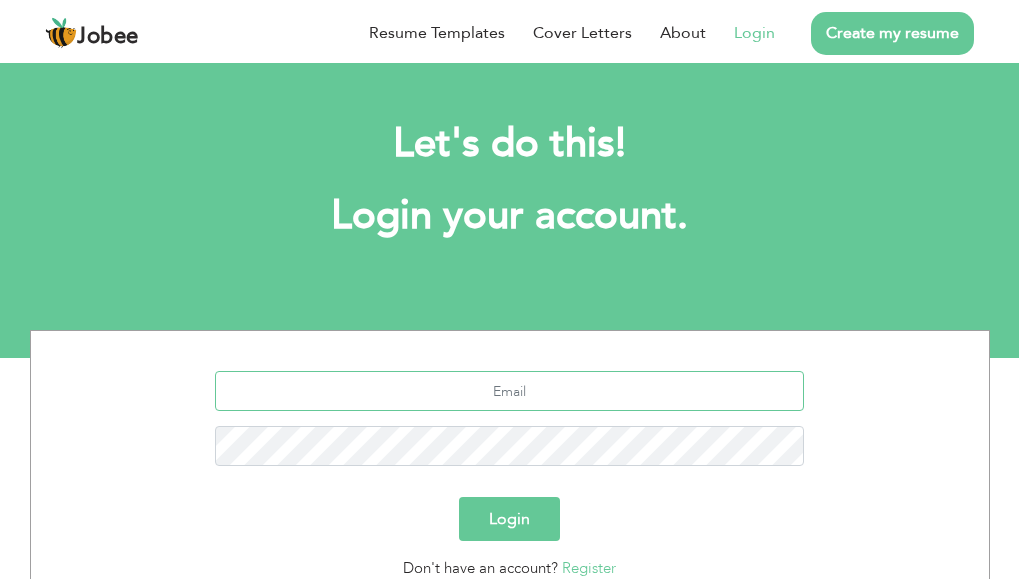click at bounding box center [509, 391] 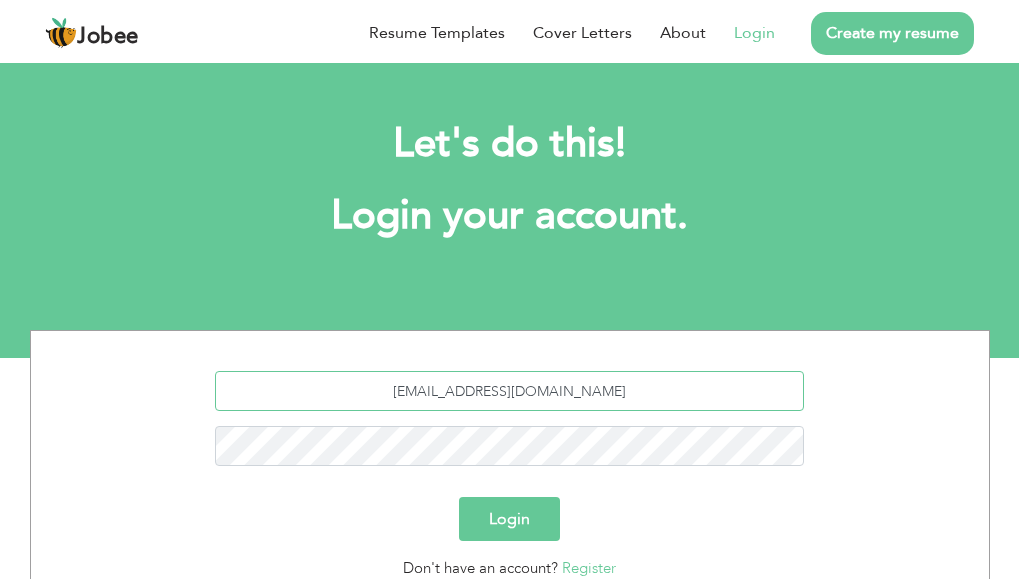 type on "[EMAIL_ADDRESS][DOMAIN_NAME]" 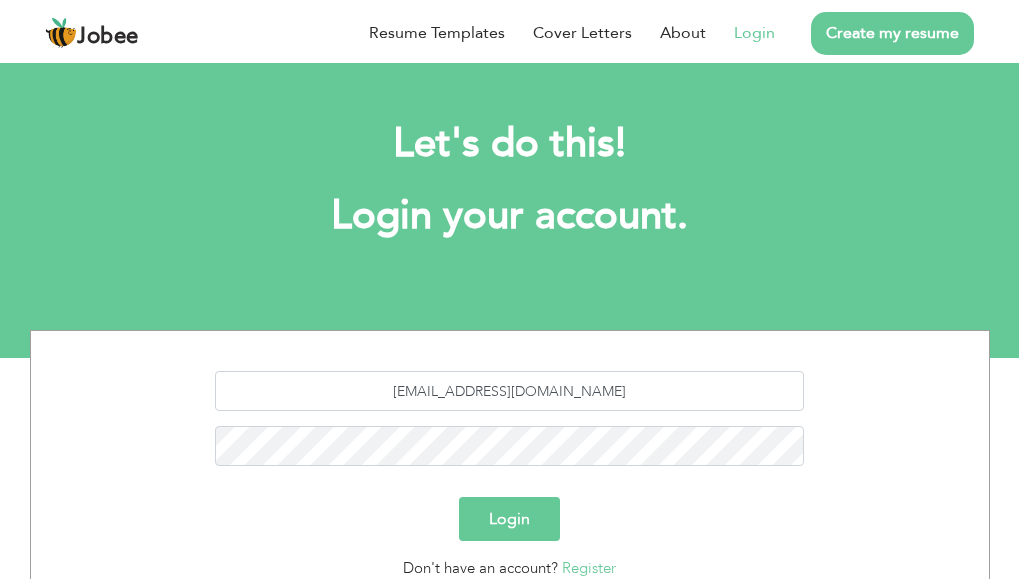 click on "Create my resume" at bounding box center (892, 33) 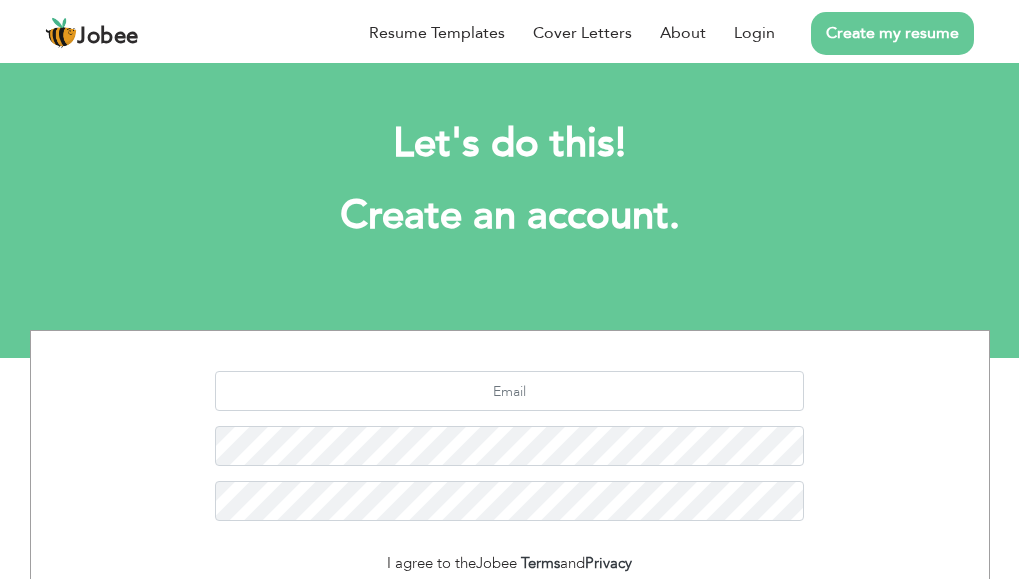 scroll, scrollTop: 0, scrollLeft: 0, axis: both 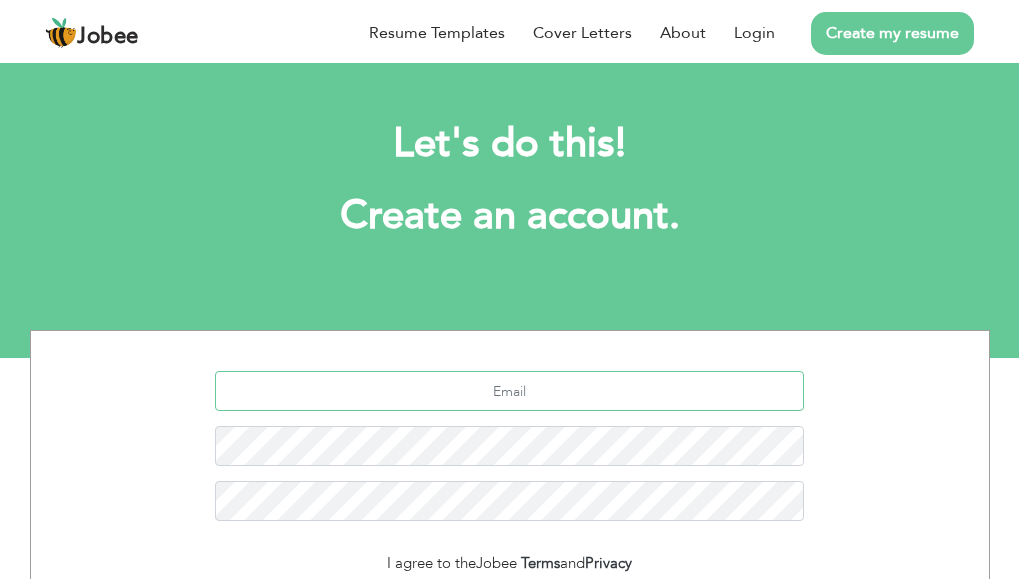 click at bounding box center [509, 391] 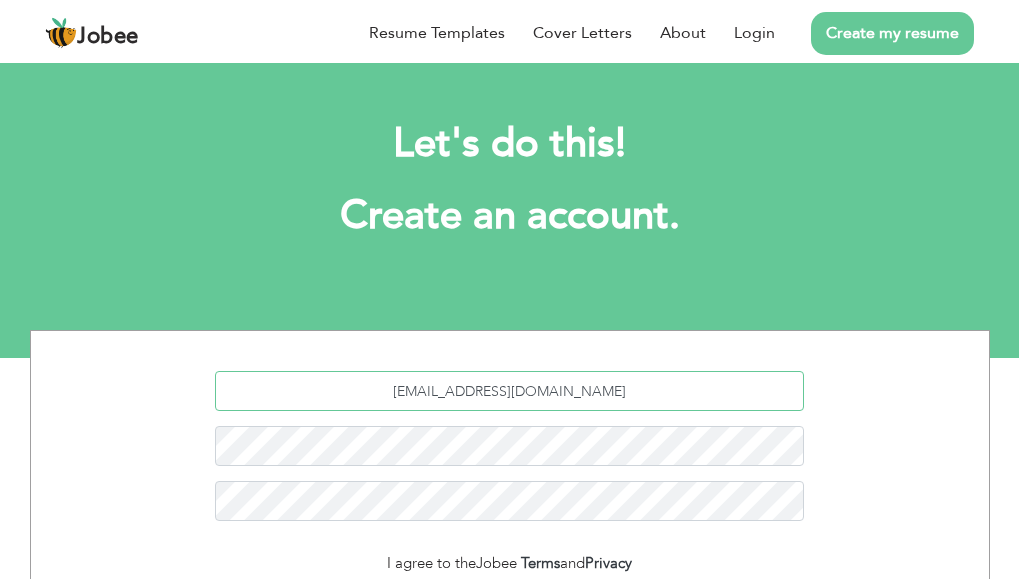 type on "[EMAIL_ADDRESS][DOMAIN_NAME]" 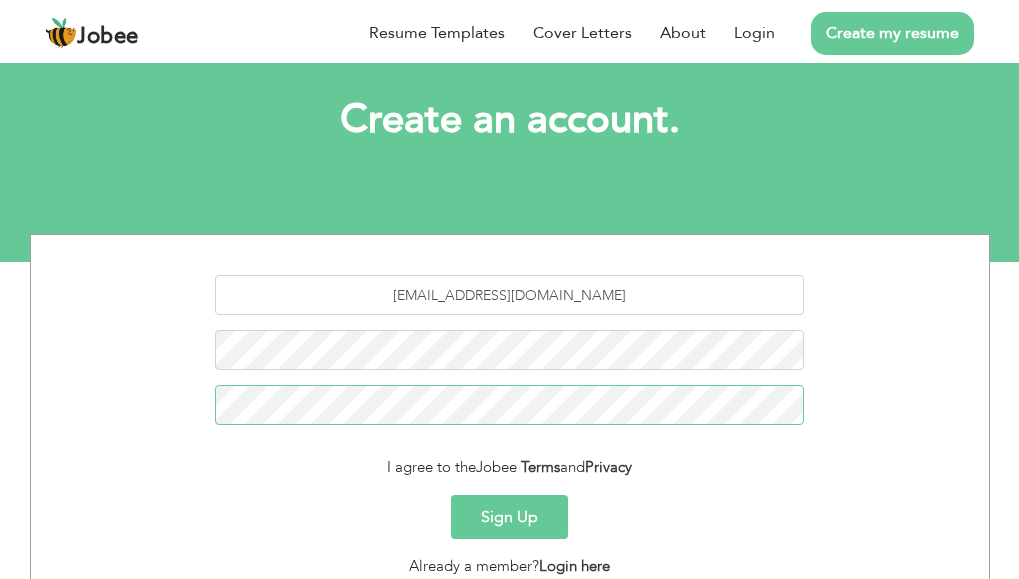 scroll, scrollTop: 103, scrollLeft: 0, axis: vertical 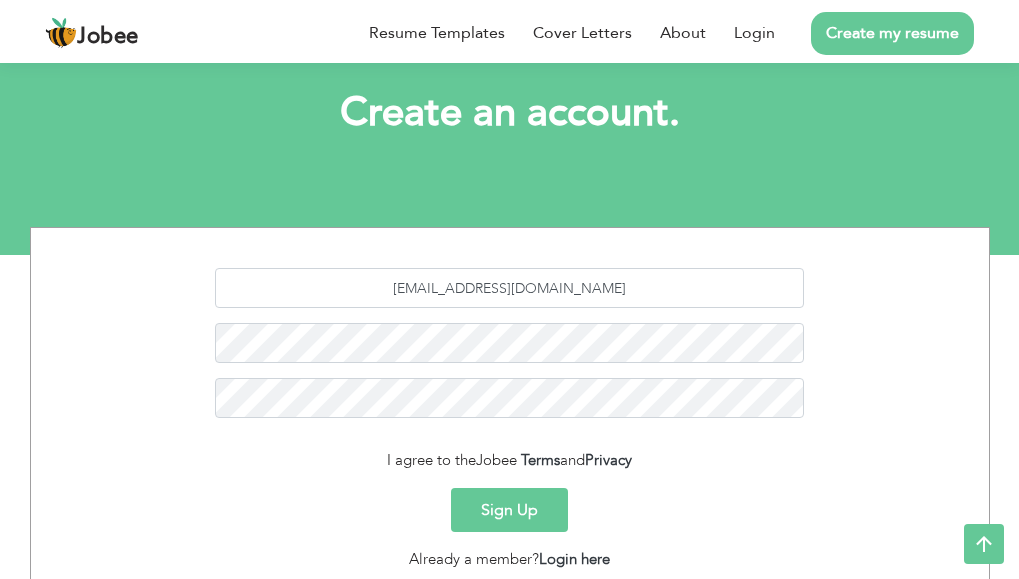 click on "Sign Up" at bounding box center [509, 510] 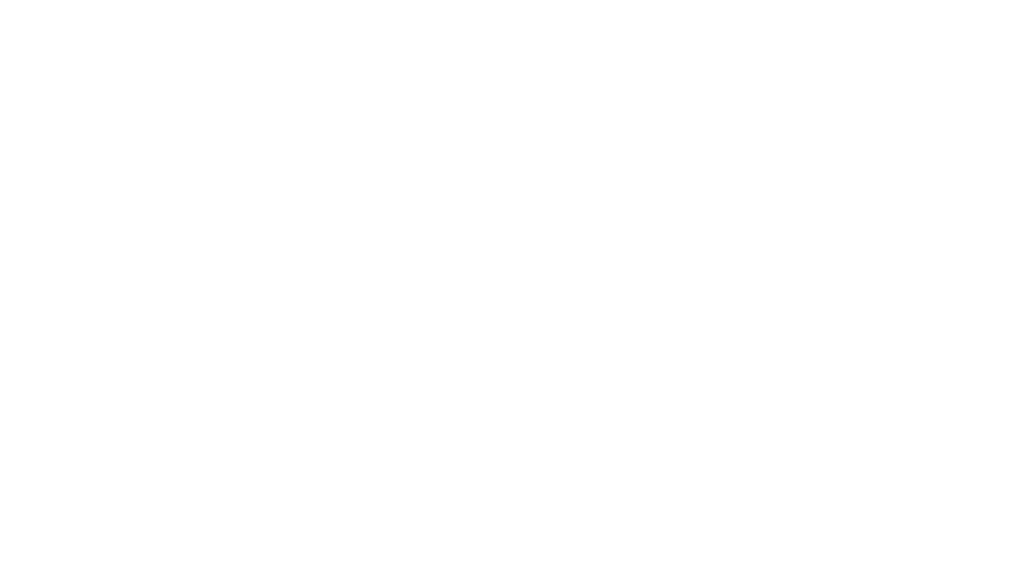 scroll, scrollTop: 0, scrollLeft: 0, axis: both 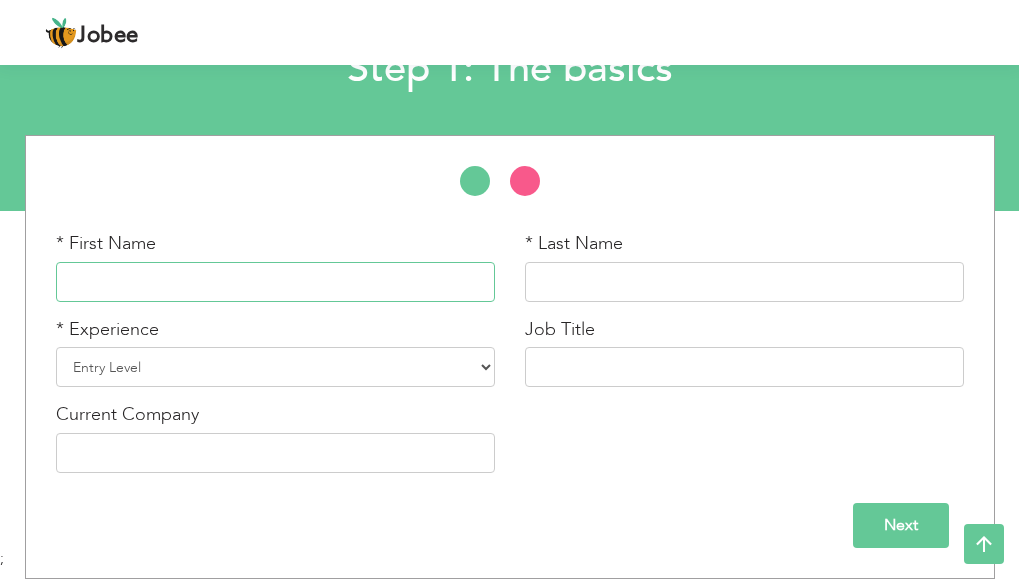 click at bounding box center [275, 282] 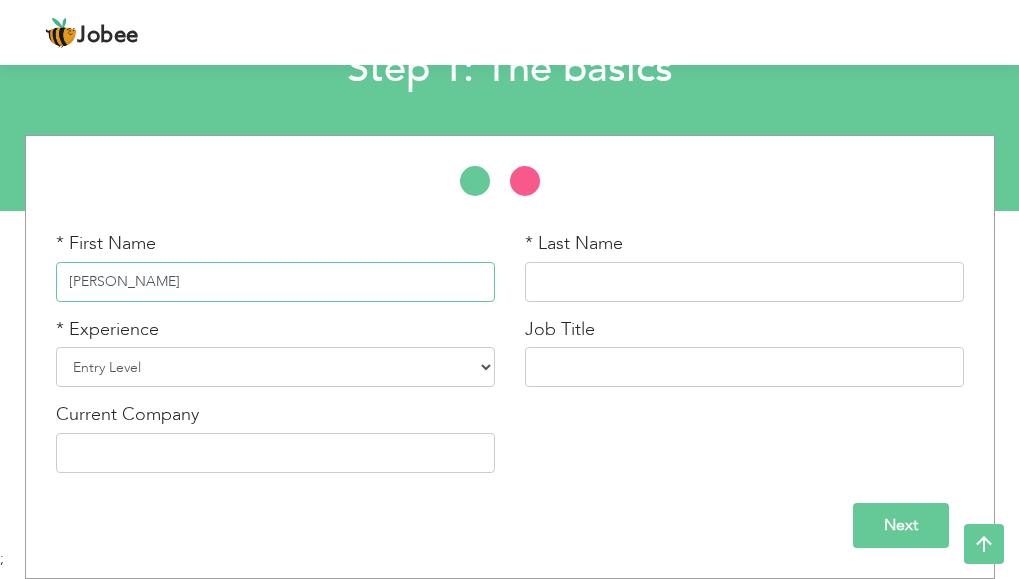 type on "[PERSON_NAME]" 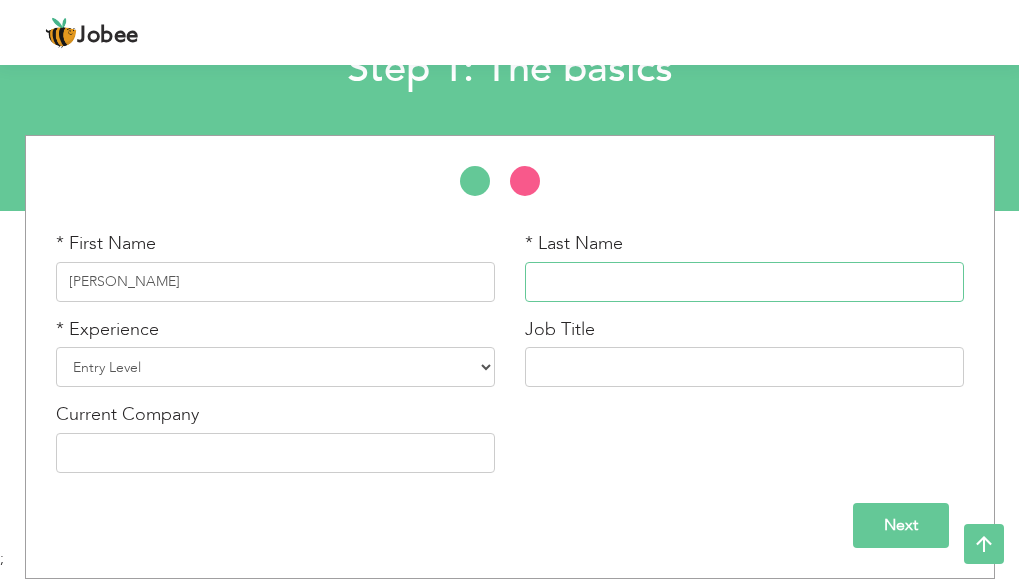 click at bounding box center [744, 282] 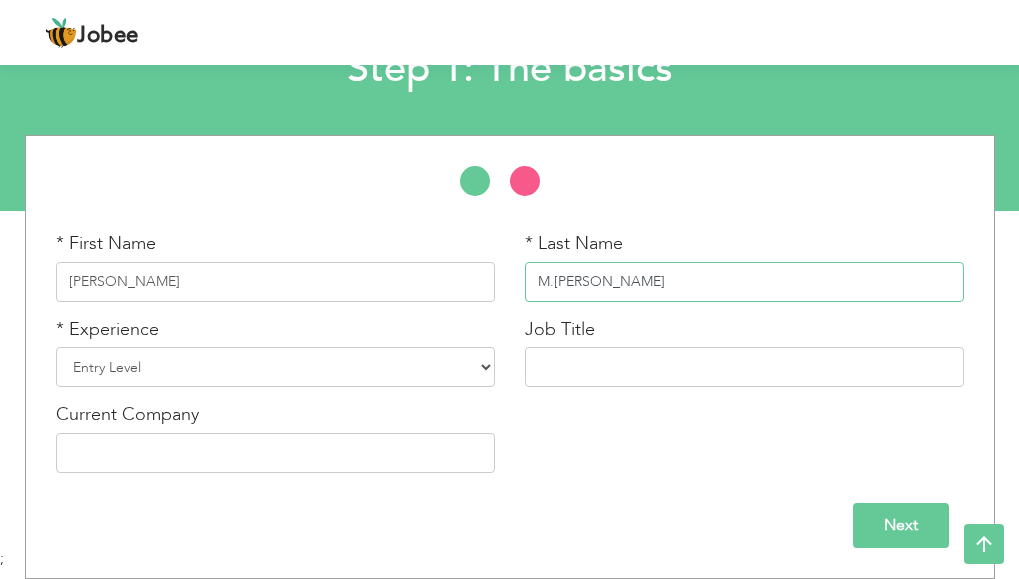 click on "M.Ijaz Khan" at bounding box center [744, 282] 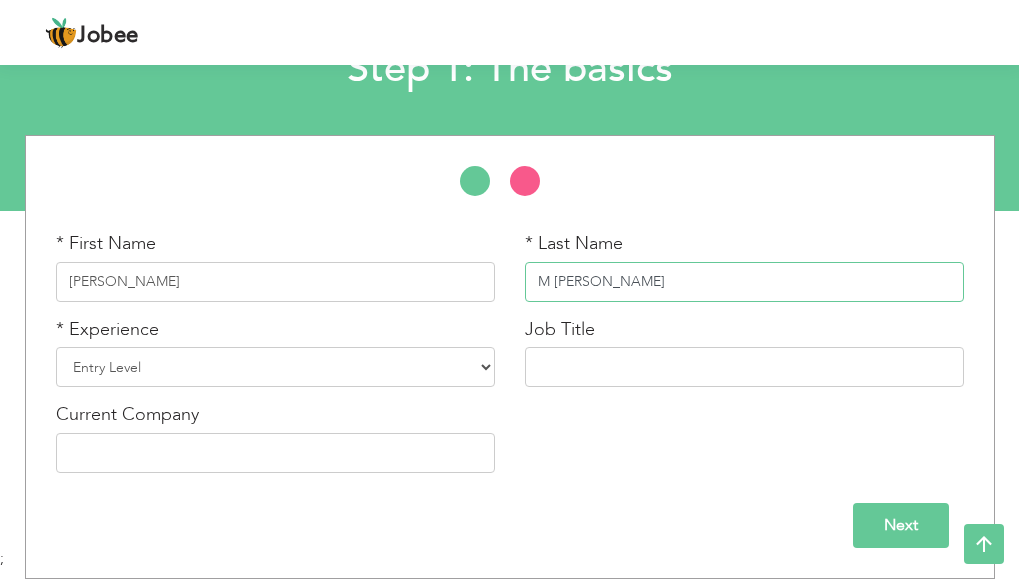 type on "M [PERSON_NAME]" 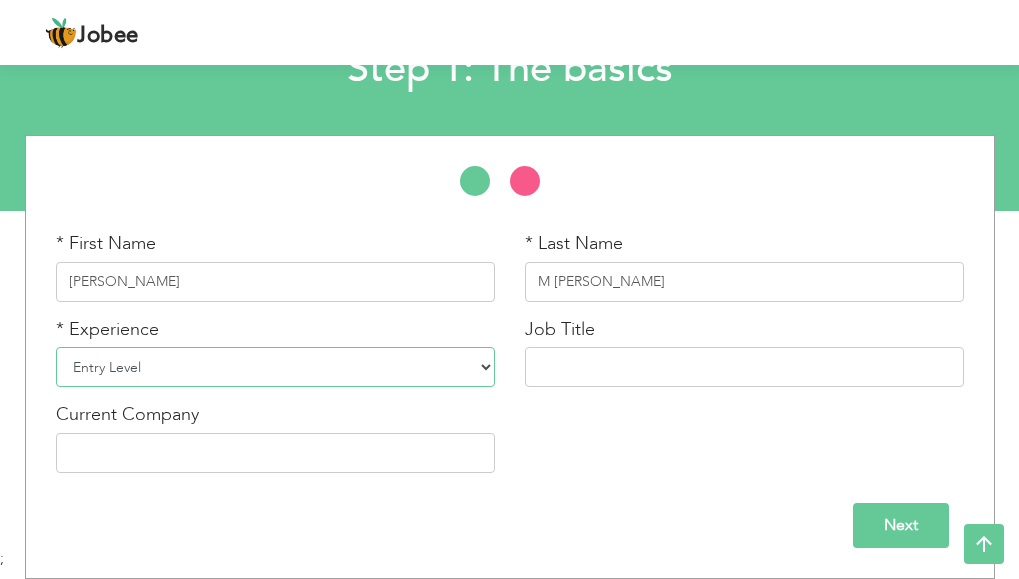 click on "Entry Level
Less than 1 Year
1 Year
2 Years
3 Years
4 Years
5 Years
6 Years
7 Years
8 Years
9 Years
10 Years
11 Years
12 Years
13 Years
14 Years
15 Years
16 Years
17 Years
18 Years
19 Years
20 Years
21 Years
22 Years
23 Years
24 Years
25 Years
26 Years
27 Years
28 Years
29 Years
30 Years
31 Years
32 Years
33 Years
34 Years
35 Years
More than 35 Years" at bounding box center [275, 367] 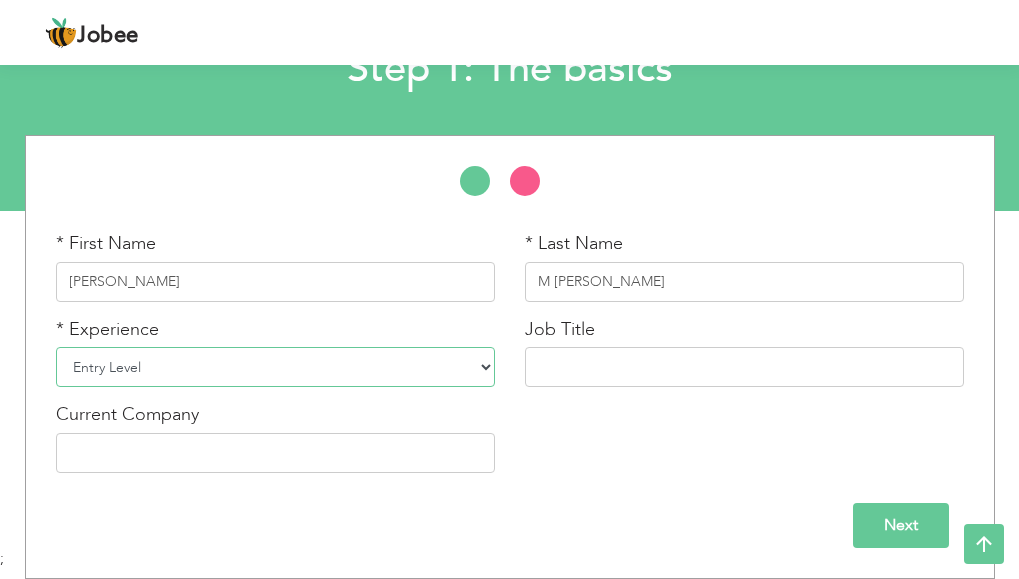 select on "4" 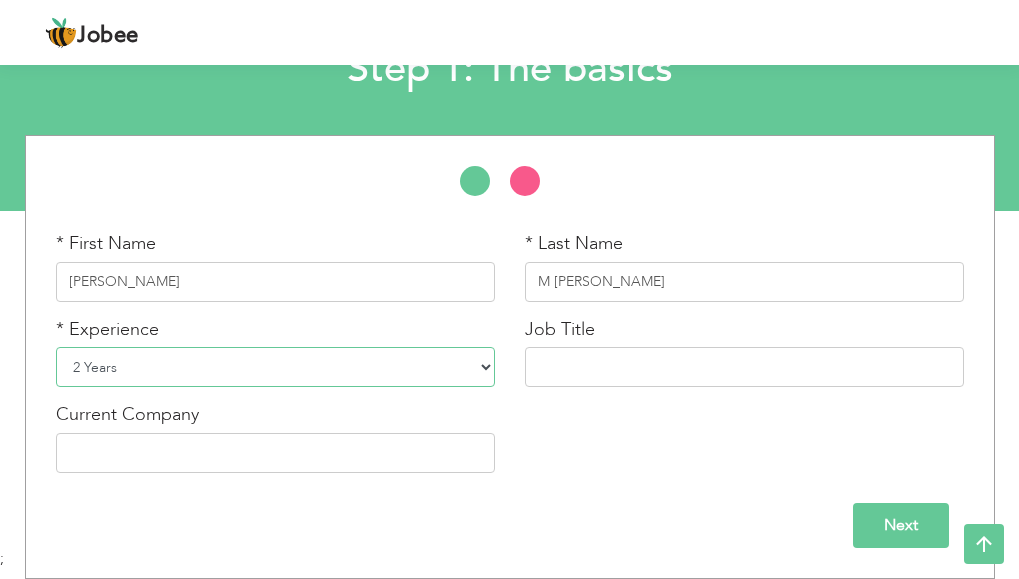 click on "Entry Level
Less than 1 Year
1 Year
2 Years
3 Years
4 Years
5 Years
6 Years
7 Years
8 Years
9 Years
10 Years
11 Years
12 Years
13 Years
14 Years
15 Years
16 Years
17 Years
18 Years
19 Years
20 Years
21 Years
22 Years
23 Years
24 Years
25 Years
26 Years
27 Years
28 Years
29 Years
30 Years
31 Years
32 Years
33 Years
34 Years
35 Years
More than 35 Years" at bounding box center [275, 367] 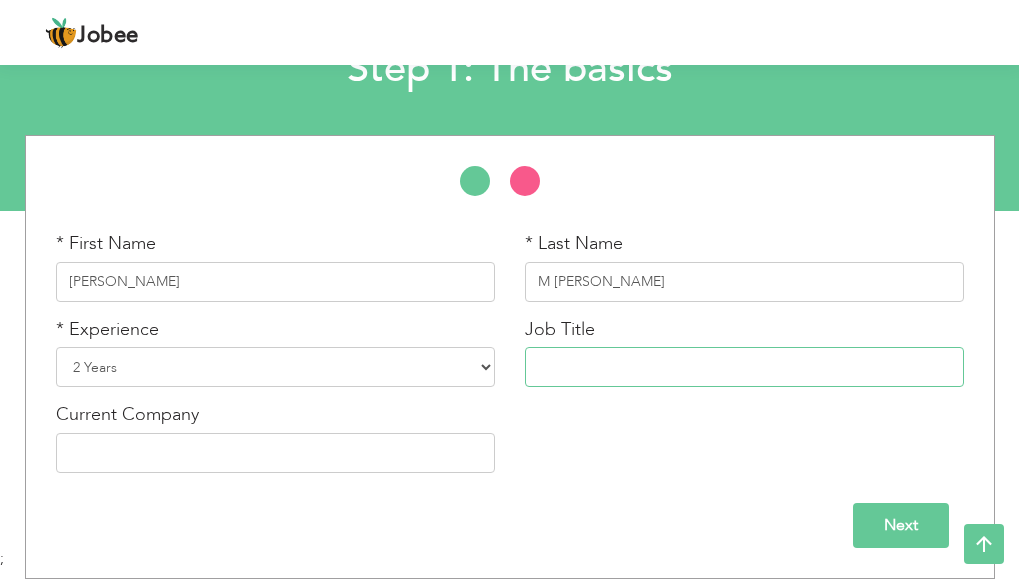 click at bounding box center [744, 367] 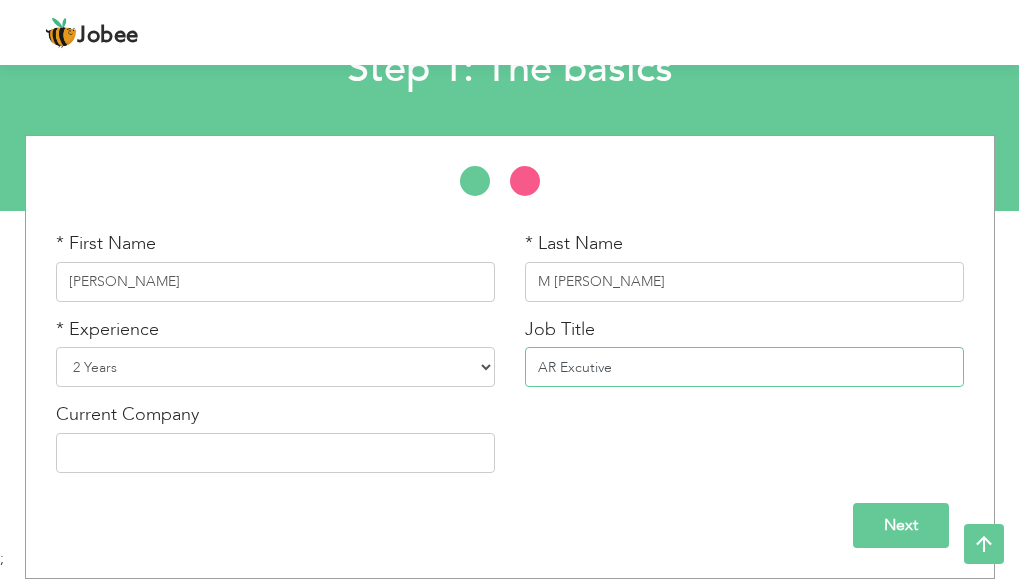 type on "AR Excutive" 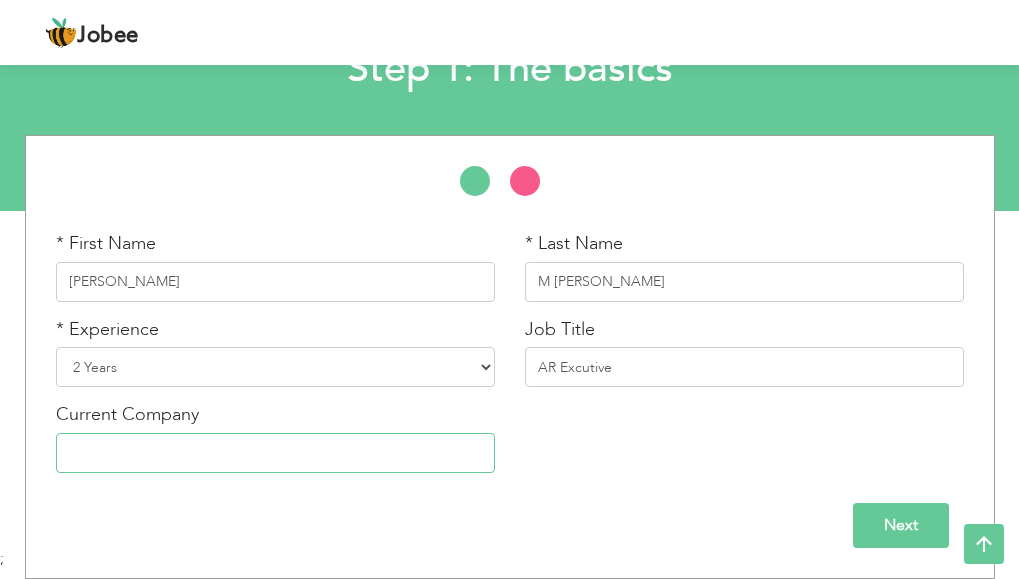 click at bounding box center [275, 453] 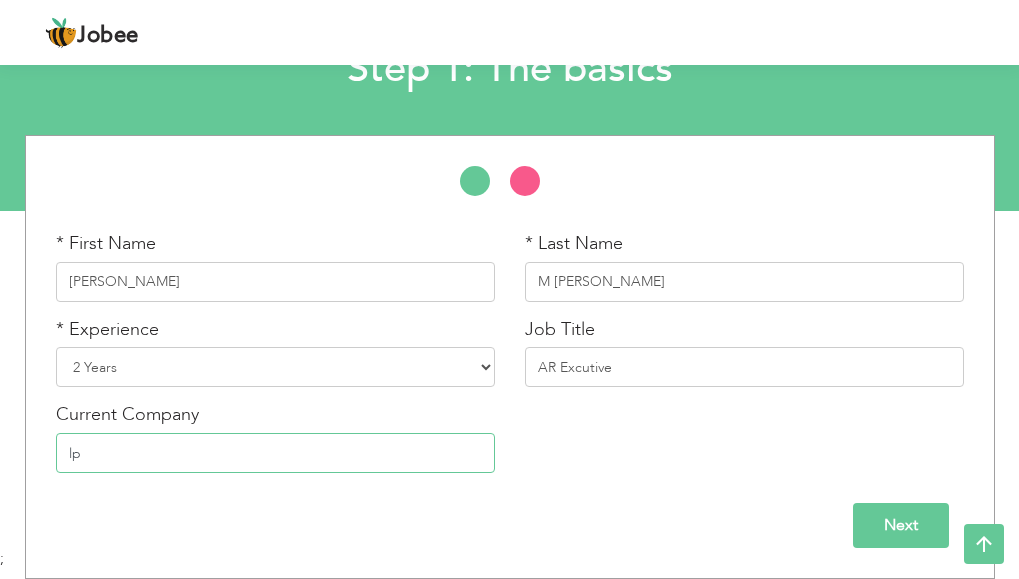 type on "l" 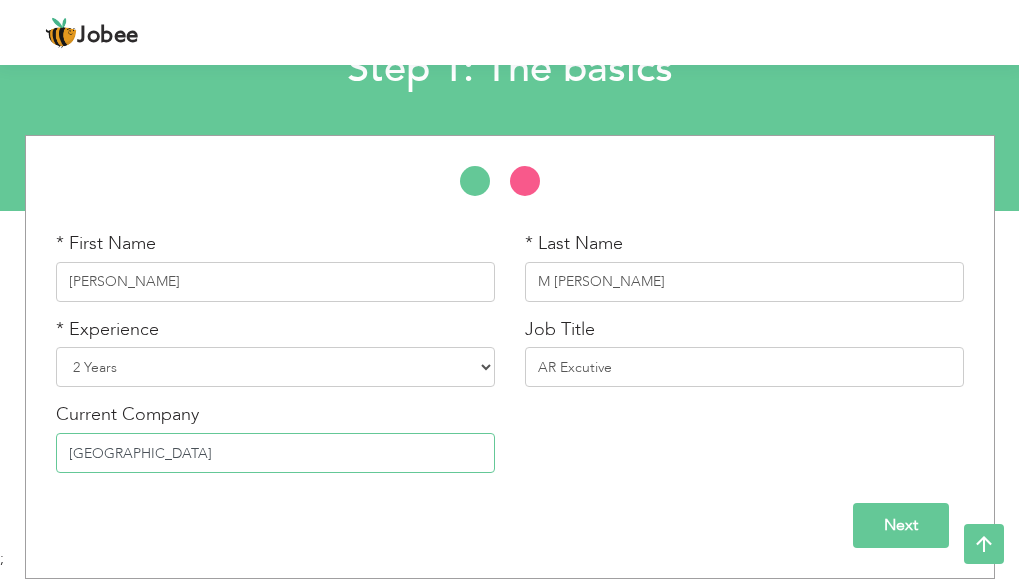 type on "[GEOGRAPHIC_DATA]" 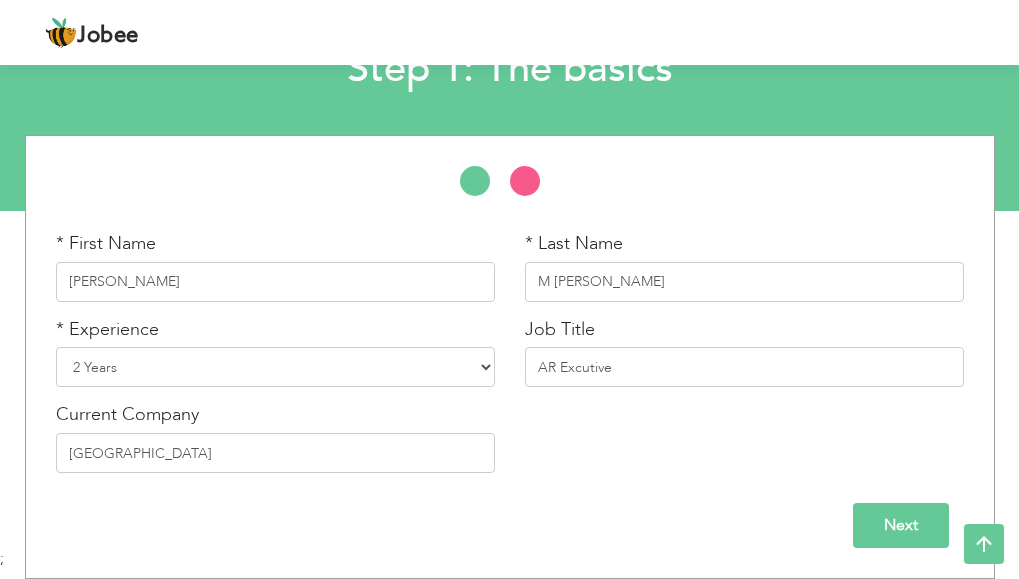 click on "Next" at bounding box center [901, 525] 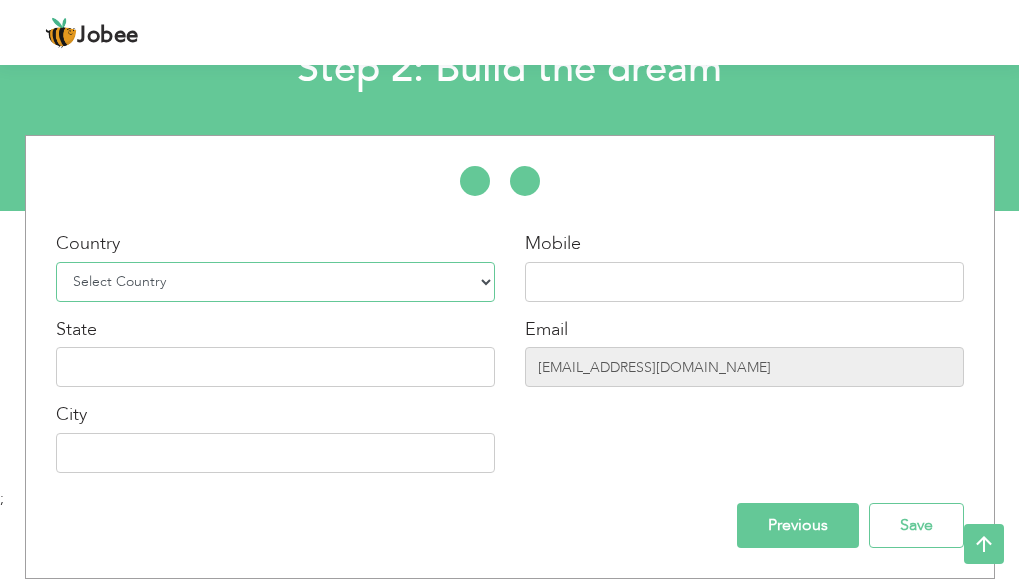 click on "Select Country
Afghanistan
Albania
Algeria
American Samoa
Andorra
Angola
Anguilla
Antarctica
Antigua and Barbuda
Argentina
Armenia
Aruba
Australia
Austria
Azerbaijan
Bahamas
Bahrain
Bangladesh
Barbados
Belarus
Belgium
Belize
Benin
Bermuda
Bhutan
Bolivia
Bosnia-Herzegovina
Botswana
Bouvet Island
Brazil
British Indian Ocean Territory
Brunei Darussalam
Bulgaria
Burkina Faso
Burundi
Cambodia
Cameroon
Canada
Cape Verde
Cayman Islands
Central African Republic
Chad
Chile
China
Christmas Island
Cocos (Keeling) Islands
Colombia
Comoros
Congo
Congo, Dem. Republic
Cook Islands
Costa Rica
Croatia
Cuba
Cyprus
Czech Rep
Denmark
Djibouti
Dominica
Dominican Republic
Ecuador
Egypt
El Salvador
Equatorial Guinea
Eritrea
Estonia
Ethiopia
European Union
Falkland Islands (Malvinas)
Faroe Islands
Fiji
Finland
France
French Guiana
French Southern Territories
Gabon
Gambia
Georgia" at bounding box center [275, 282] 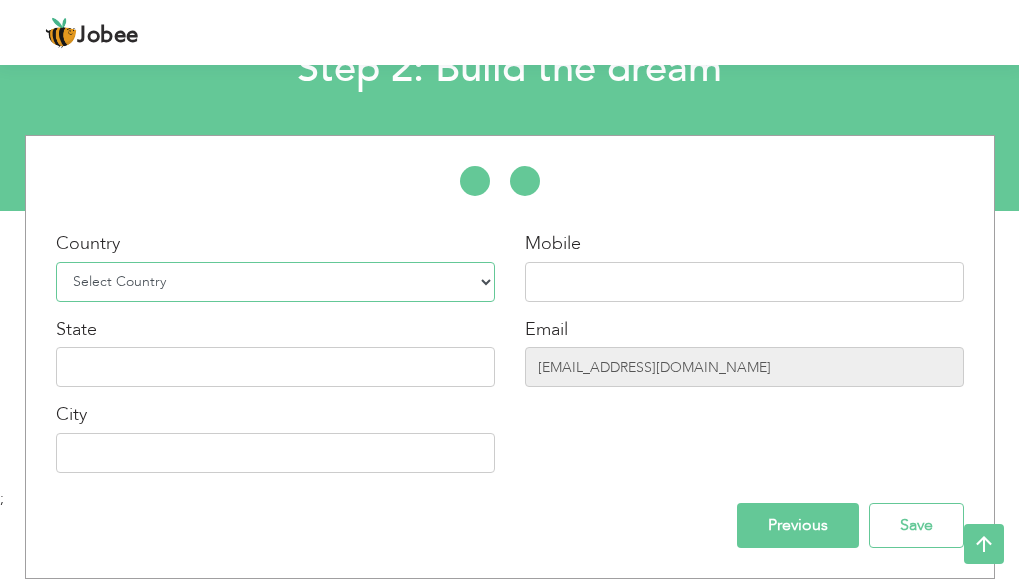 select on "166" 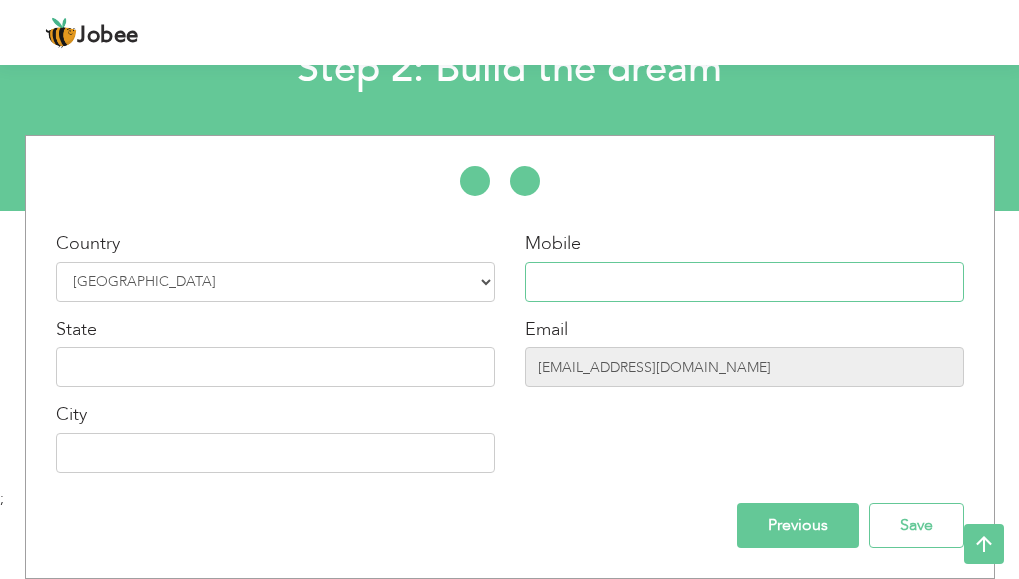 click at bounding box center [744, 282] 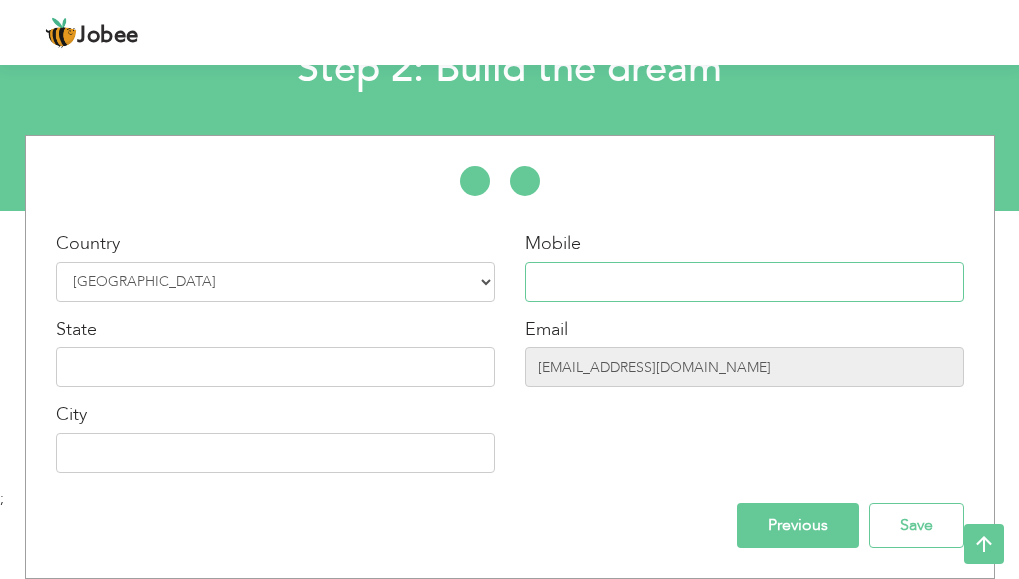 type on "=" 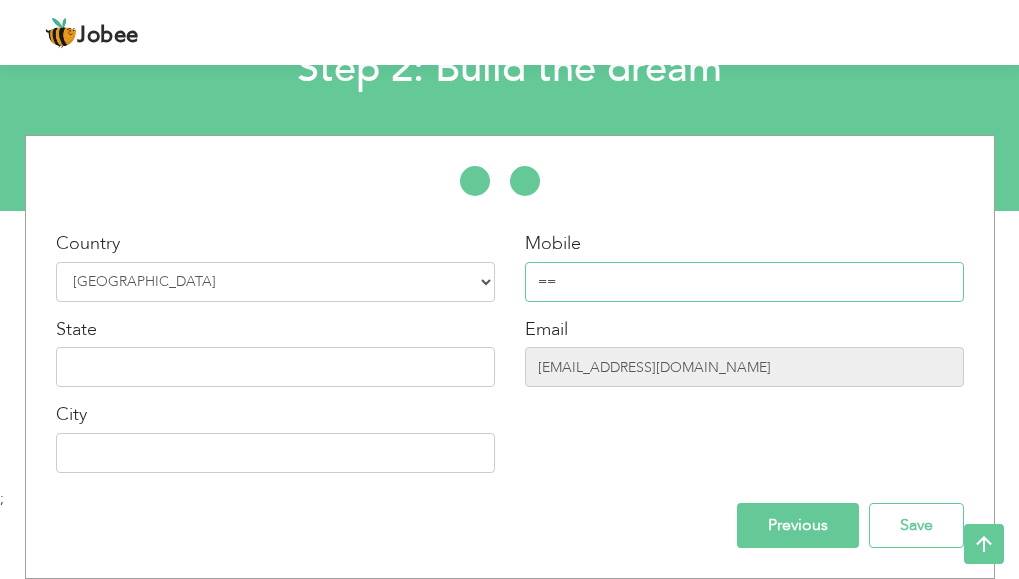 type on "=" 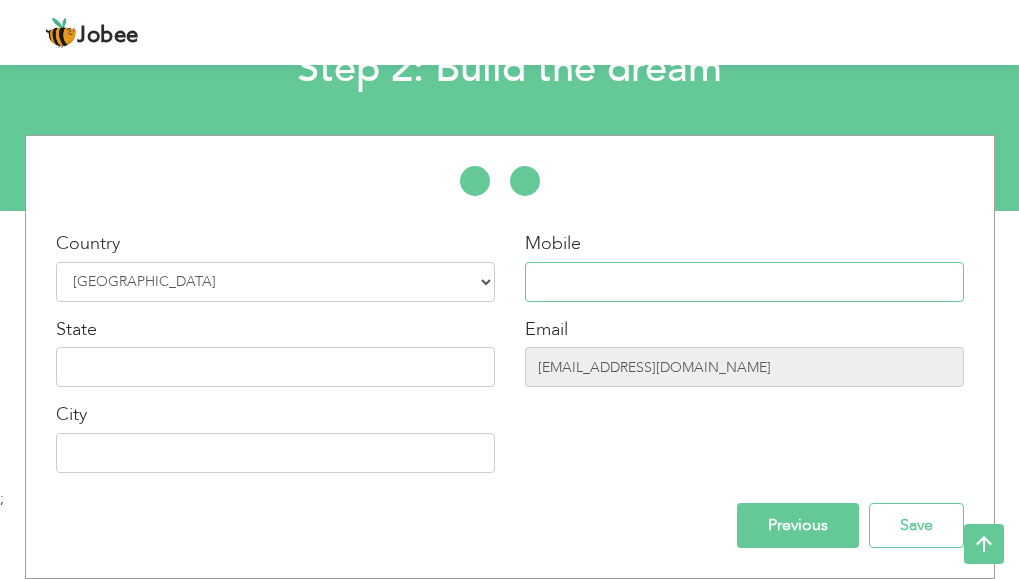 type on "-" 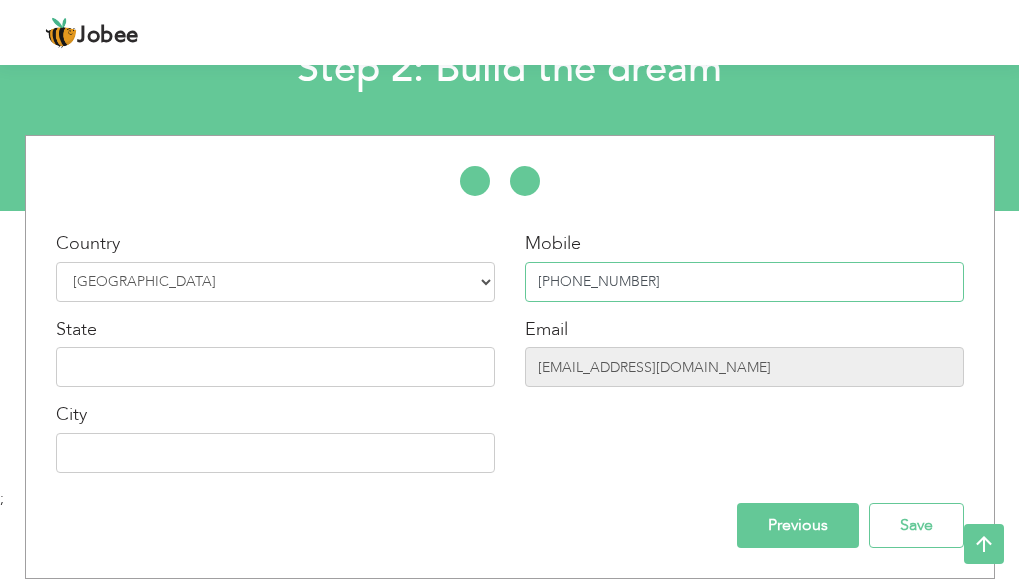 type on "[PHONE_NUMBER]" 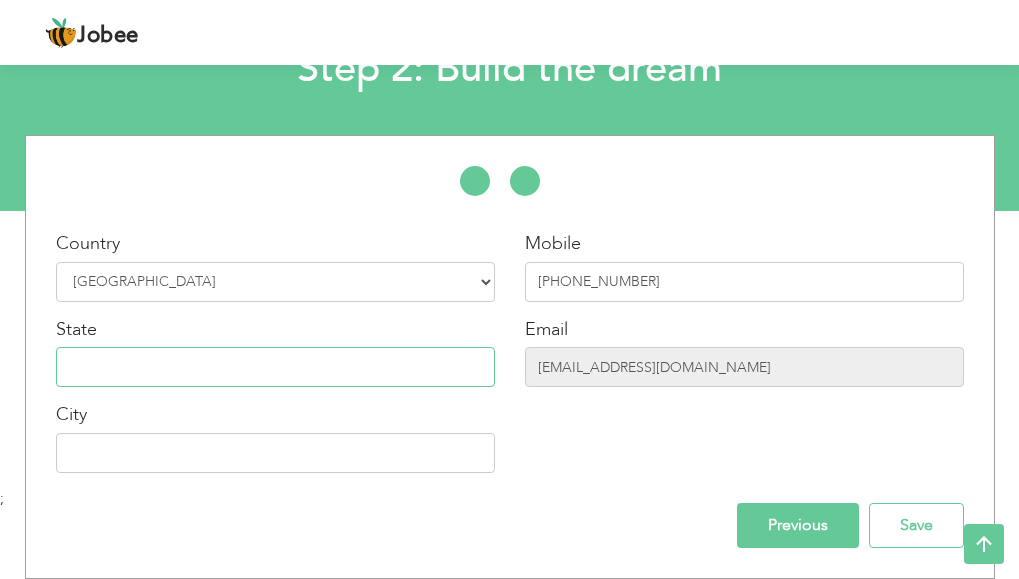 click at bounding box center [275, 367] 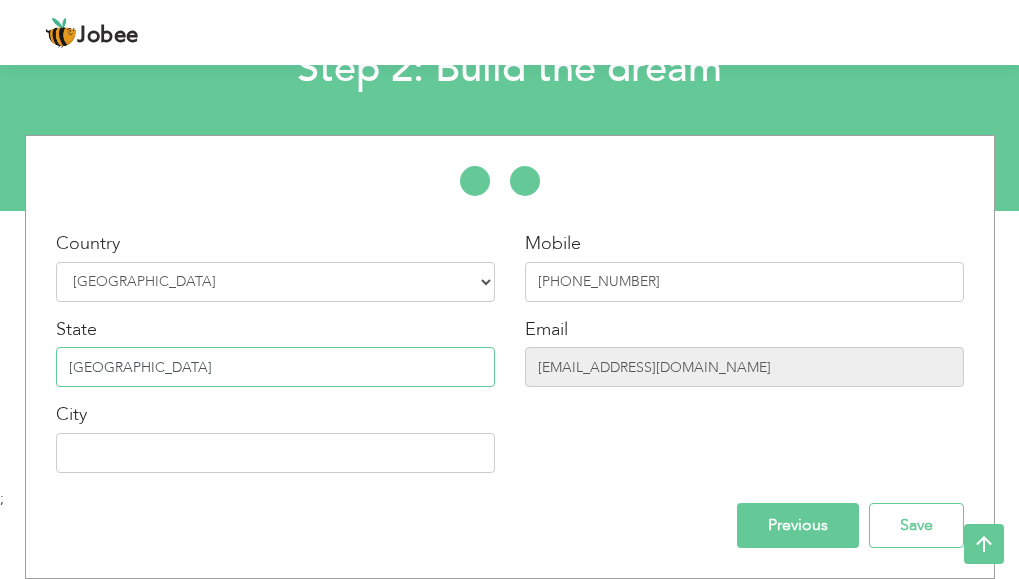 type on "[GEOGRAPHIC_DATA]" 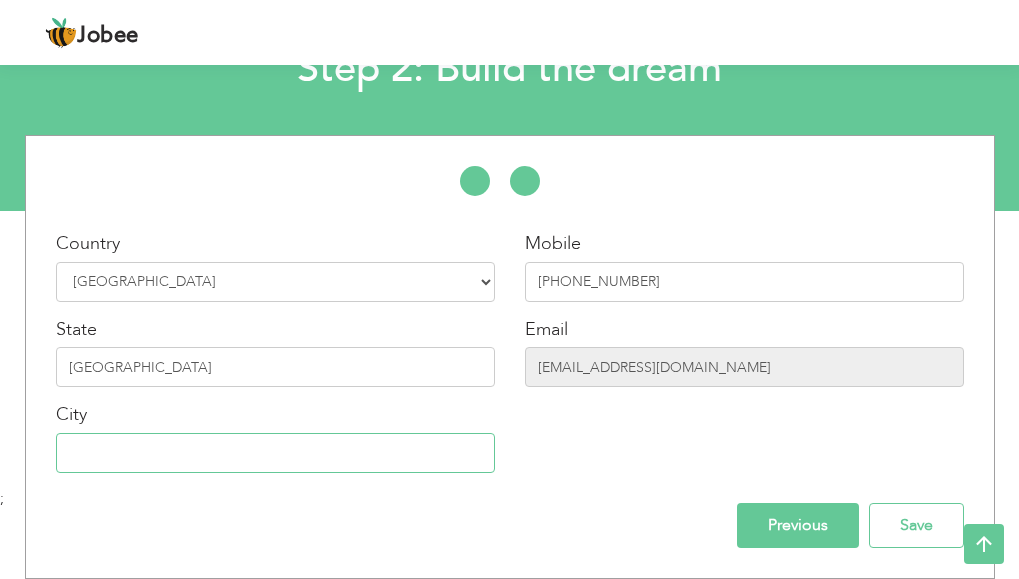 click at bounding box center (275, 453) 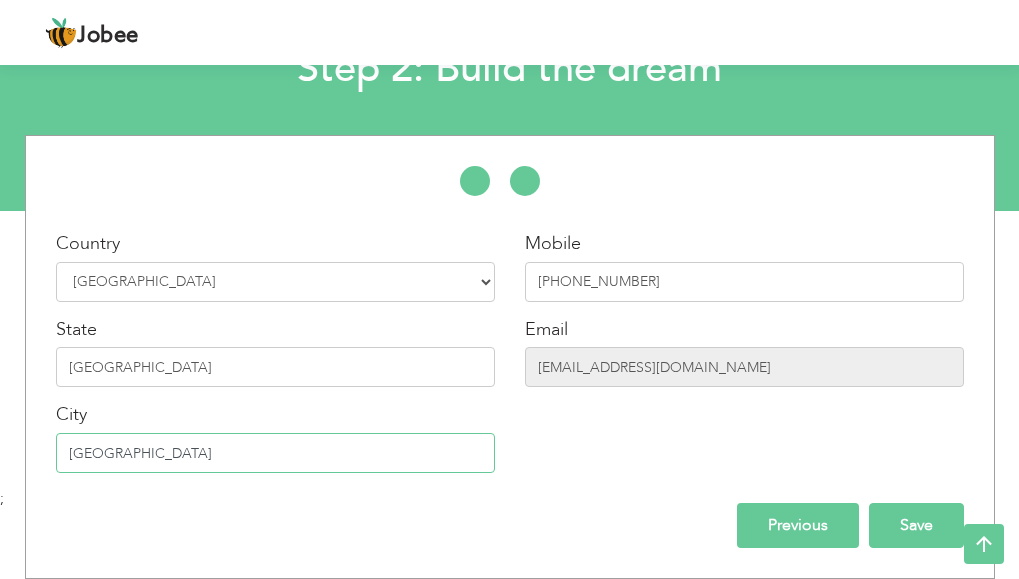 type on "[GEOGRAPHIC_DATA]" 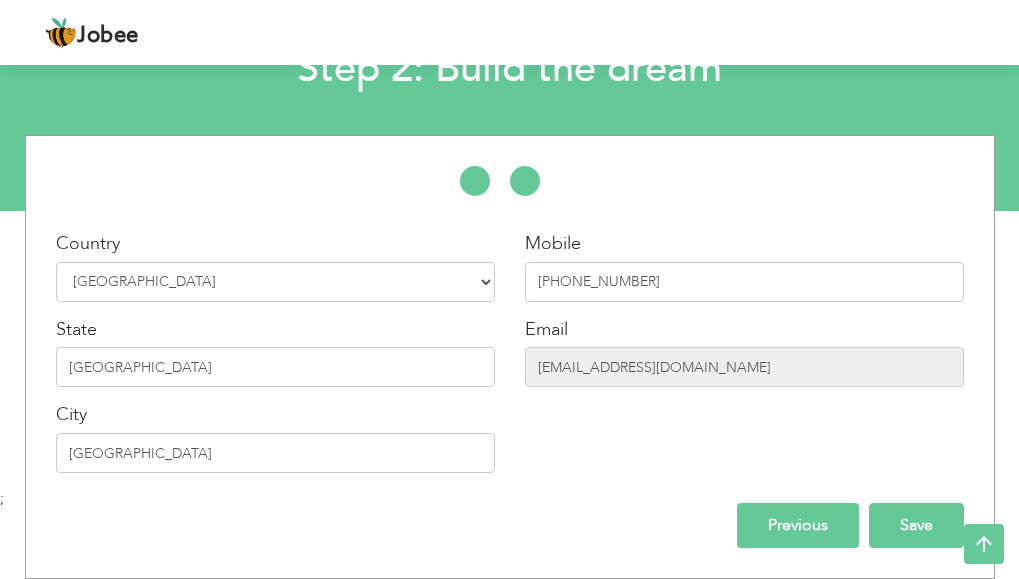 click on "Save" at bounding box center [916, 525] 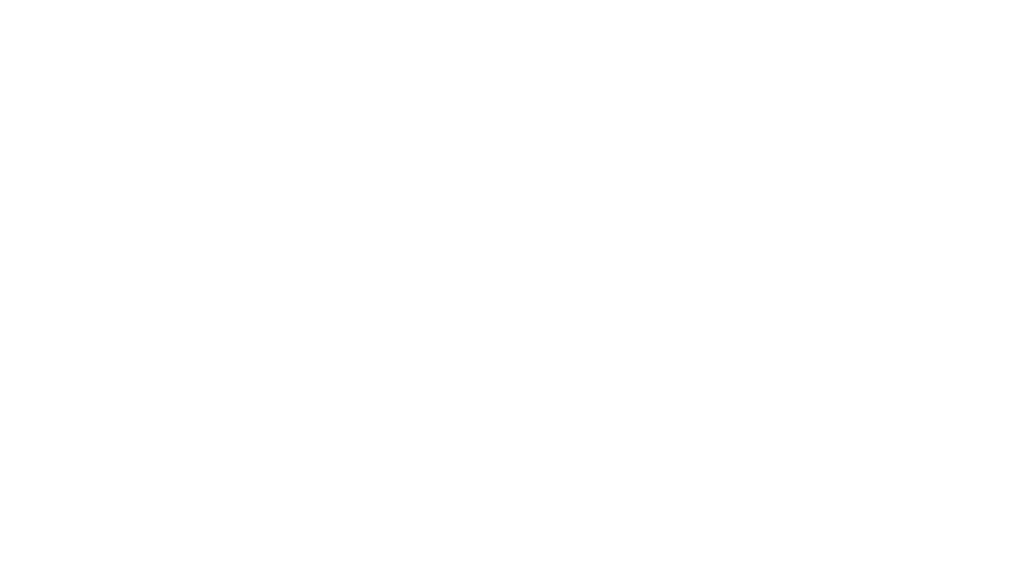 scroll, scrollTop: 0, scrollLeft: 0, axis: both 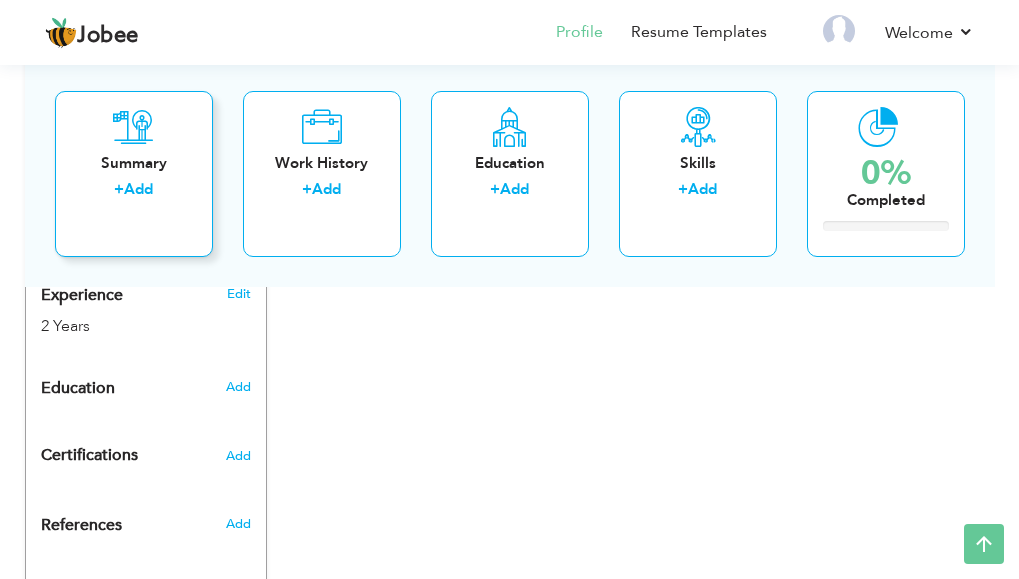 click on "Add" at bounding box center (138, 189) 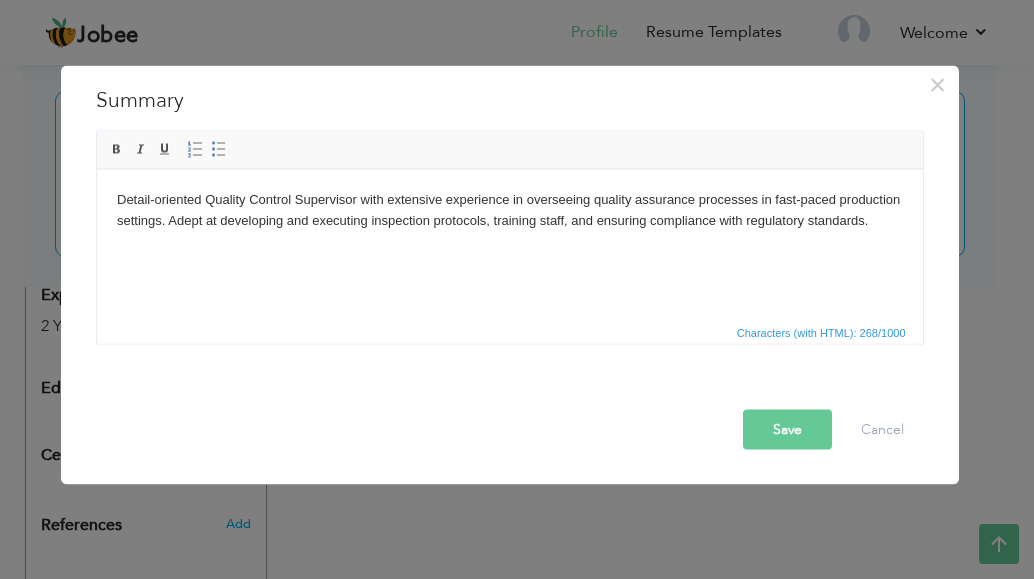 click on "Save" at bounding box center (787, 429) 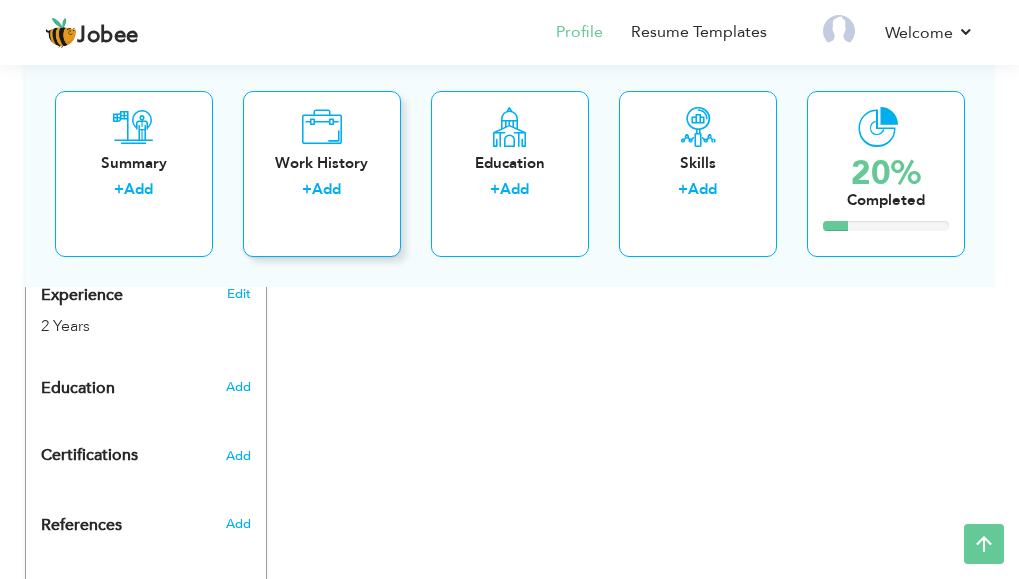 click on "Add" at bounding box center (326, 189) 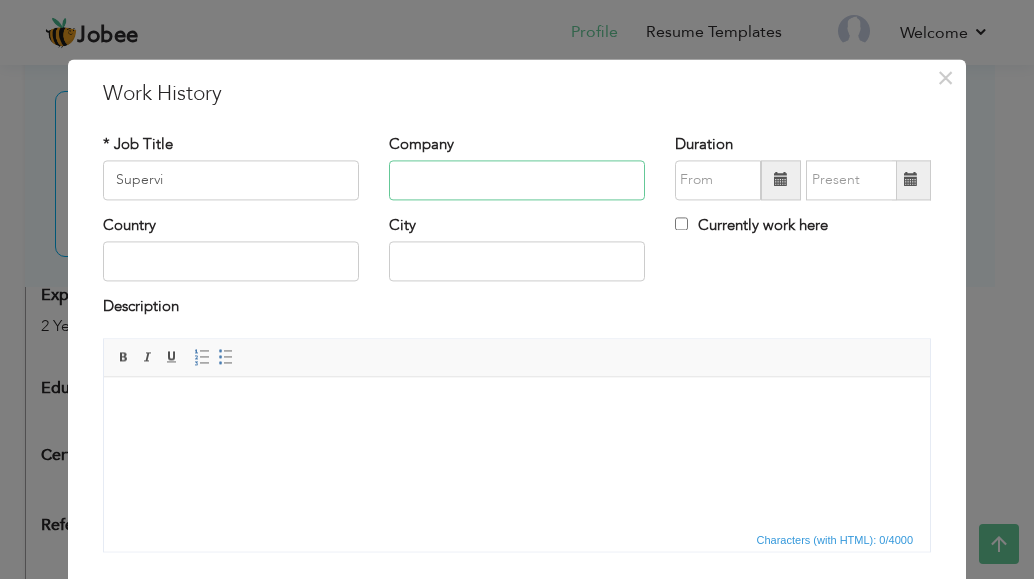 click at bounding box center (517, 180) 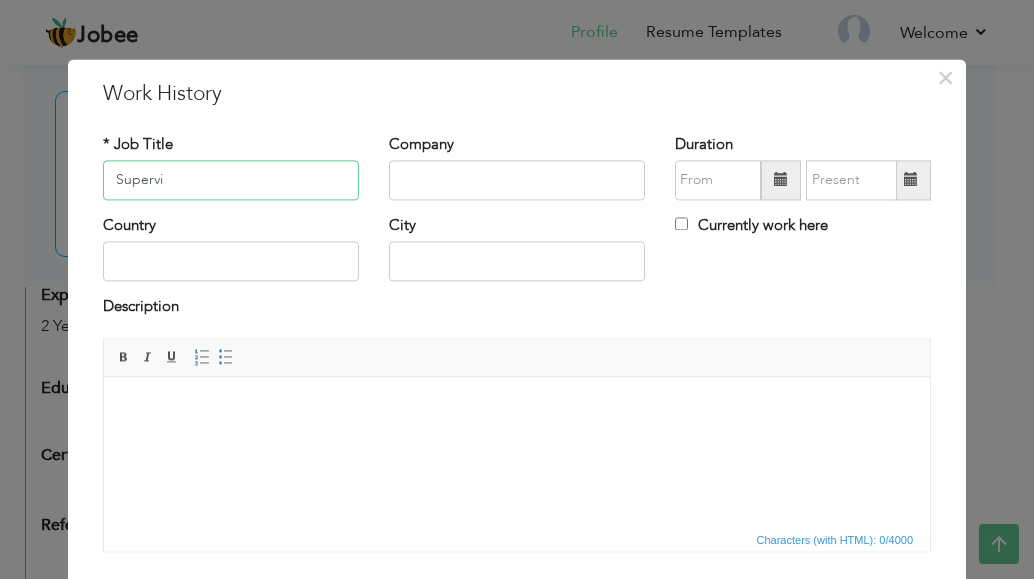 click on "Supervi" at bounding box center (231, 180) 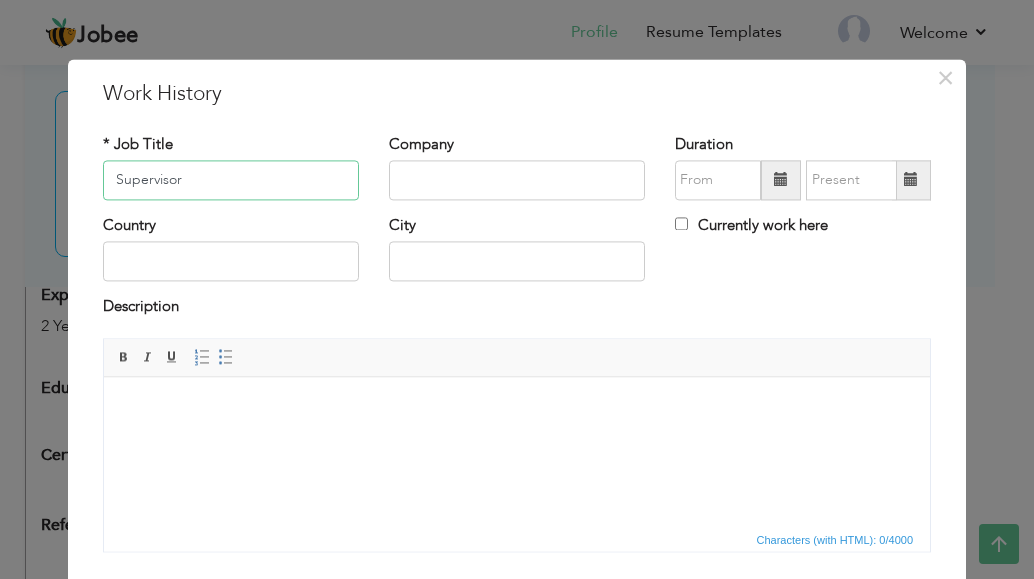 type on "Supervisor" 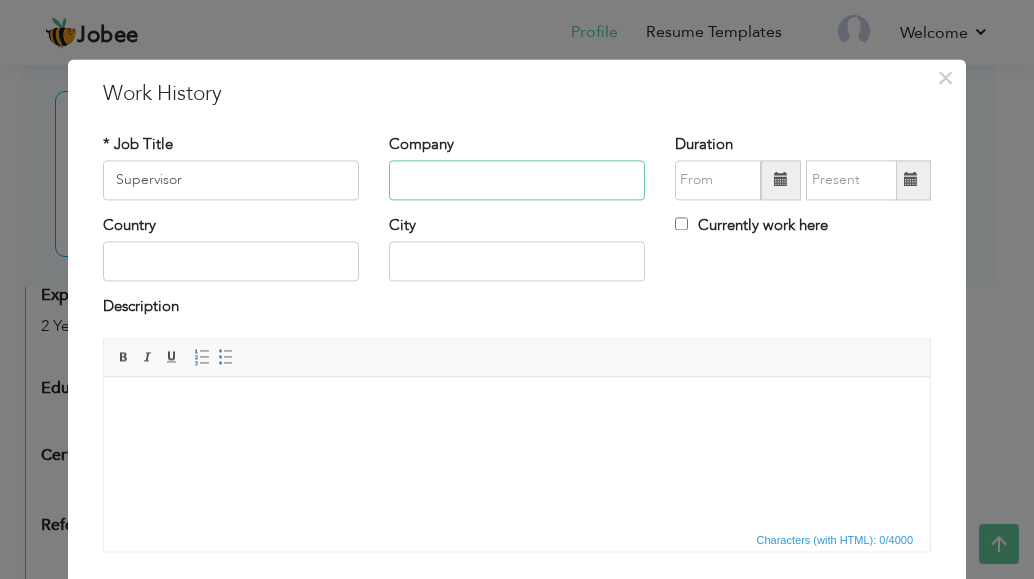 click at bounding box center [517, 180] 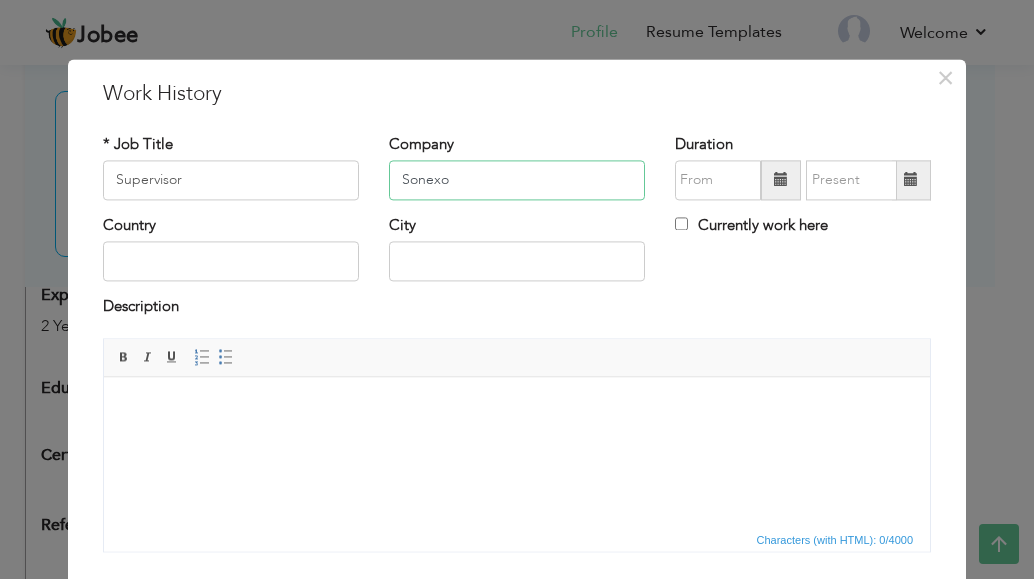 paste on "leboratories" 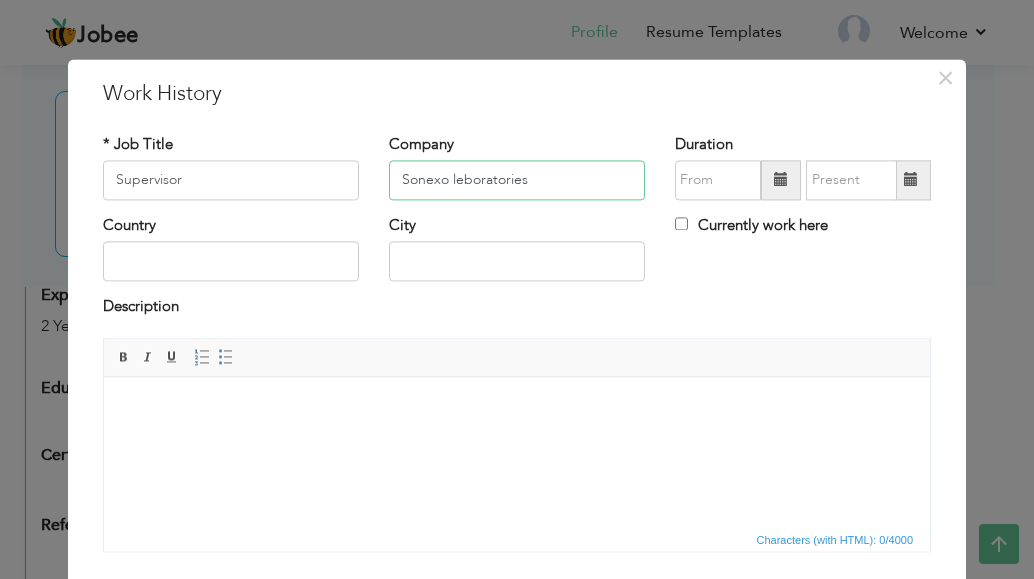type on "Sonexo leboratories" 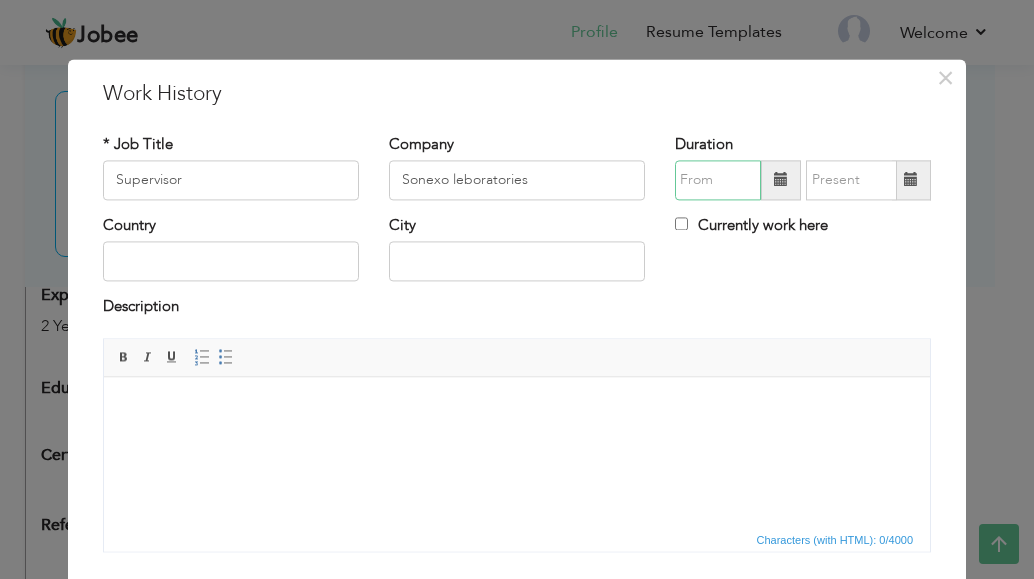 click at bounding box center (718, 180) 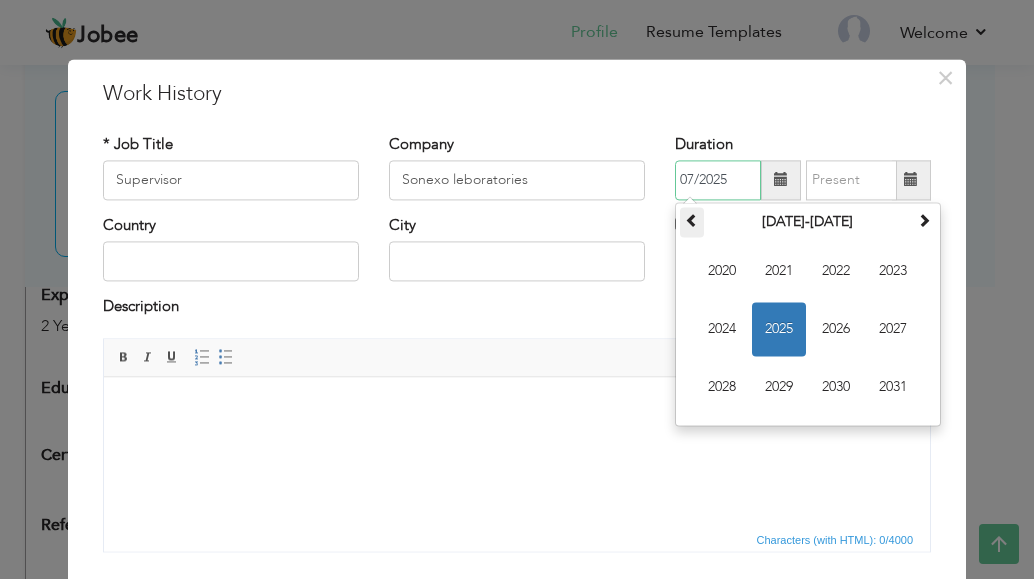 click at bounding box center (692, 220) 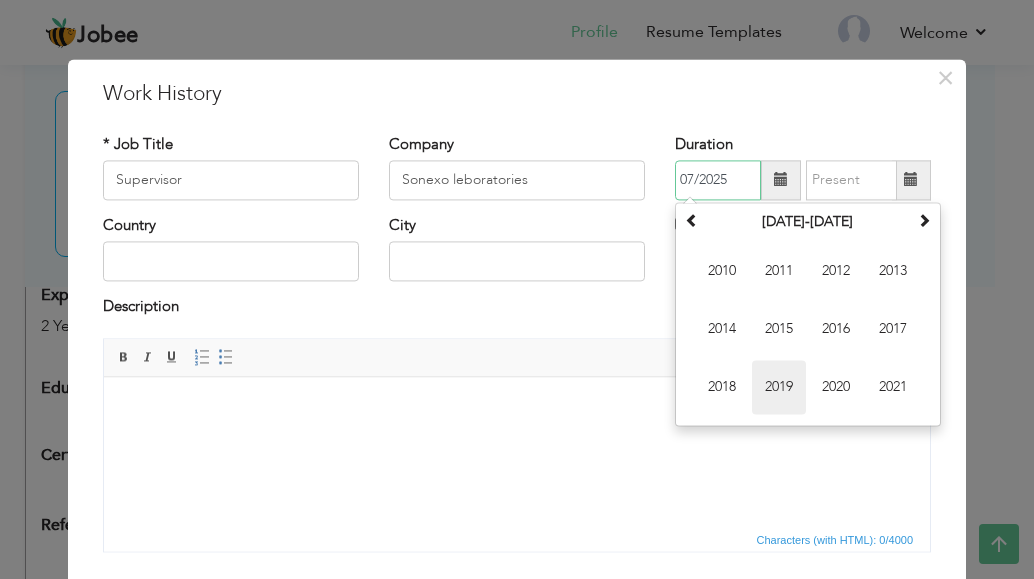 click on "2019" at bounding box center [779, 387] 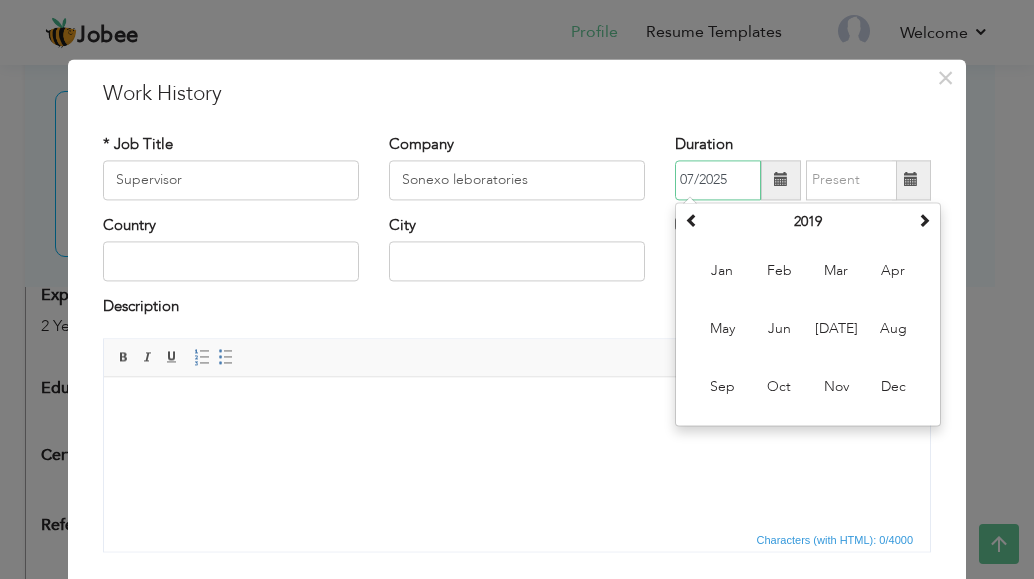 click on "Oct" at bounding box center [779, 387] 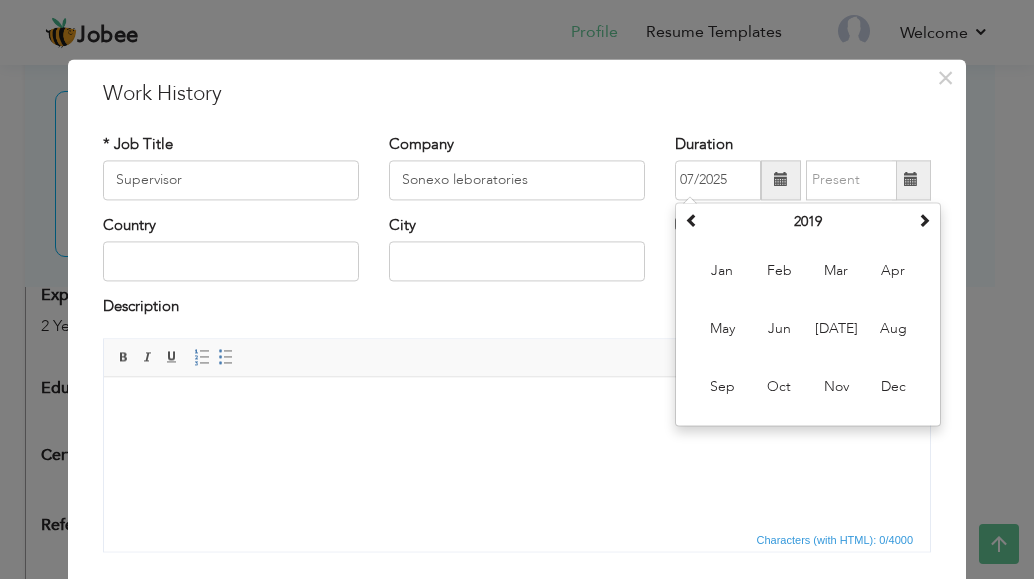 type on "10/2019" 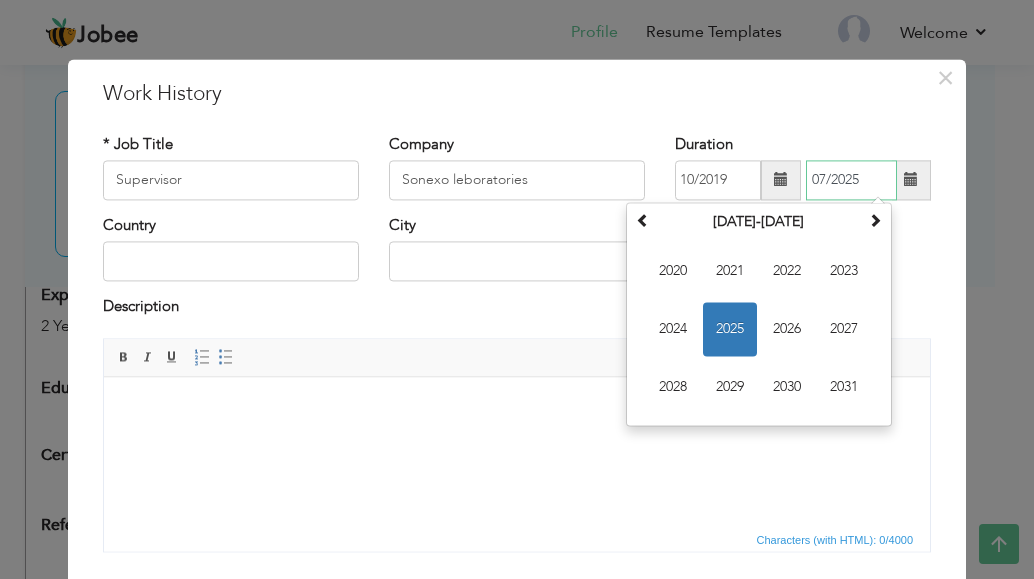 click on "07/2025" at bounding box center [851, 180] 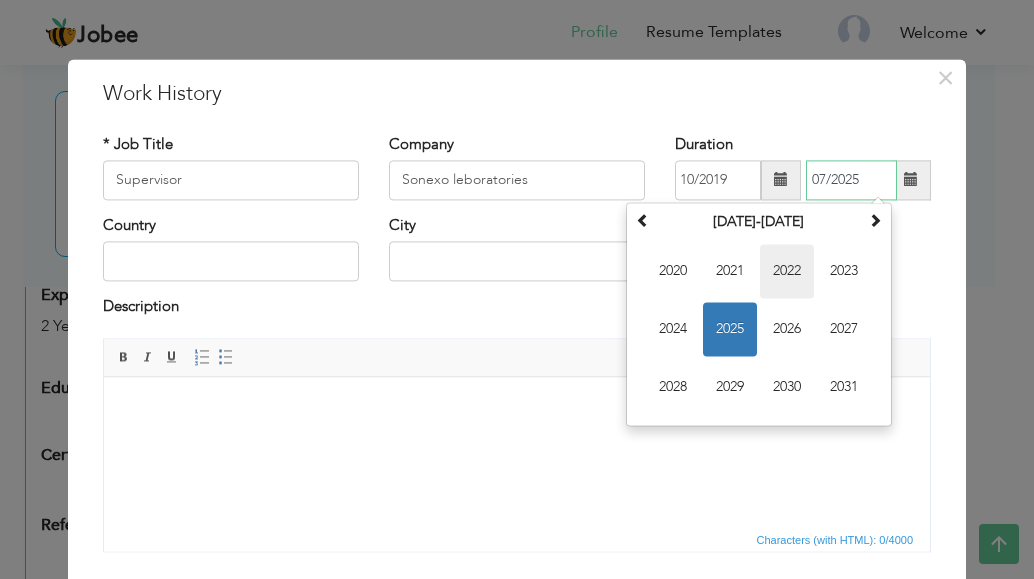 click on "2022" at bounding box center [787, 271] 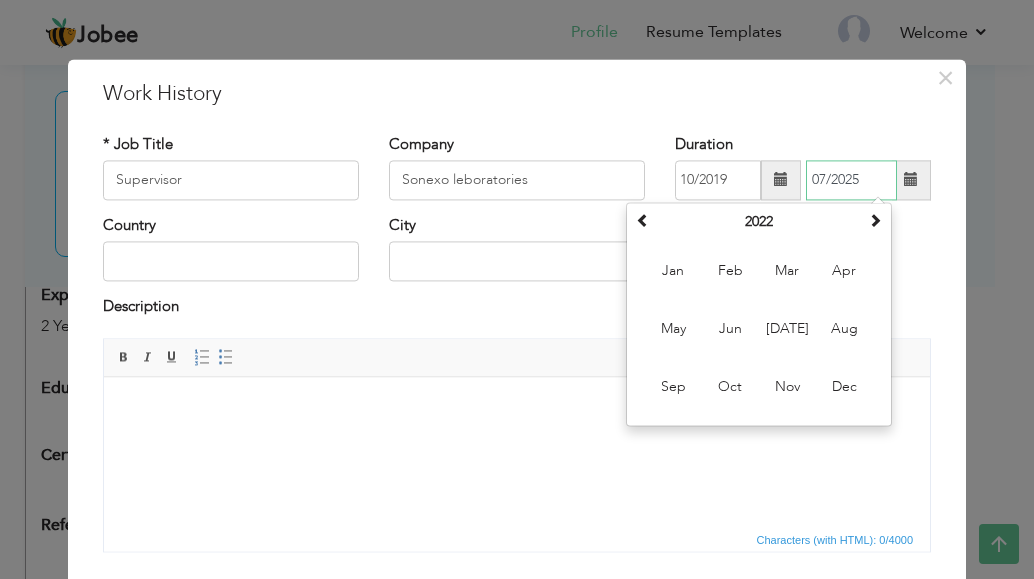 click on "Mar" at bounding box center (787, 271) 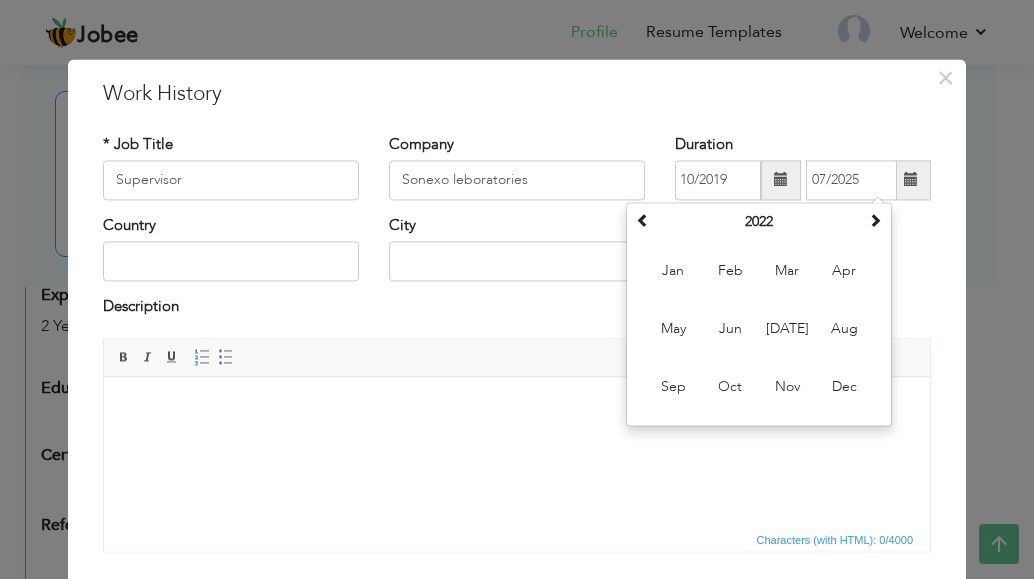 type on "03/2022" 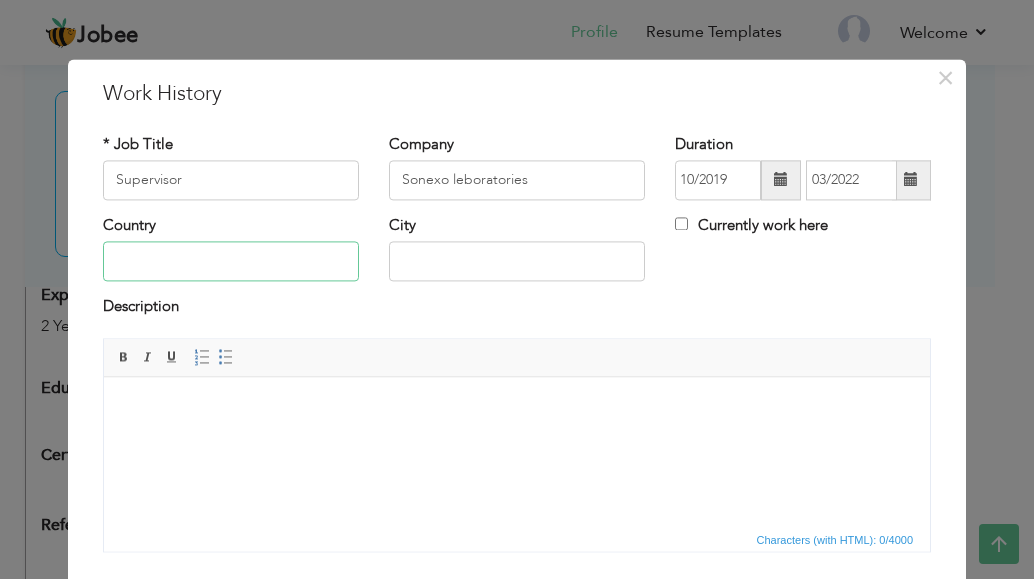 click at bounding box center [231, 262] 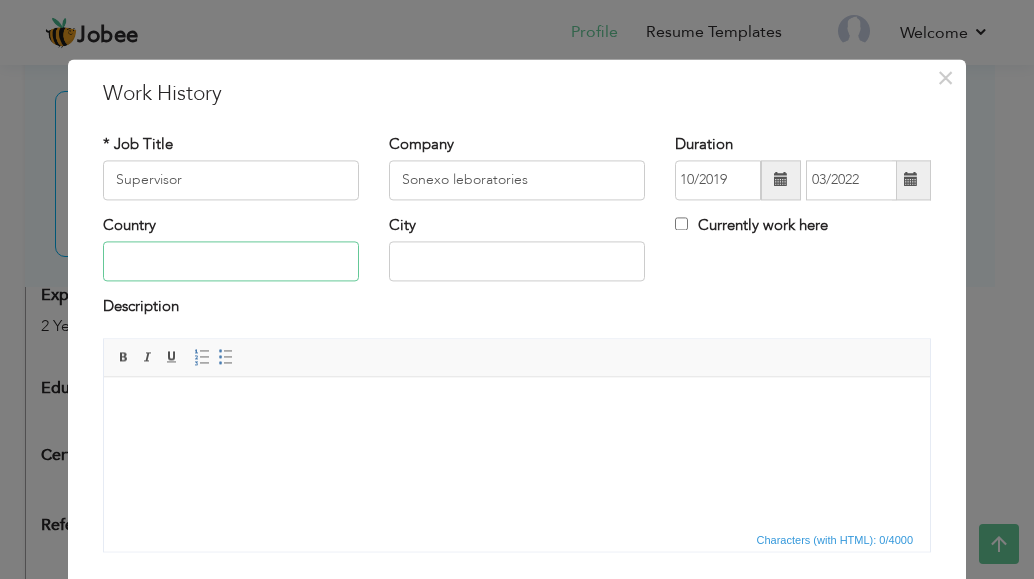type on "p" 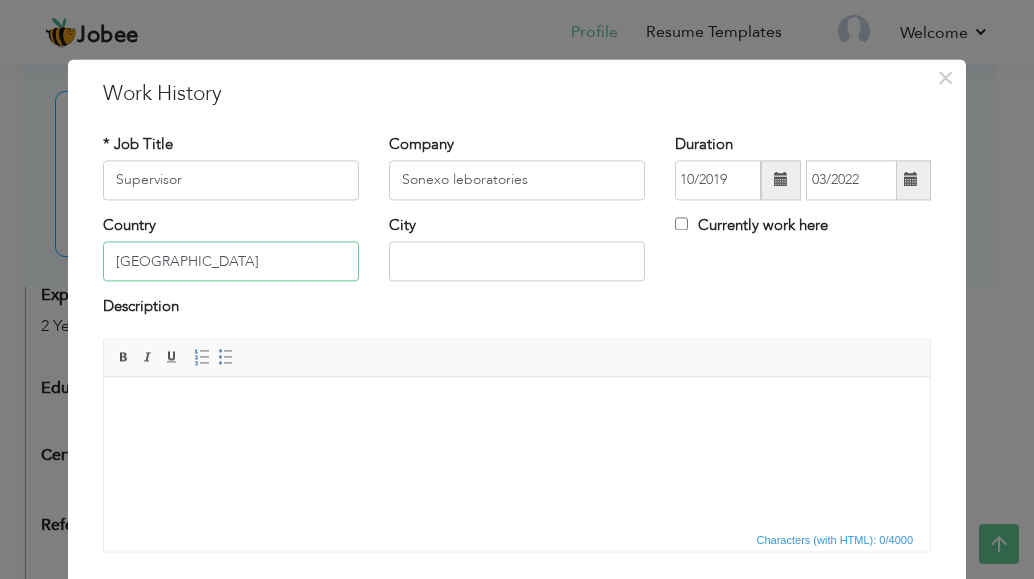 type on "[GEOGRAPHIC_DATA]" 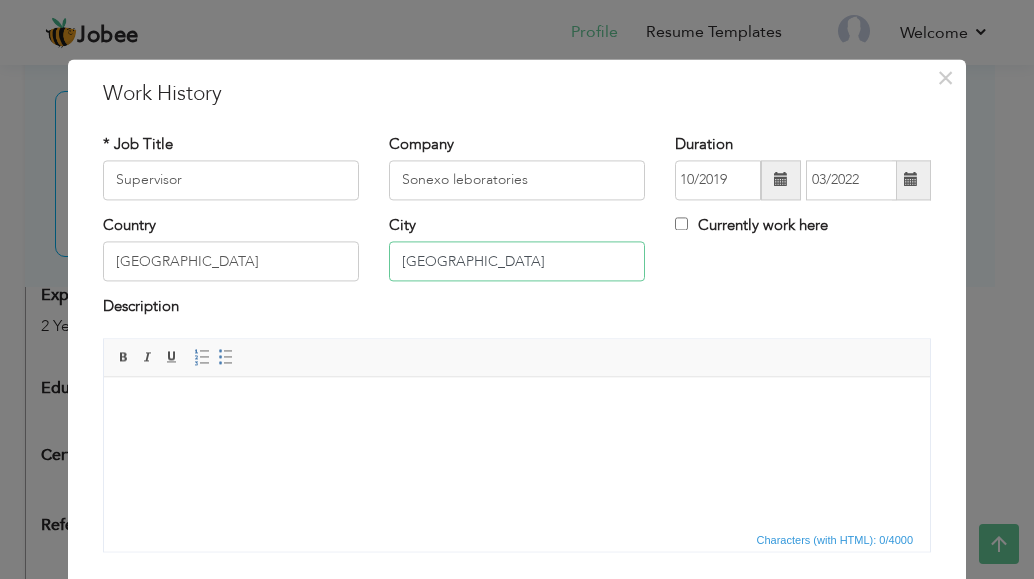 type on "[GEOGRAPHIC_DATA]" 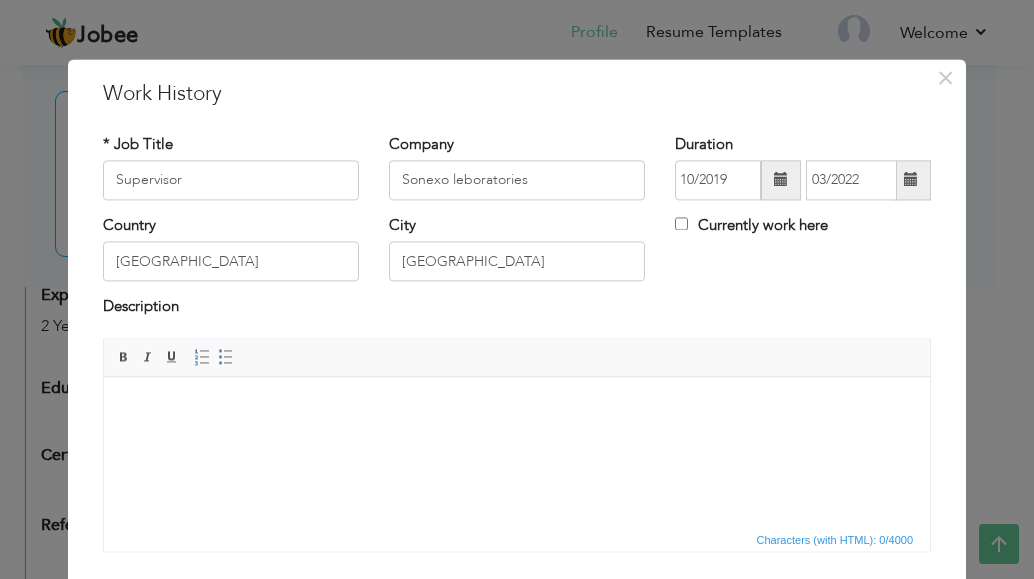 click at bounding box center [517, 452] 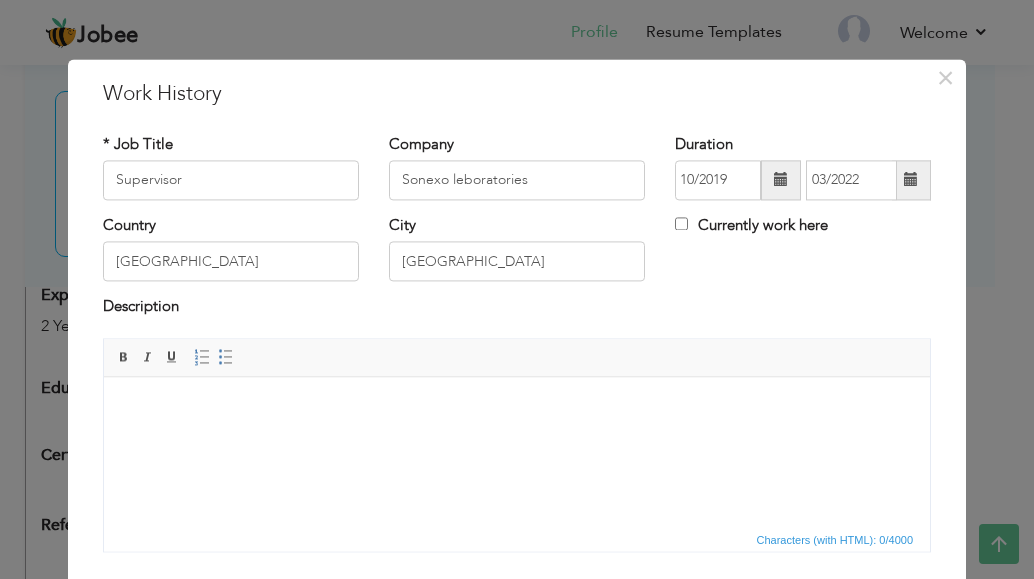 type 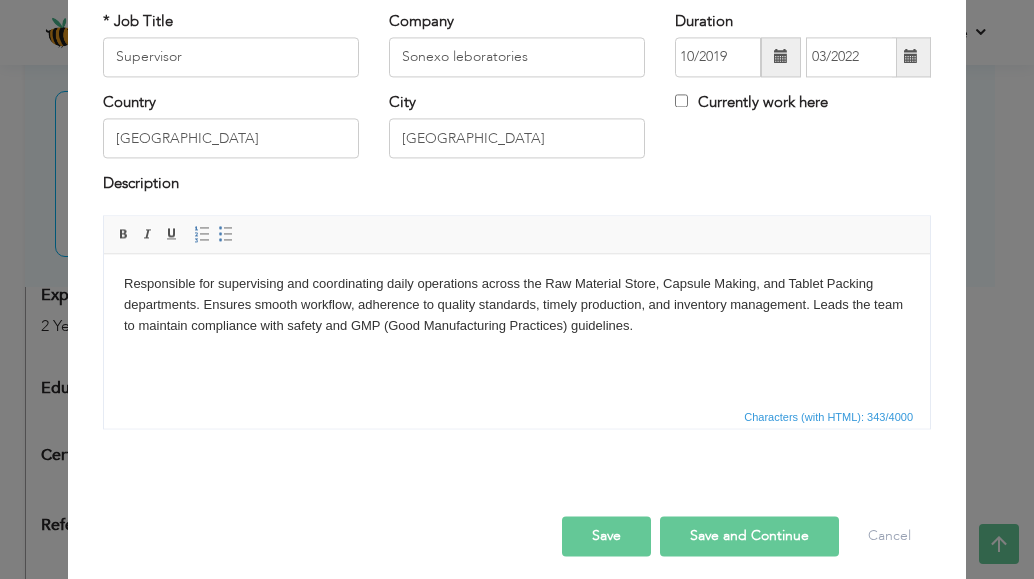 scroll, scrollTop: 126, scrollLeft: 0, axis: vertical 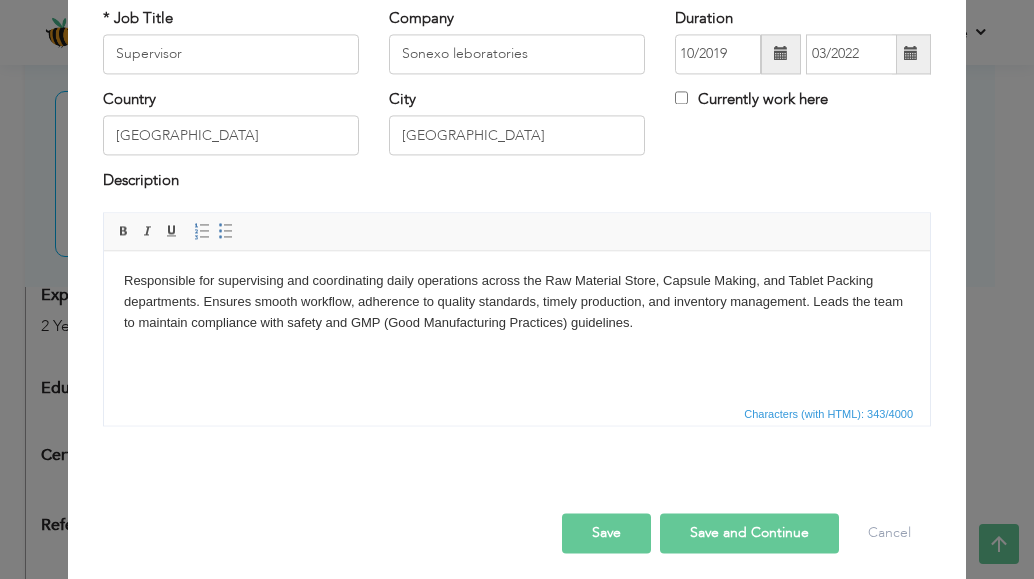 click on "Save and Continue" at bounding box center [749, 533] 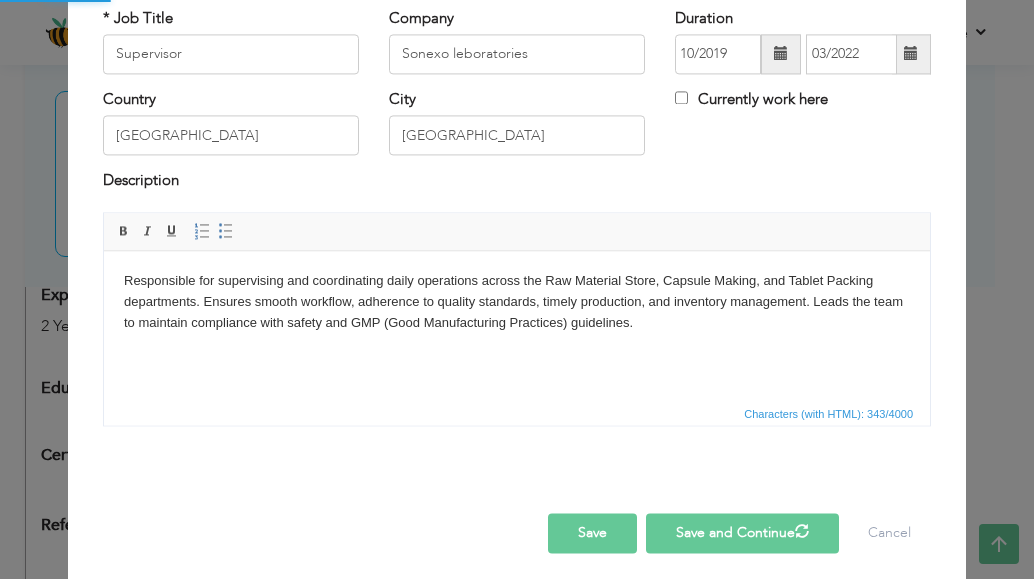 type 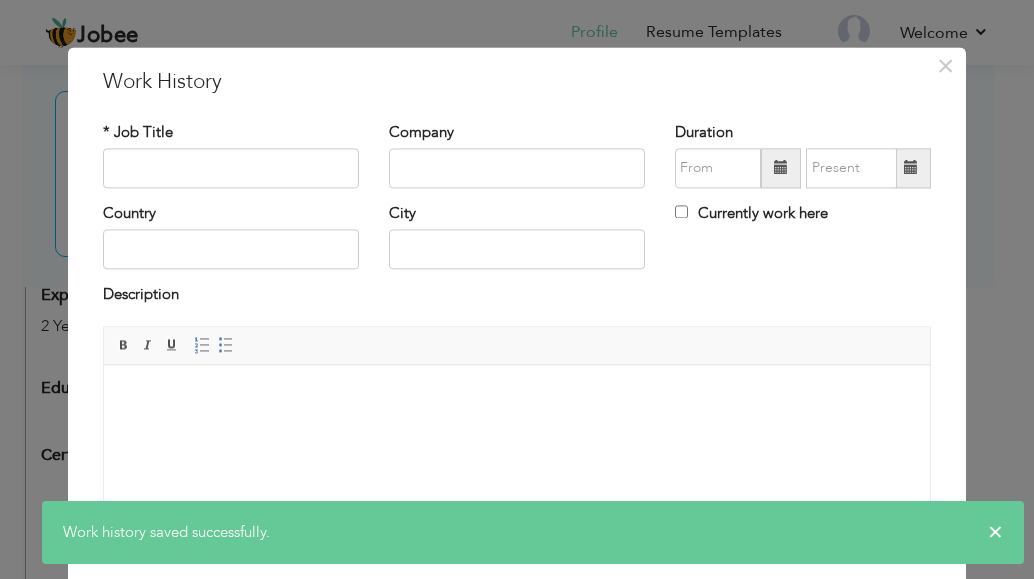scroll, scrollTop: 0, scrollLeft: 0, axis: both 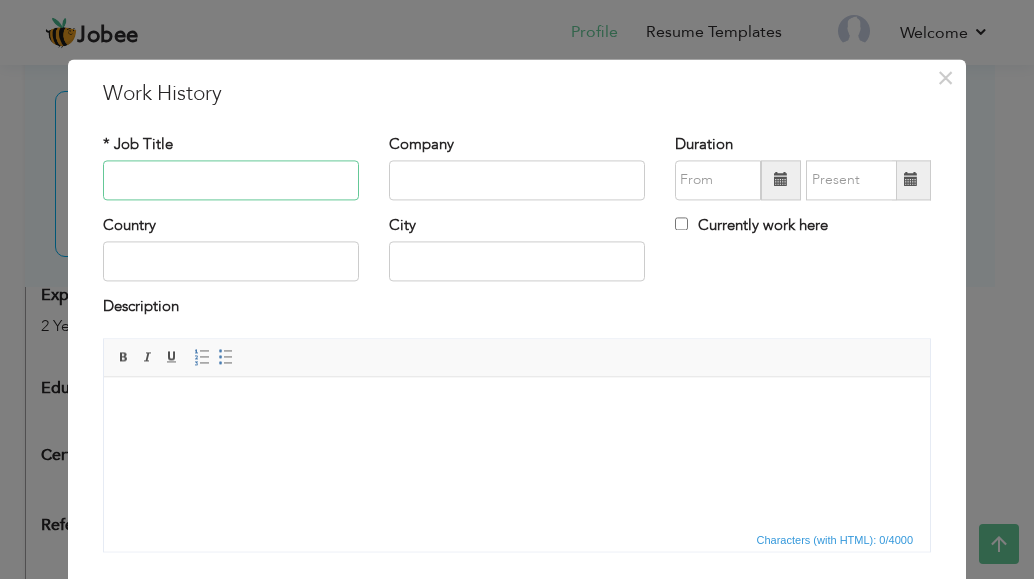 click at bounding box center (231, 180) 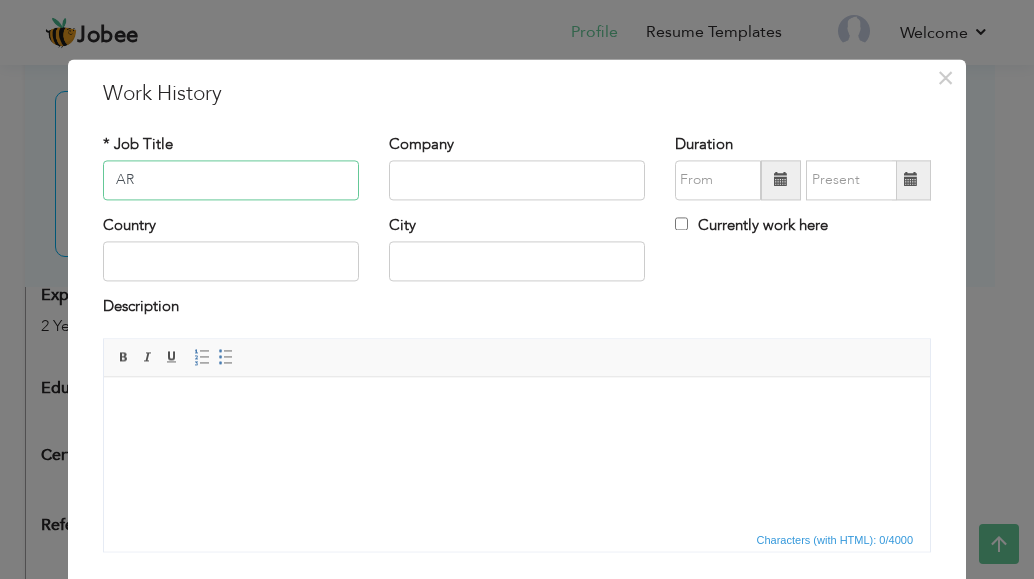 paste on "ar executive" 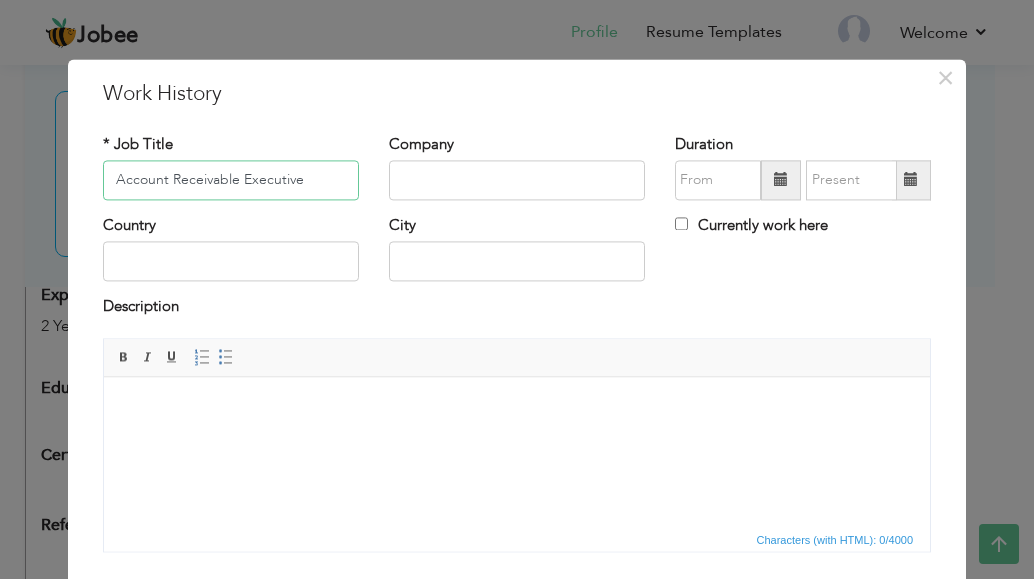 type on "Account Receivable Executive" 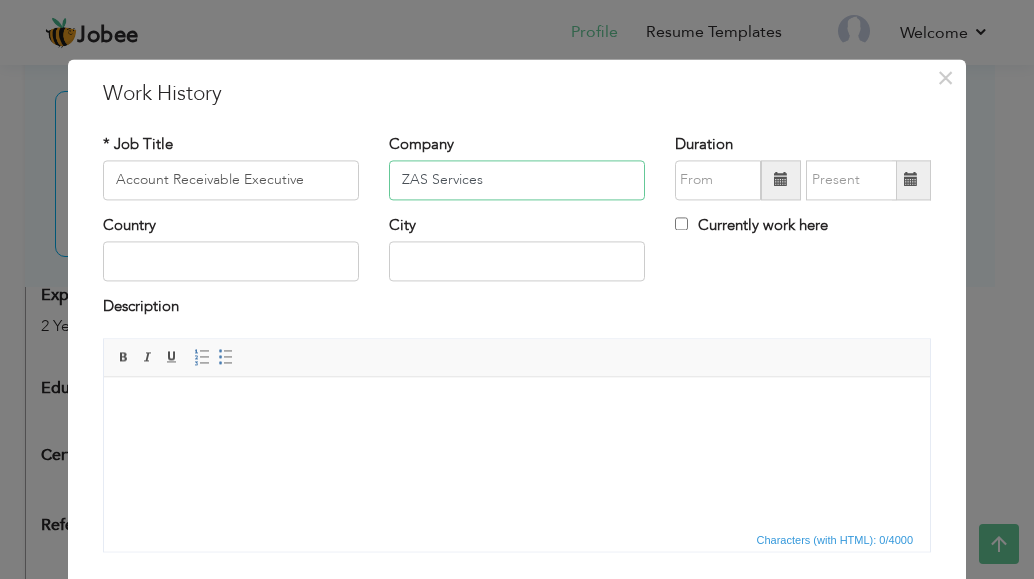 type on "ZAS Services" 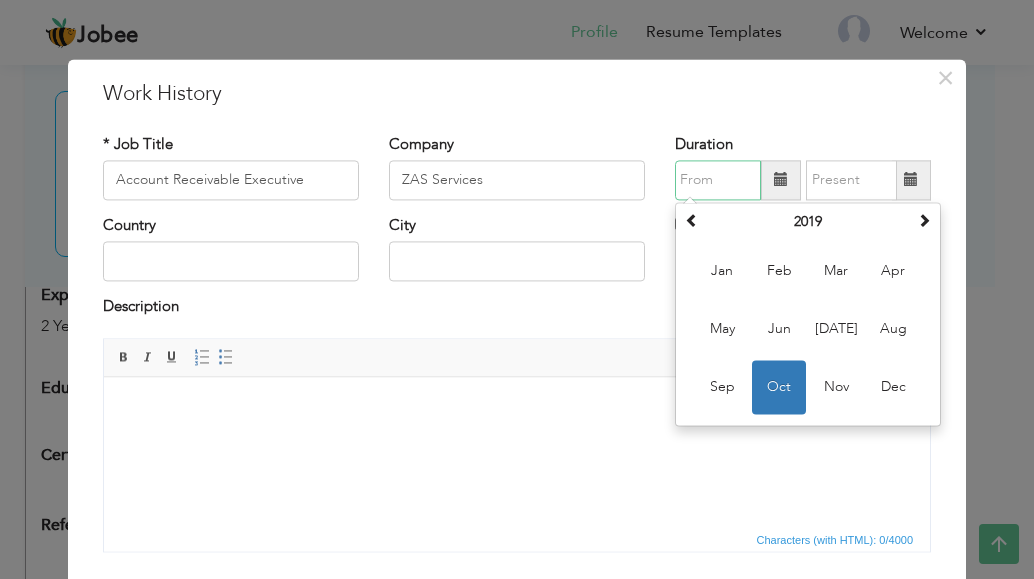 click at bounding box center (718, 180) 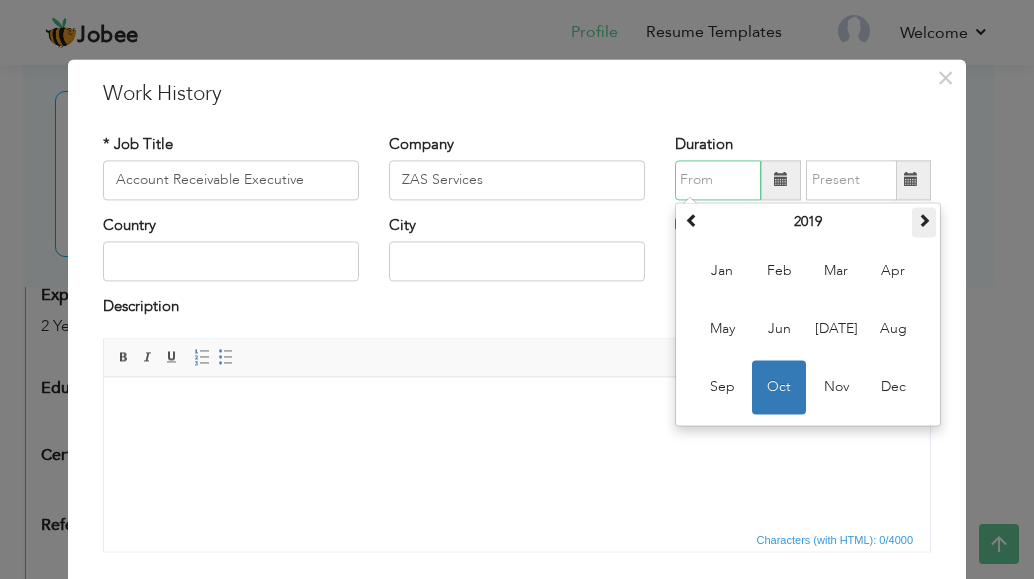 click at bounding box center (924, 222) 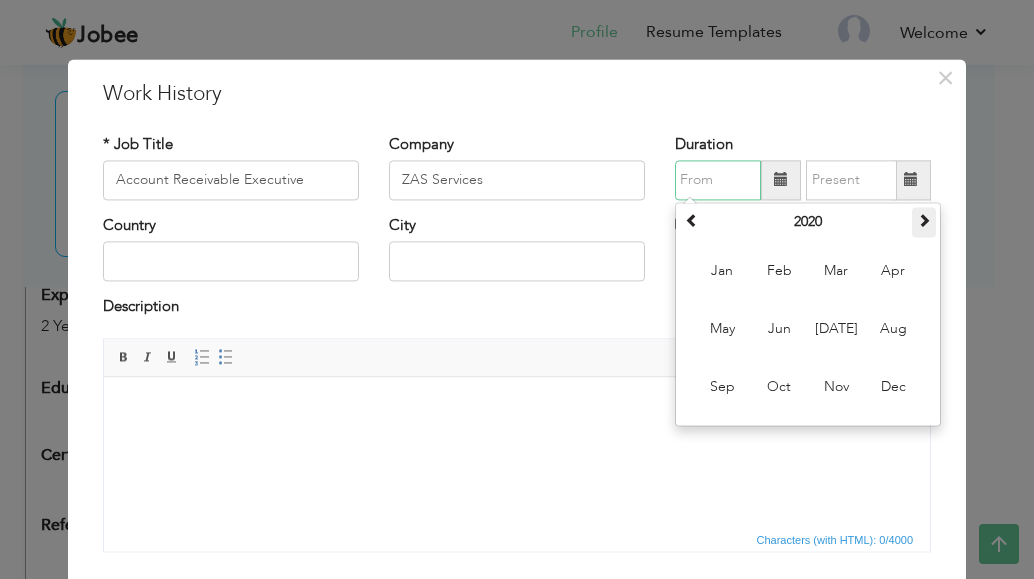 click at bounding box center [924, 222] 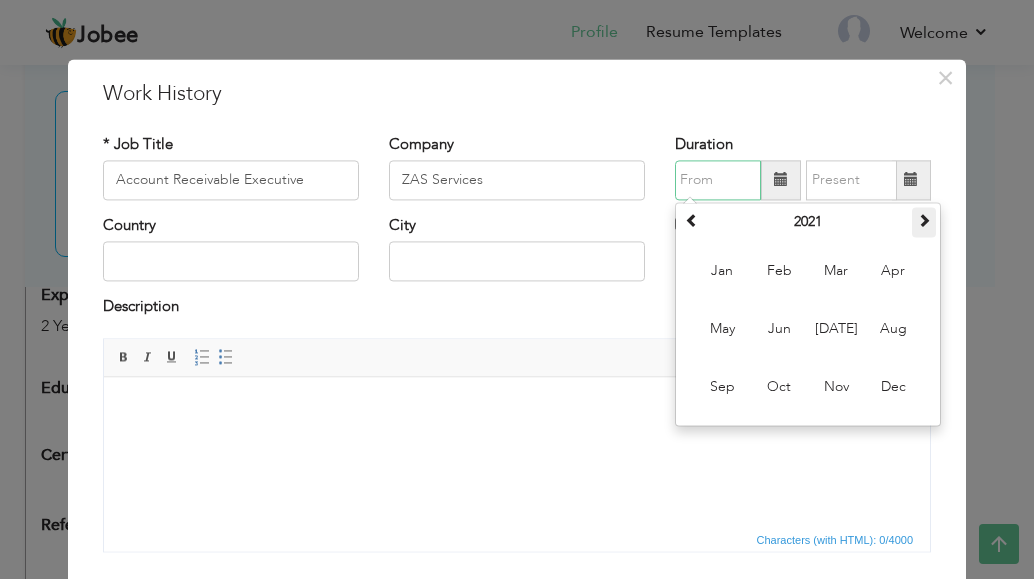 click at bounding box center (924, 222) 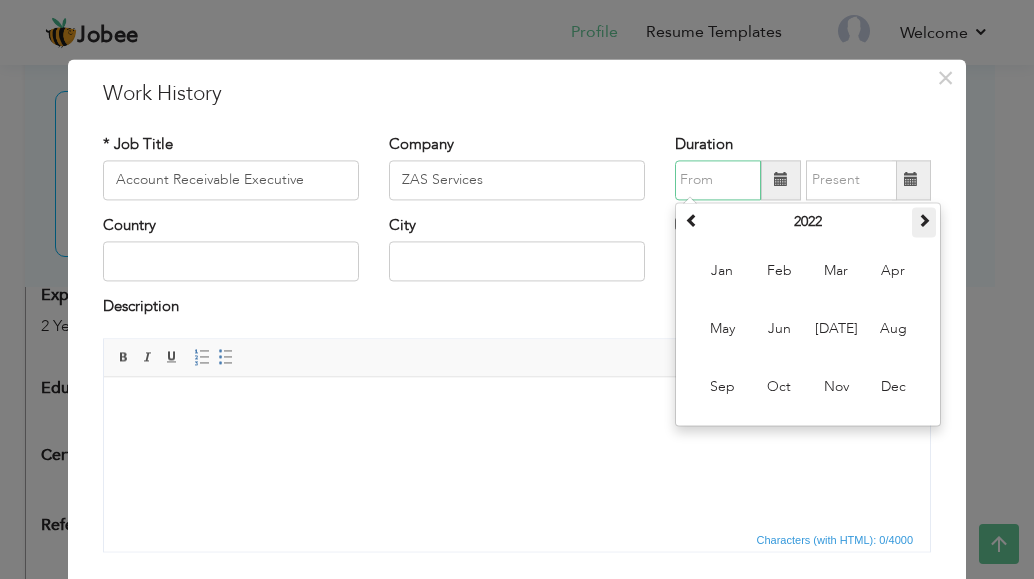click at bounding box center (924, 220) 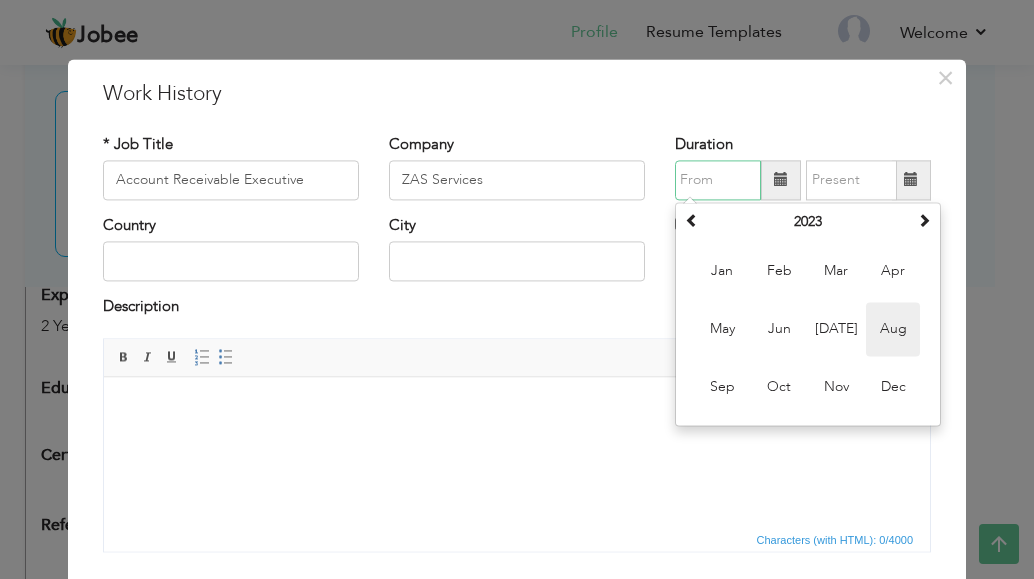 click on "Aug" at bounding box center (893, 329) 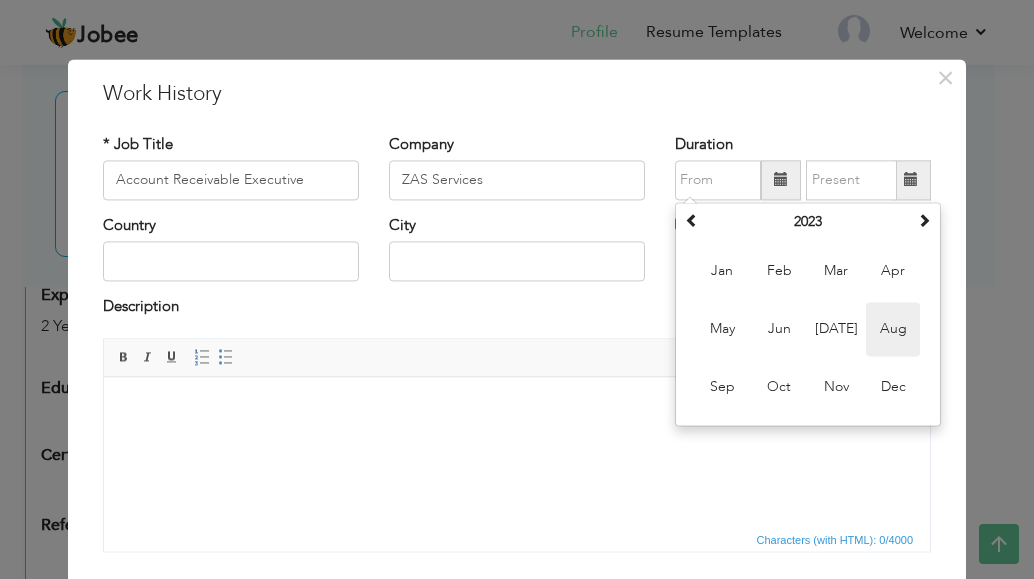 type on "08/2023" 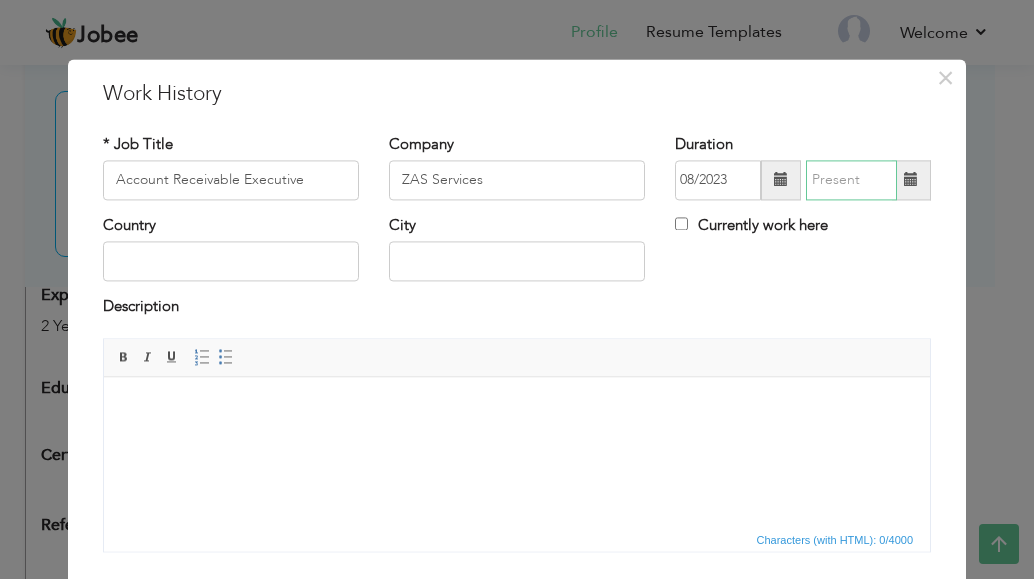 click at bounding box center (851, 180) 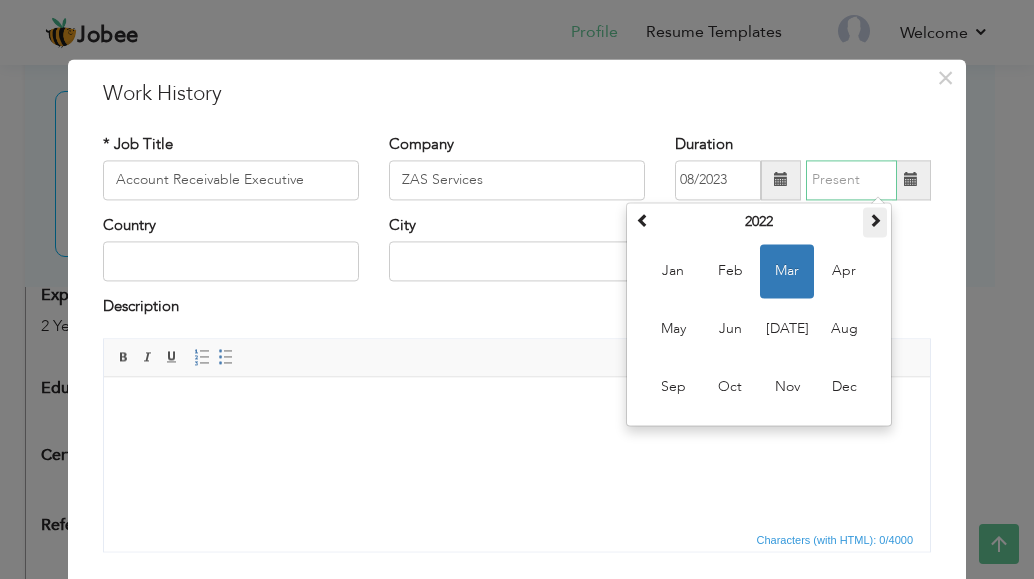 click at bounding box center [875, 220] 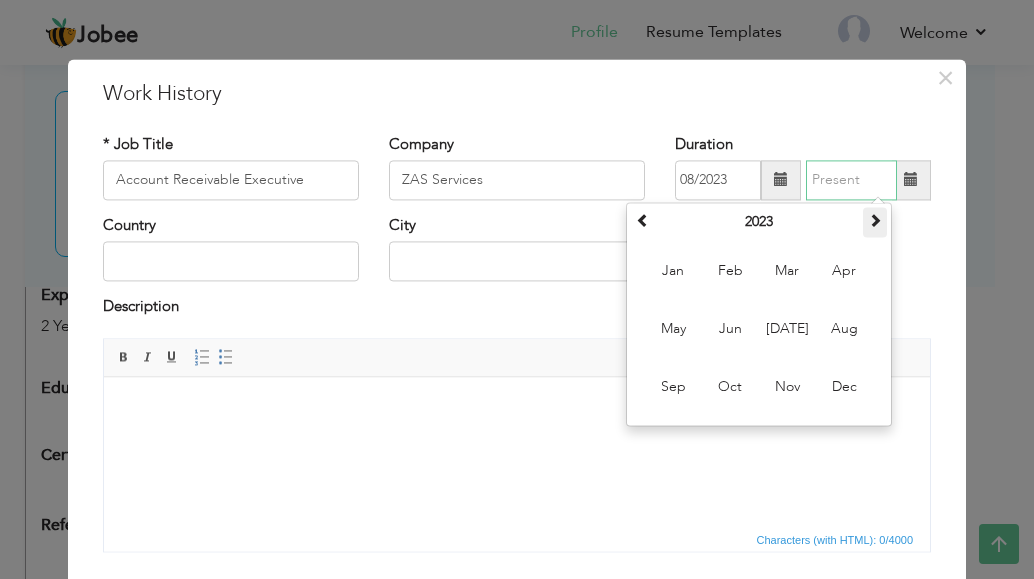 click at bounding box center (875, 220) 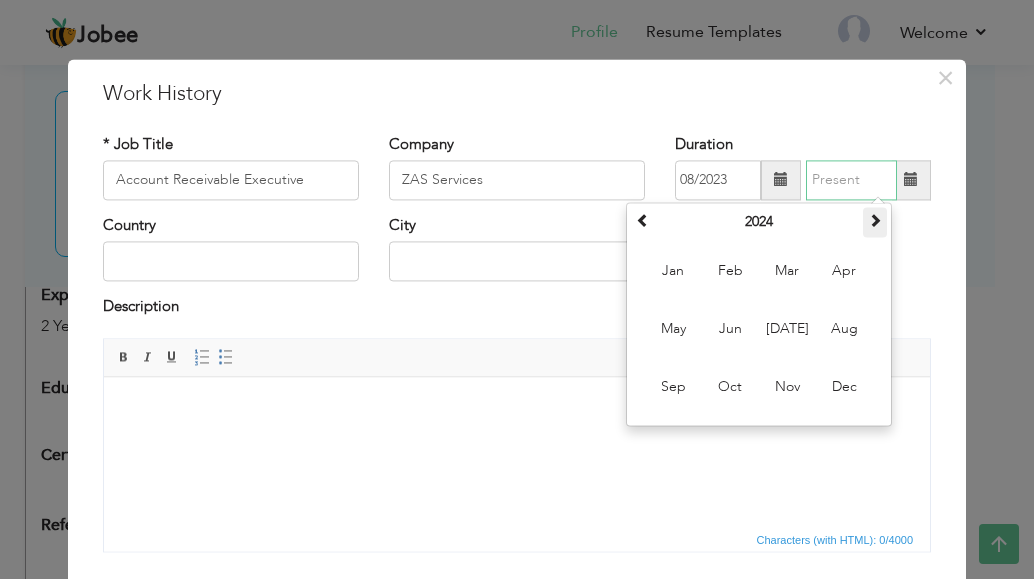 click at bounding box center (875, 220) 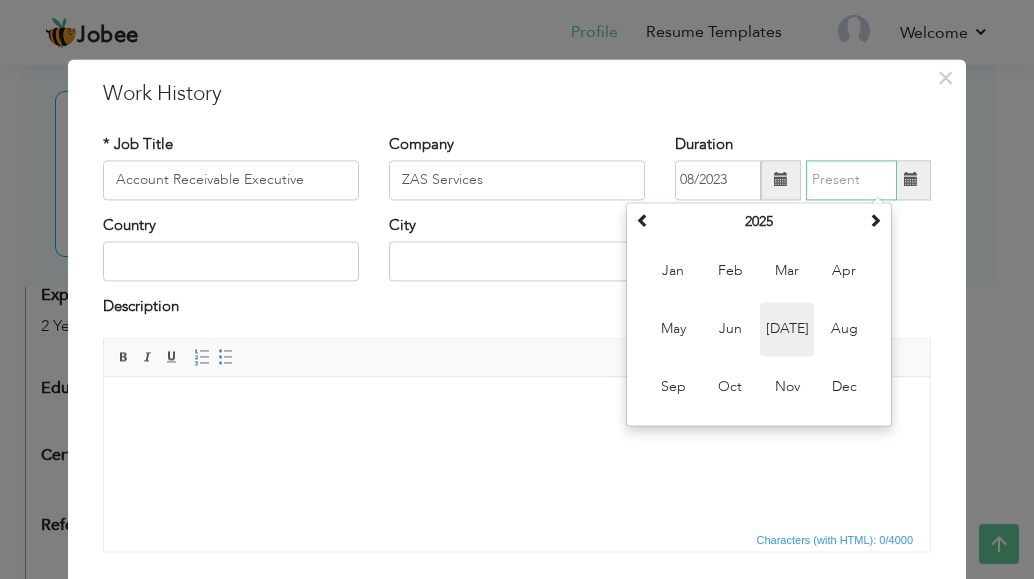 click on "Jul" at bounding box center [787, 329] 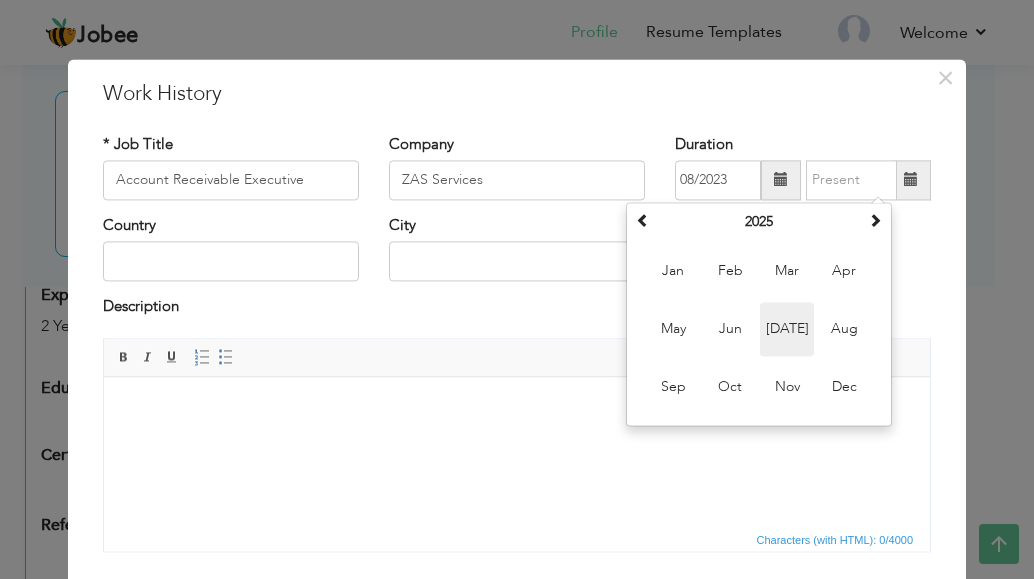 type on "07/2025" 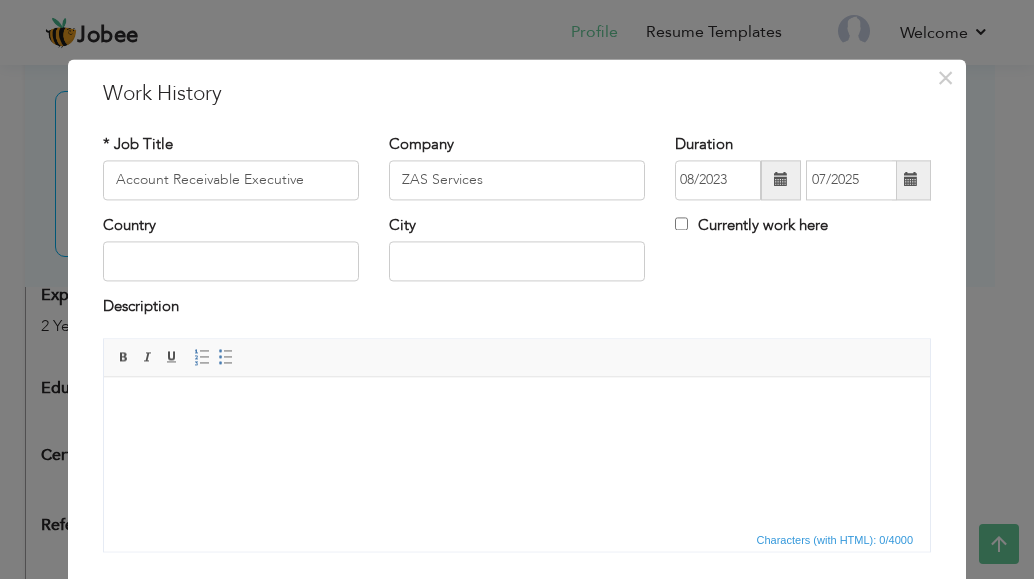 click on "Country" at bounding box center [231, 248] 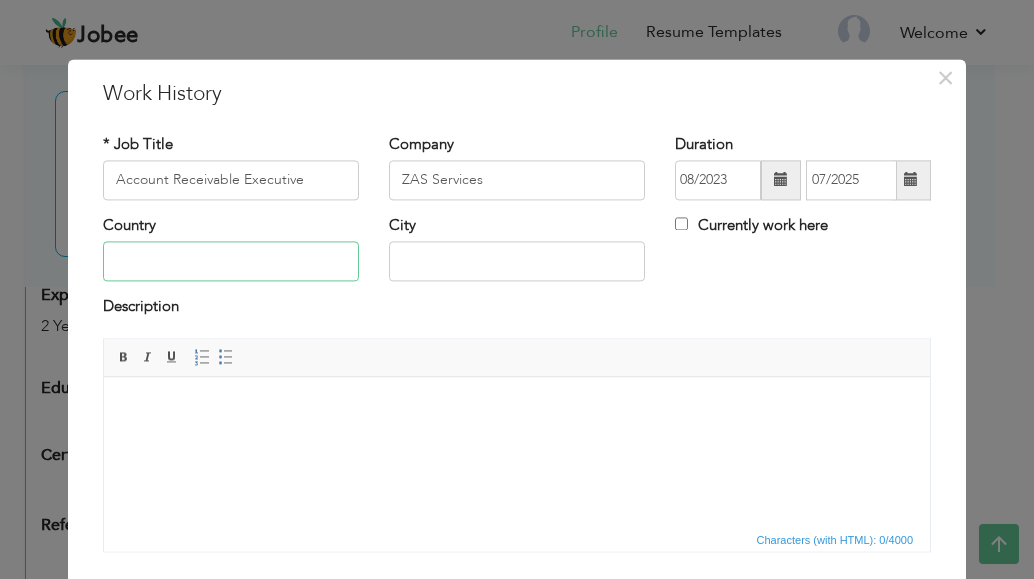 click at bounding box center [231, 262] 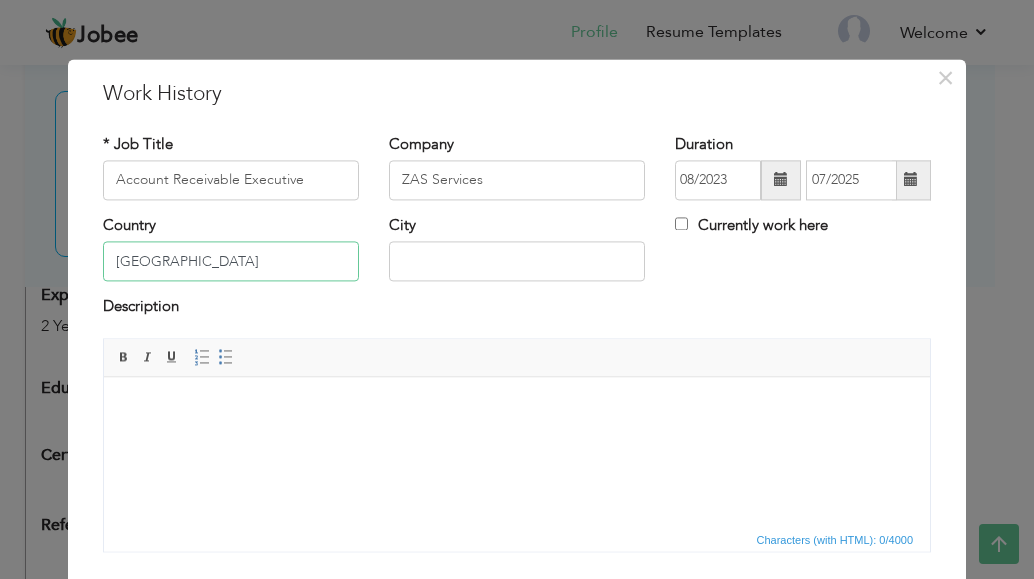 type on "Pakistan" 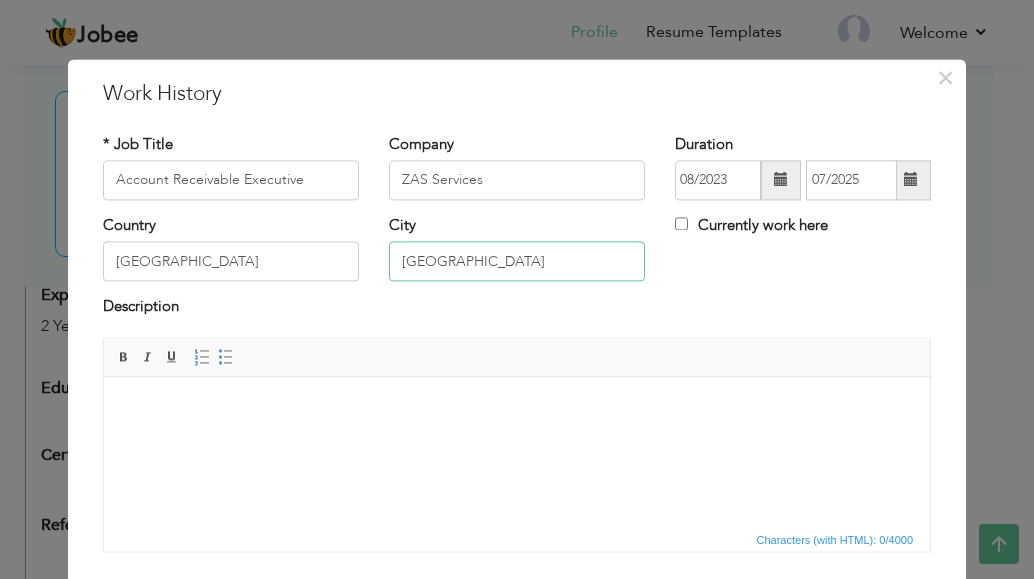 type on "Lahore" 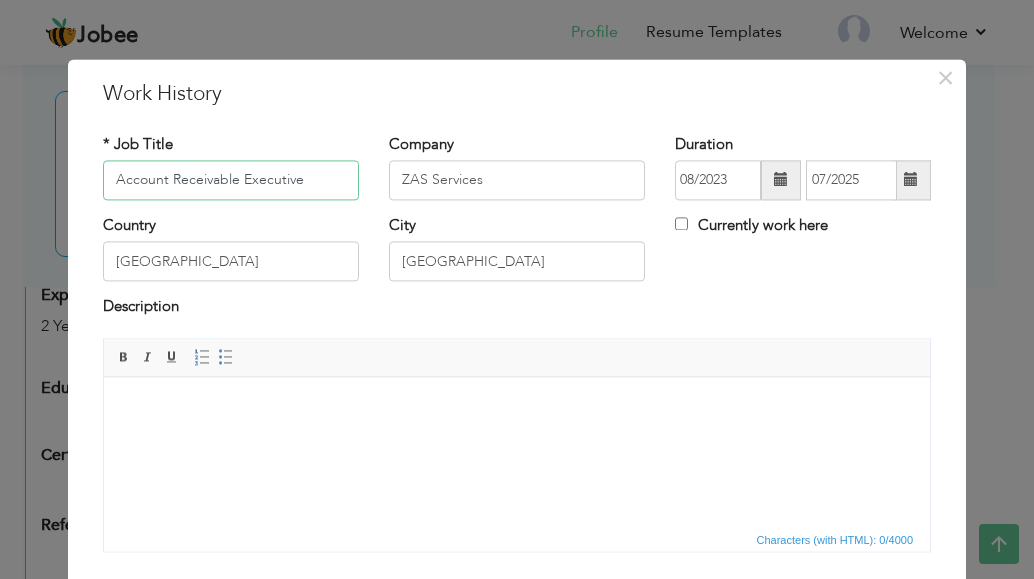 drag, startPoint x: 317, startPoint y: 177, endPoint x: 37, endPoint y: 180, distance: 280.01608 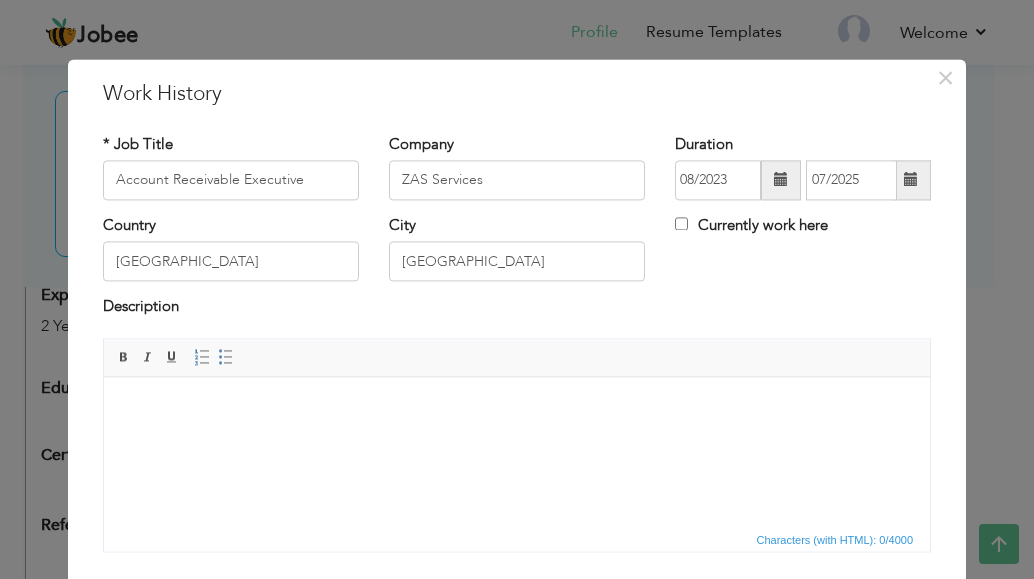 click at bounding box center [517, 407] 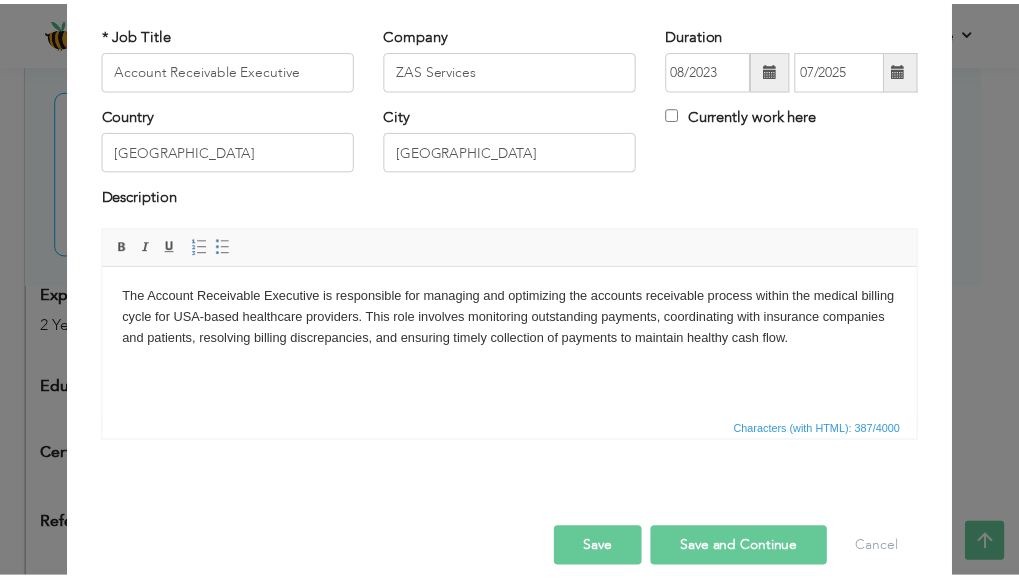 scroll, scrollTop: 127, scrollLeft: 0, axis: vertical 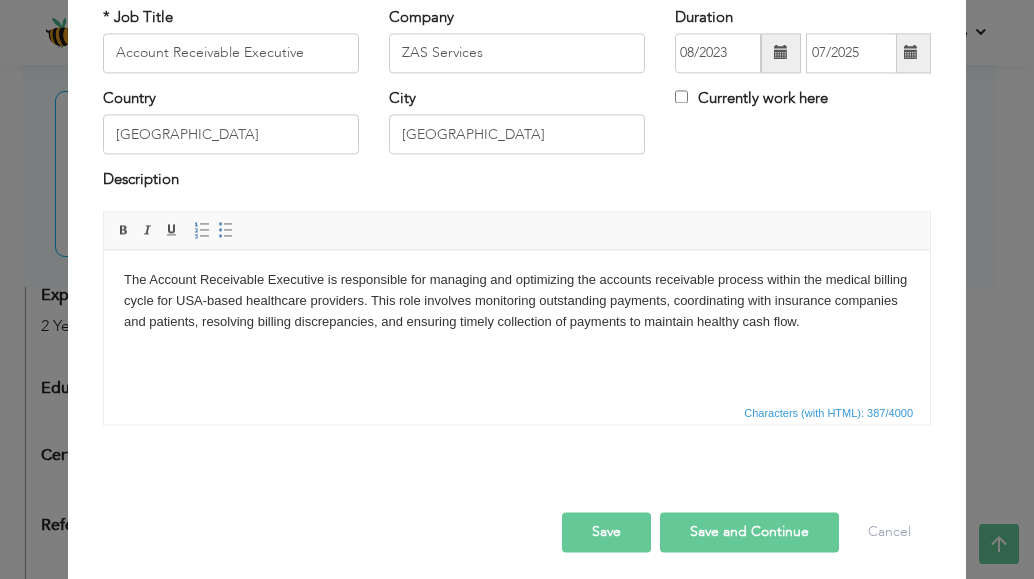 click on "Save" at bounding box center (606, 532) 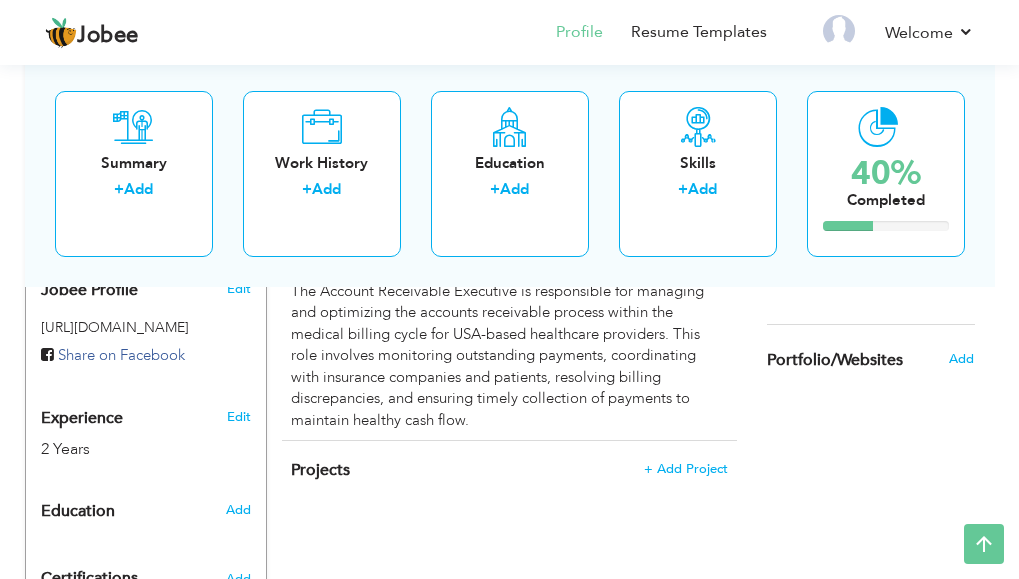 scroll, scrollTop: 554, scrollLeft: 0, axis: vertical 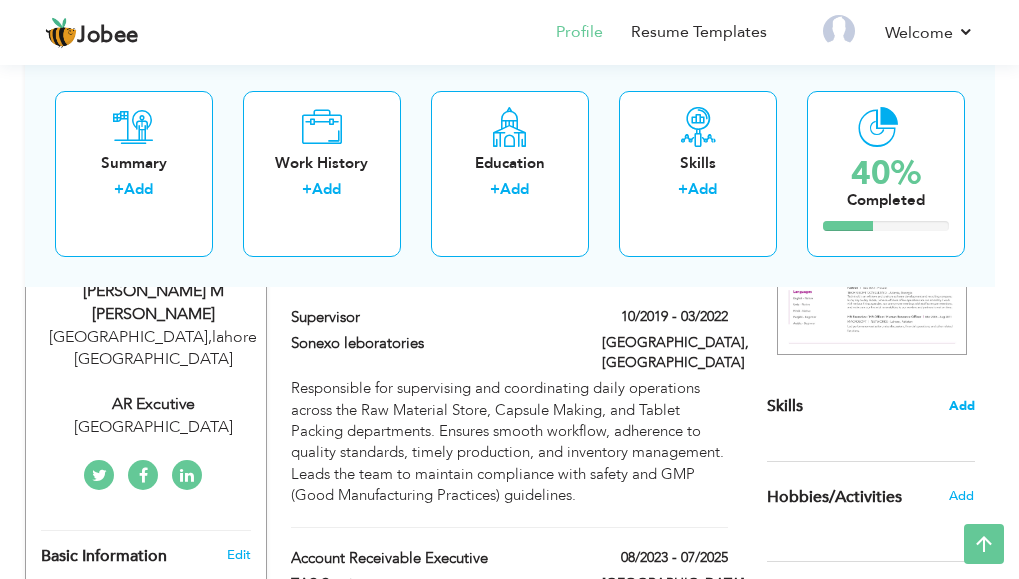 click on "Add" at bounding box center (962, 406) 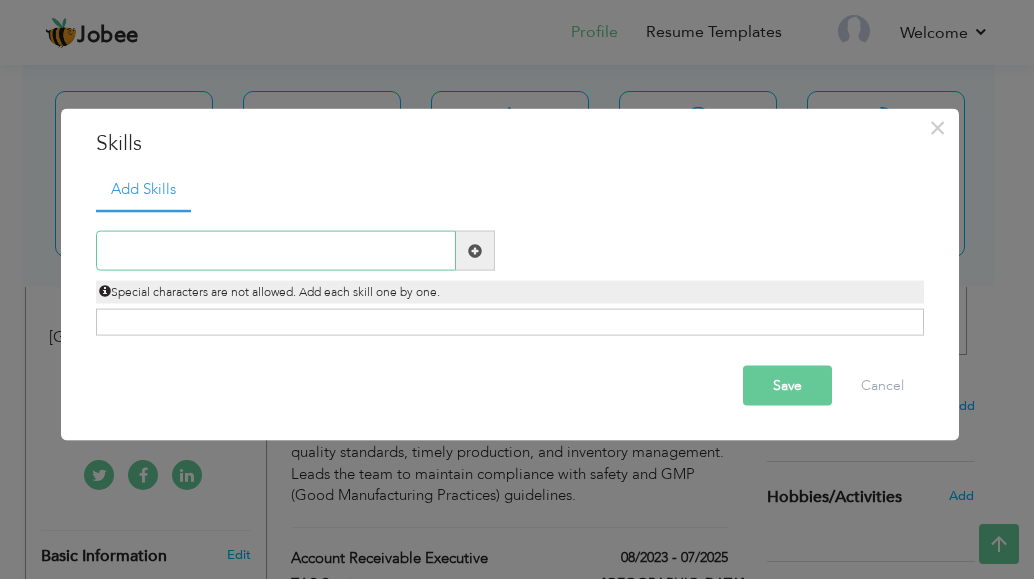 paste on "Language Skills  Creativity  Photo & Video Editor" 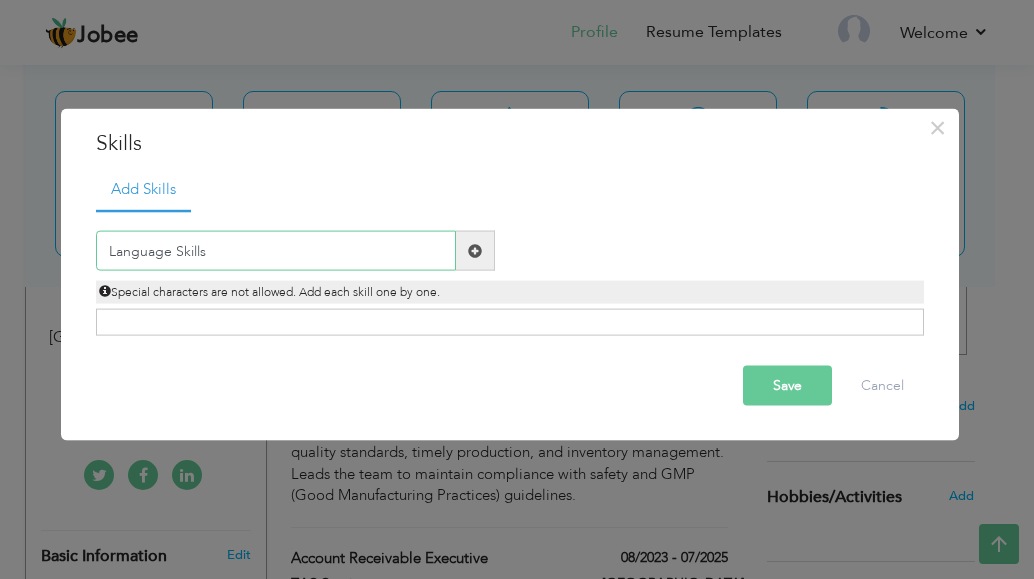 type on "Language Skills" 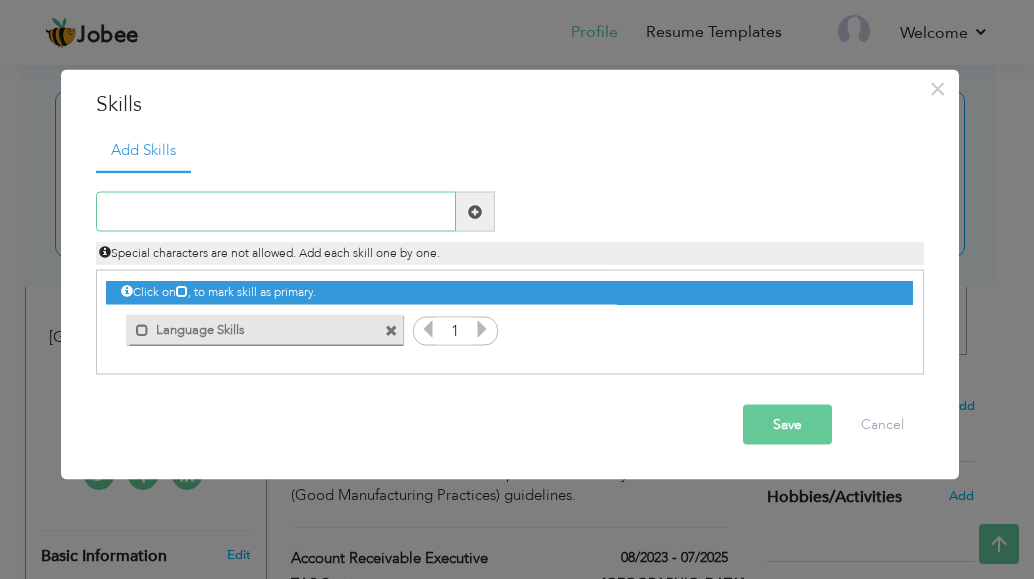 paste on "Language Skills  Creativity  Photo & Video Editor" 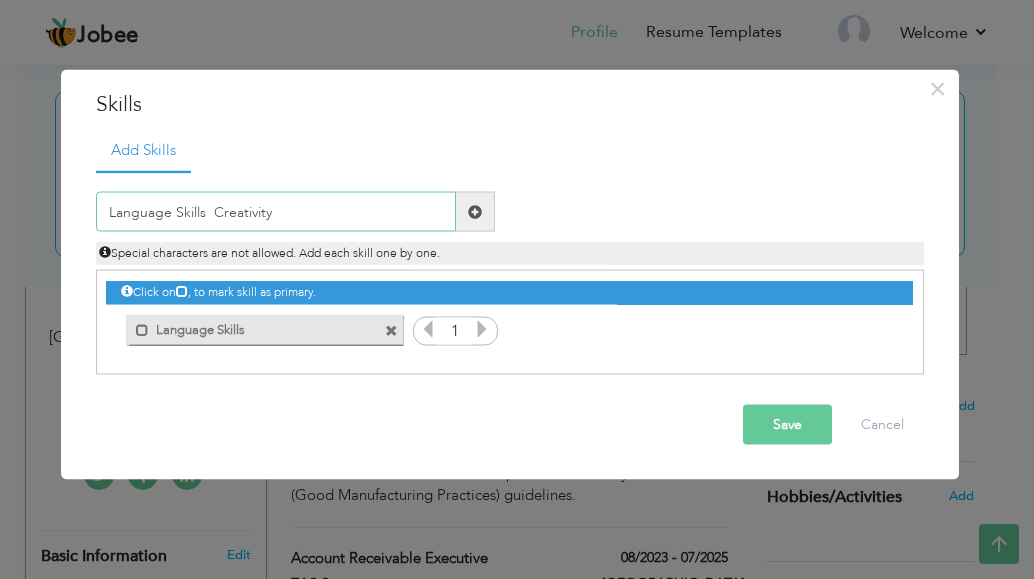 type on "Creativity" 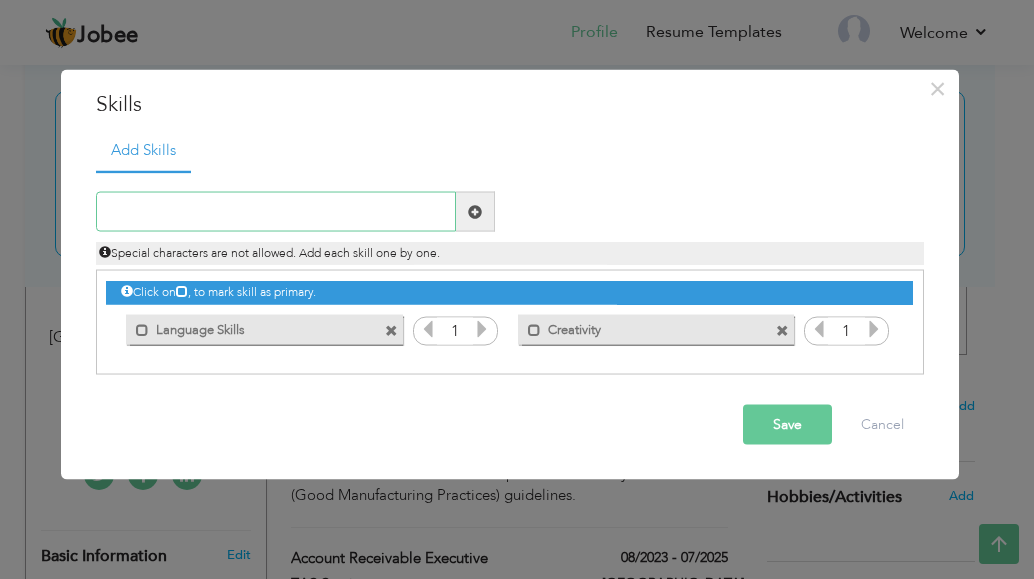 paste on "Language Skills  Creativity  Photo & Video Editor" 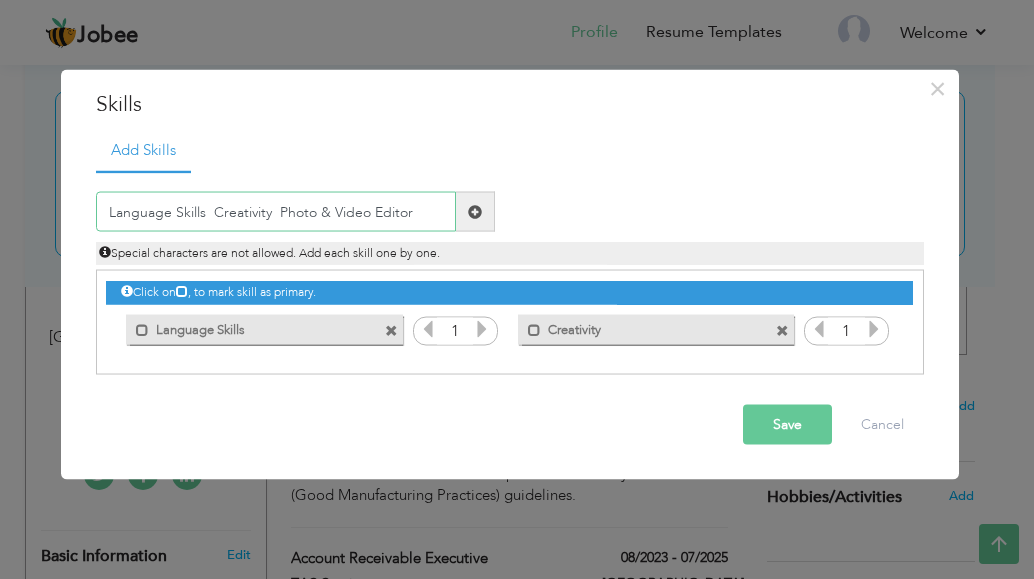 type on "Photo & Video Editor" 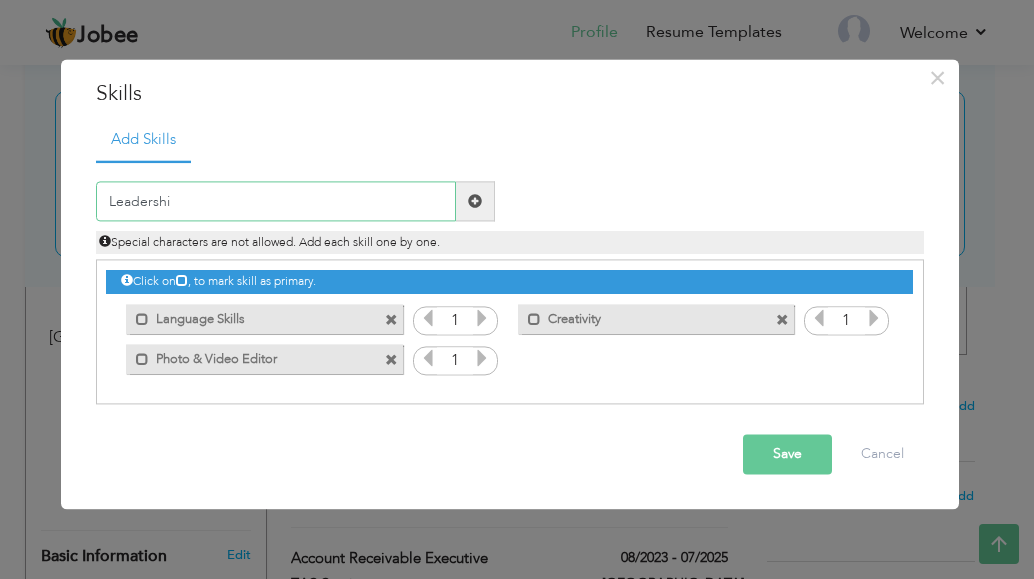 type on "Leadership" 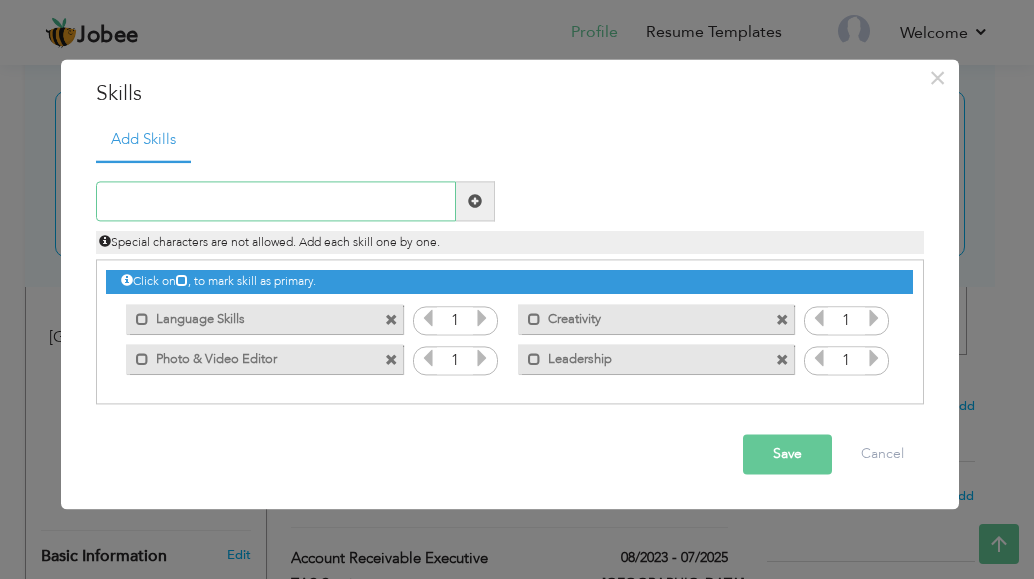 paste on "Management Skills" 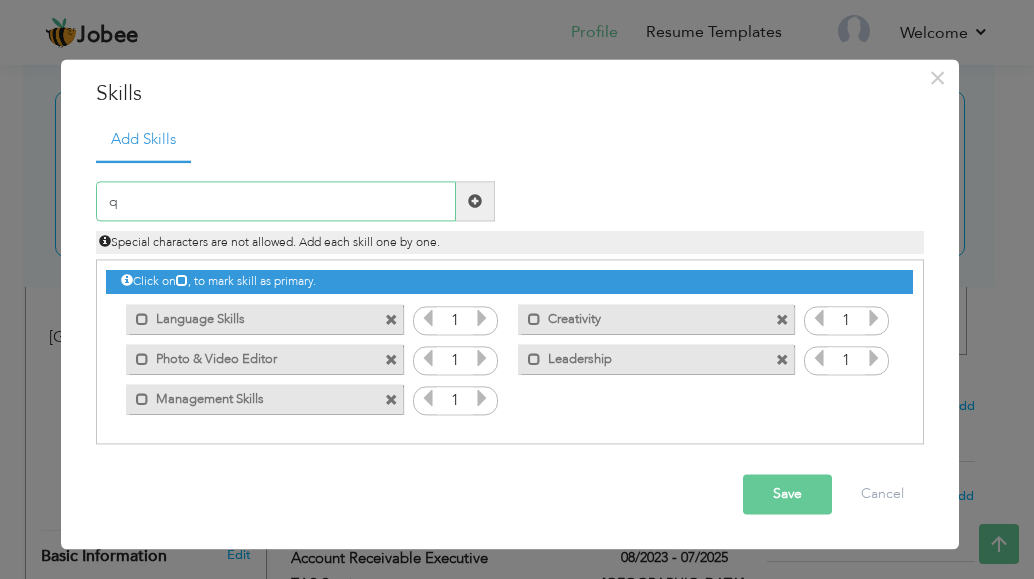 type on "q" 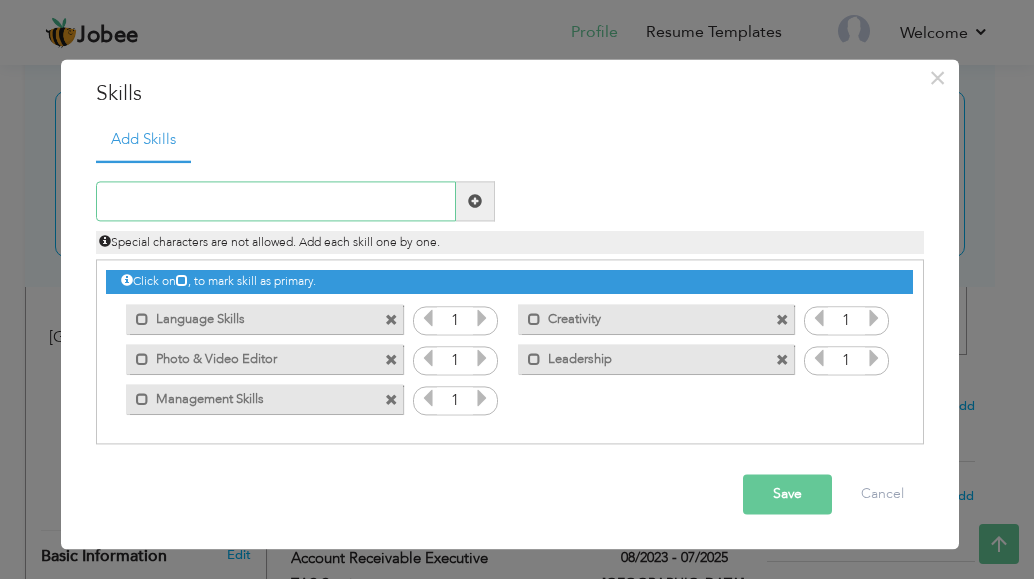 paste on "Quick Learning" 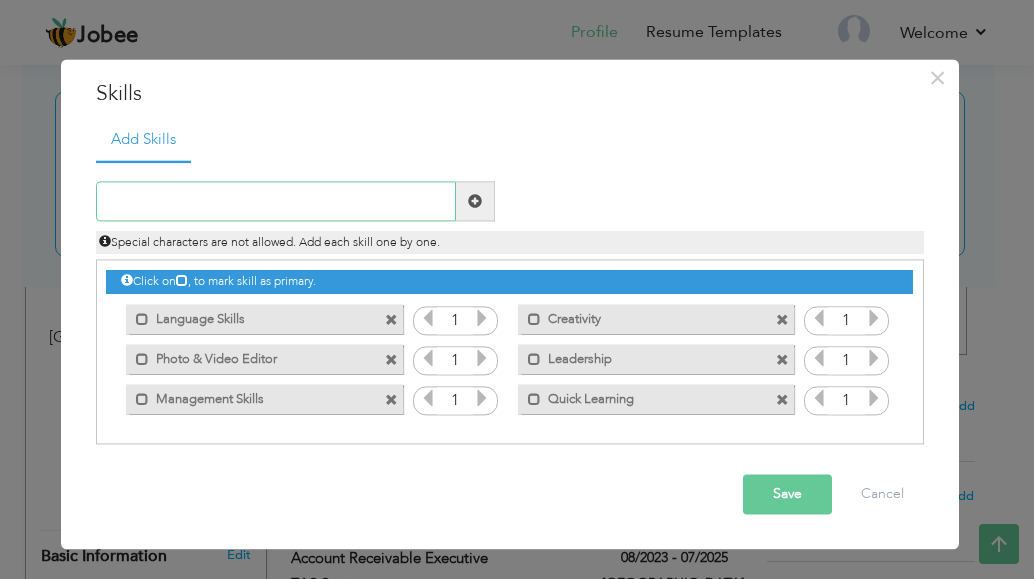 paste on "Accounts Management" 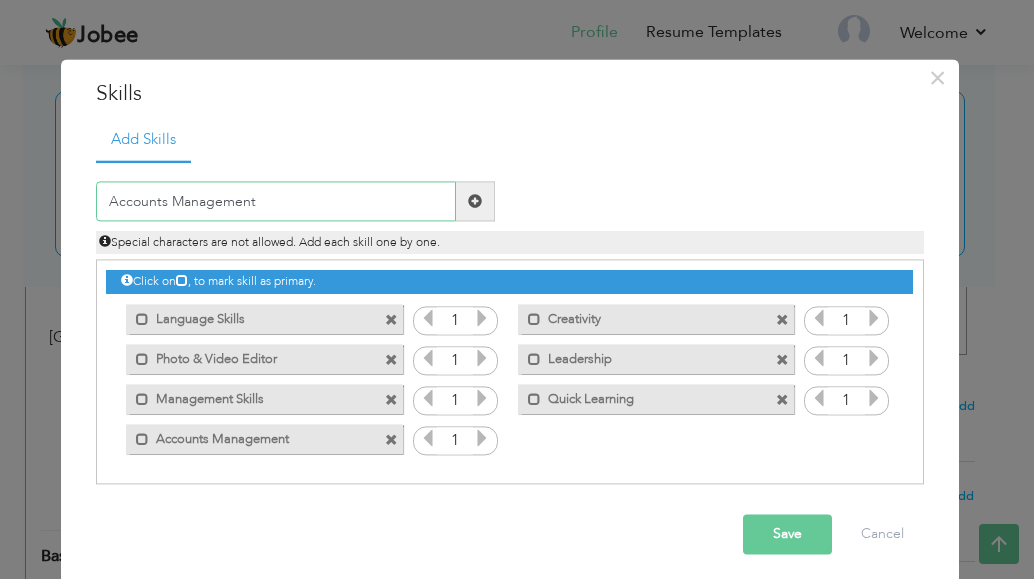 type 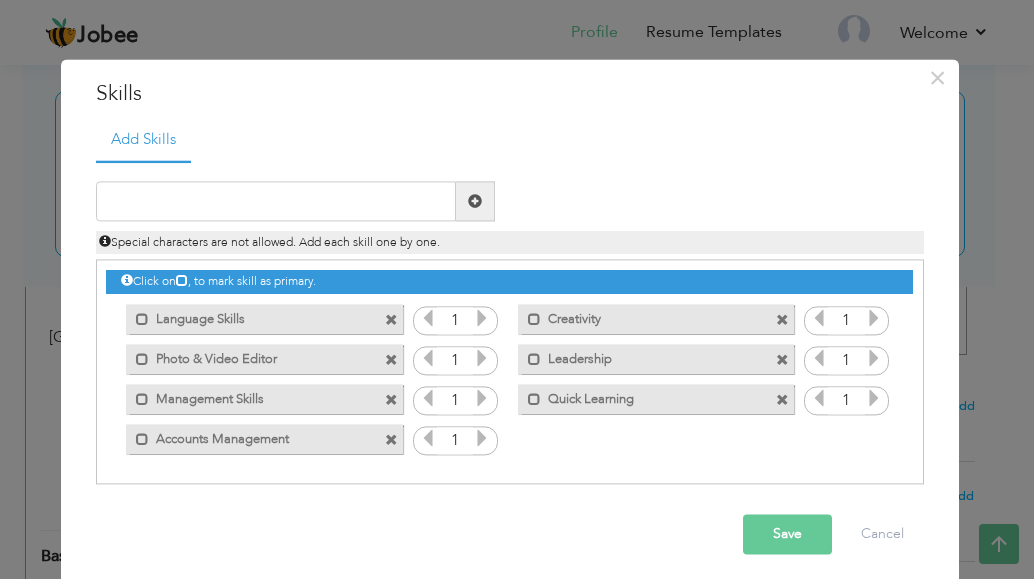 click on "Save" at bounding box center (787, 535) 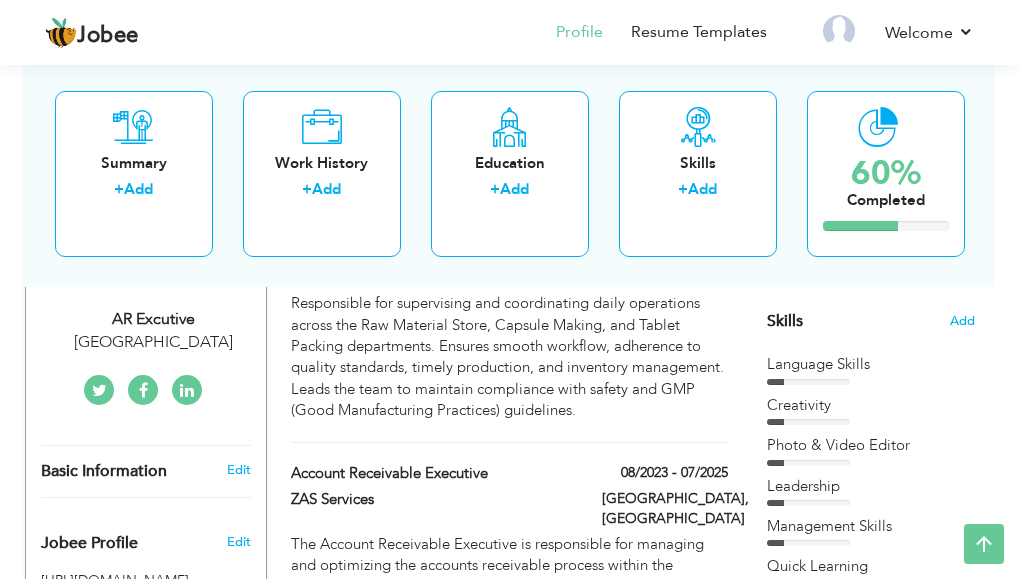 scroll, scrollTop: 491, scrollLeft: 0, axis: vertical 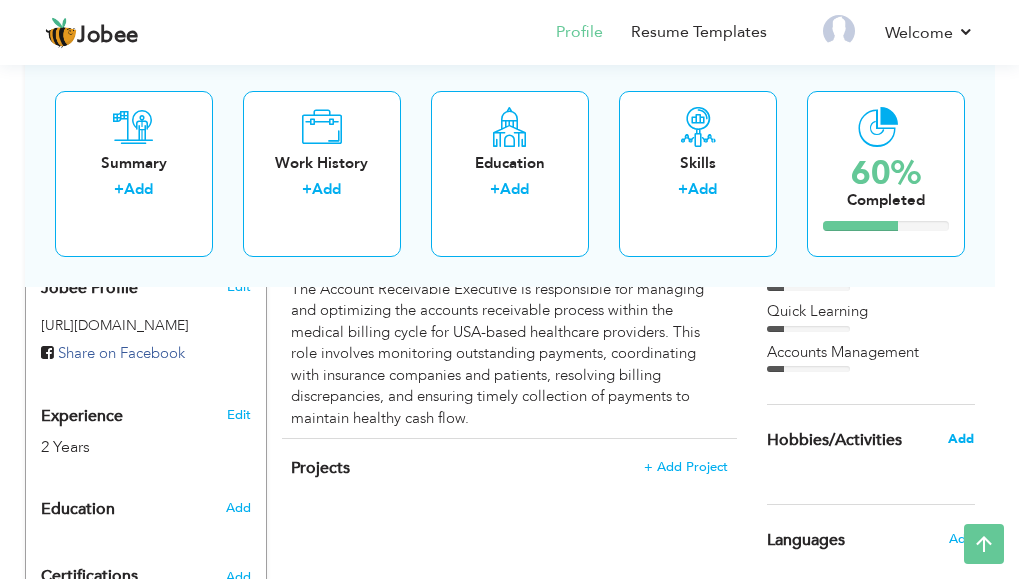 click on "Add" at bounding box center (961, 439) 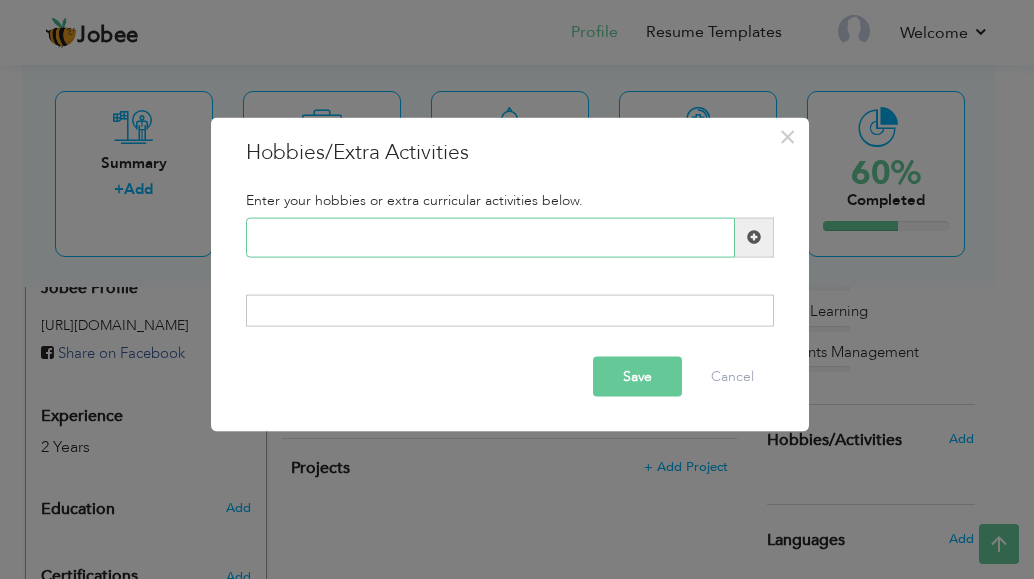 paste on "current affairs" 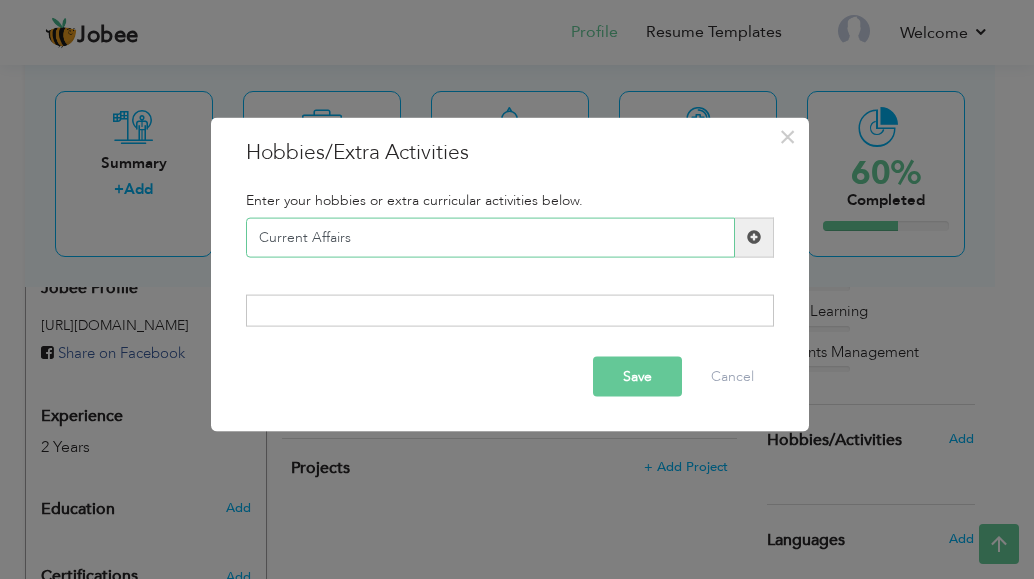 type on "Current Affairs" 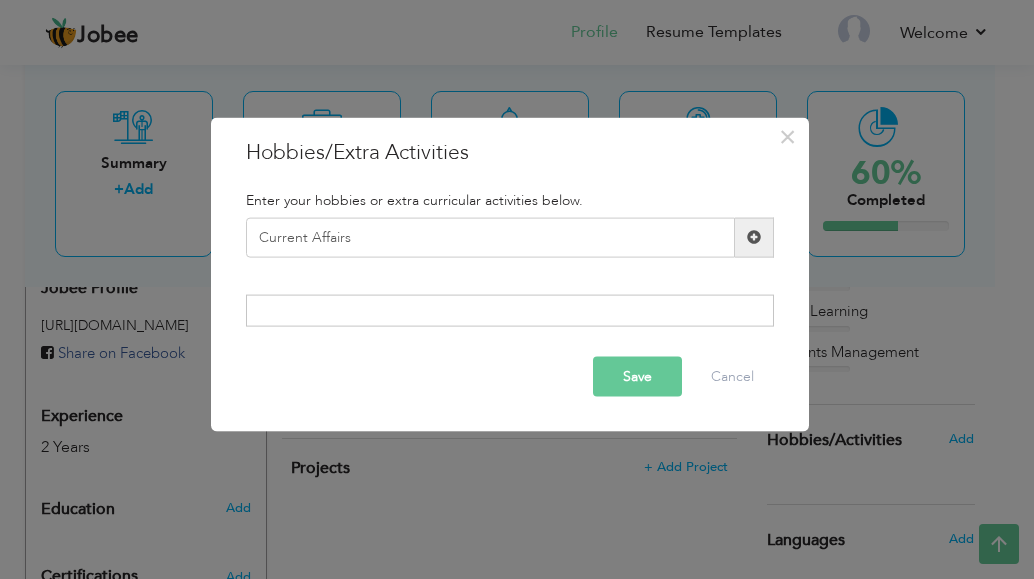 click on "Save" at bounding box center [637, 377] 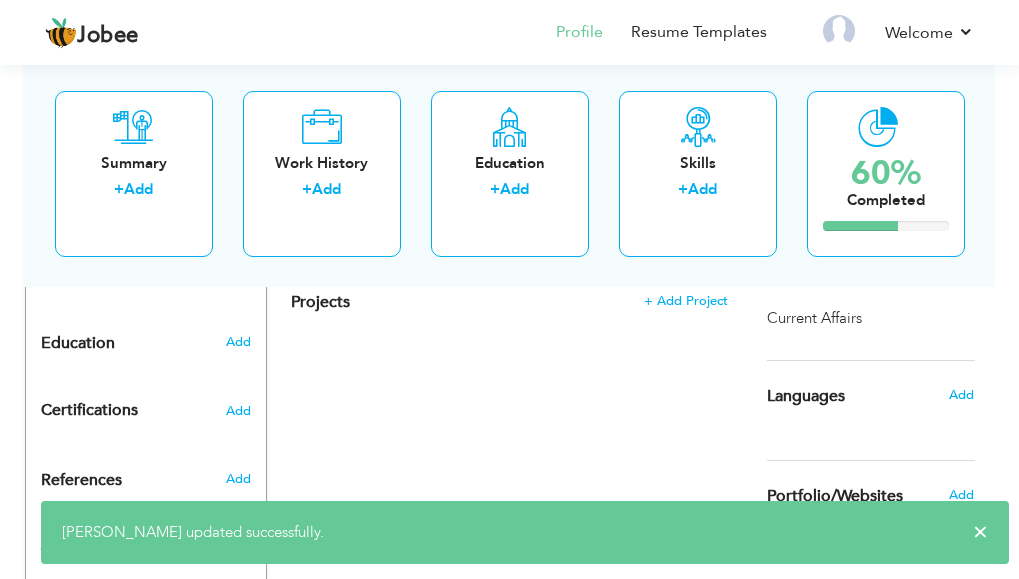 scroll, scrollTop: 863, scrollLeft: 0, axis: vertical 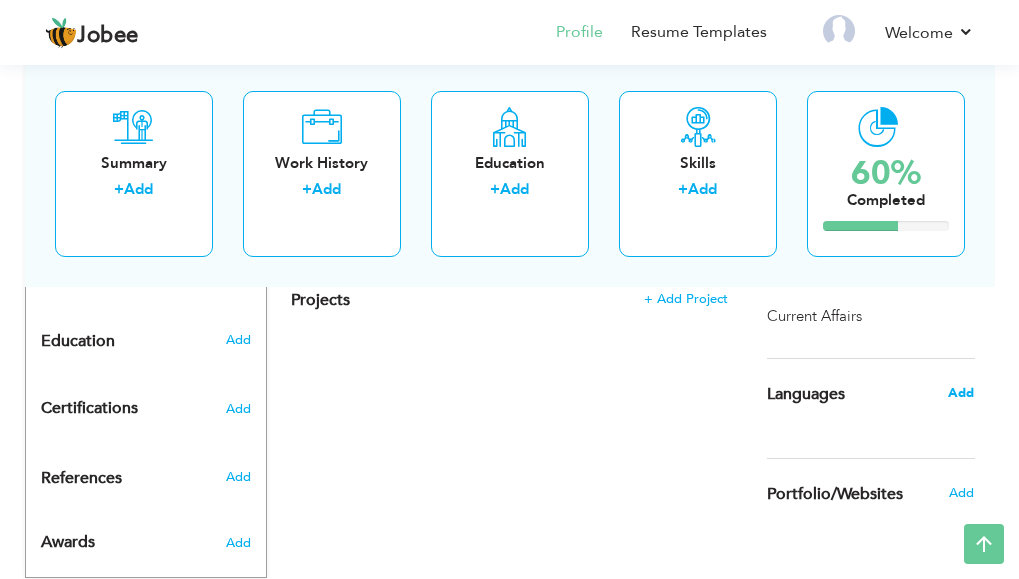 click on "Add" at bounding box center (961, 393) 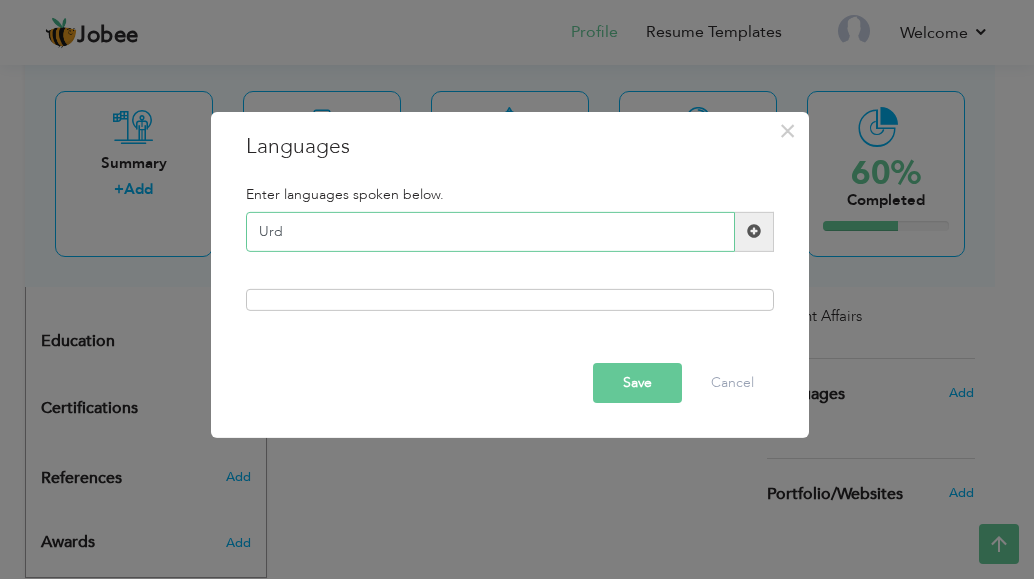 type on "Urdu" 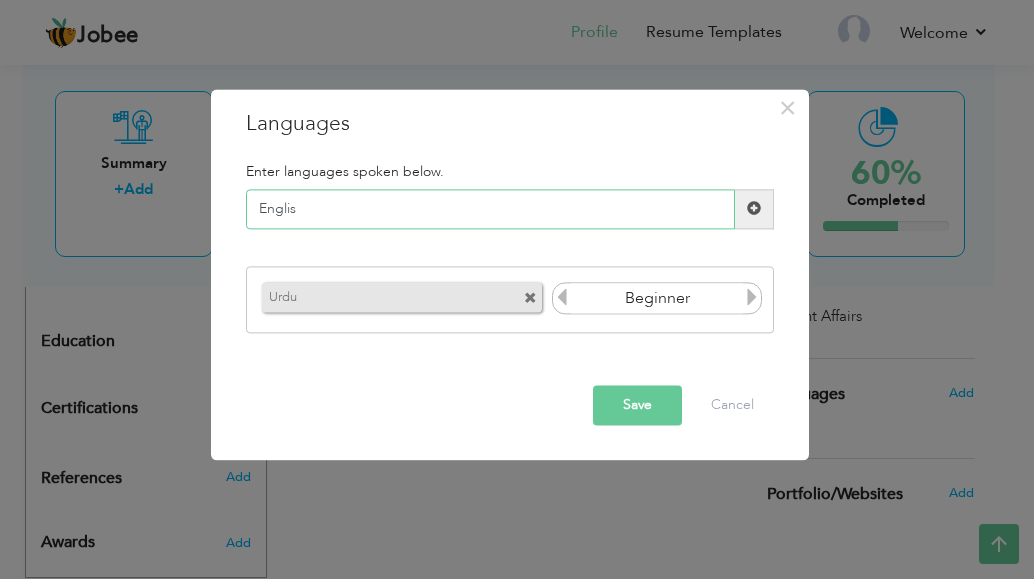 type on "English" 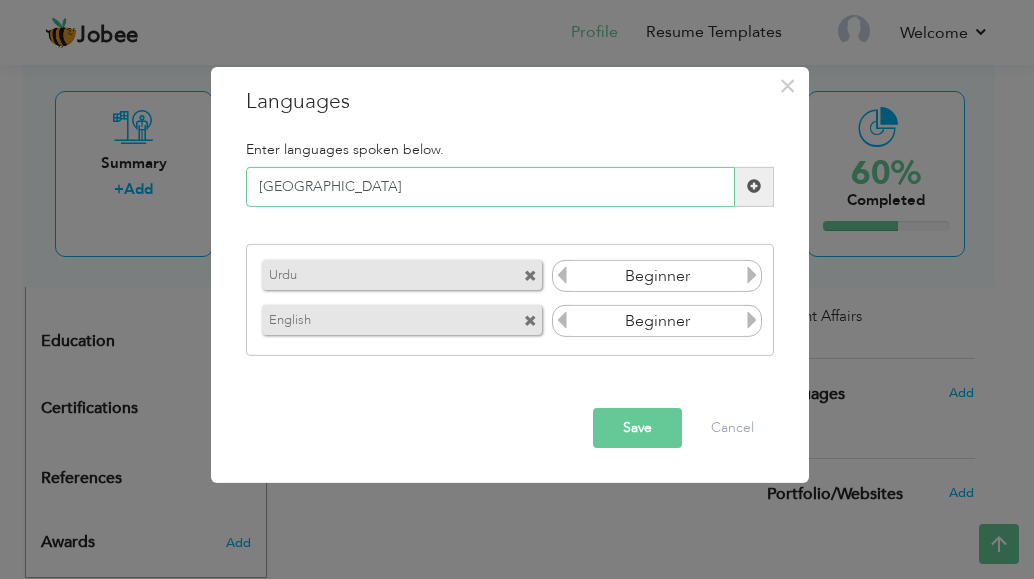type on "Punjabi" 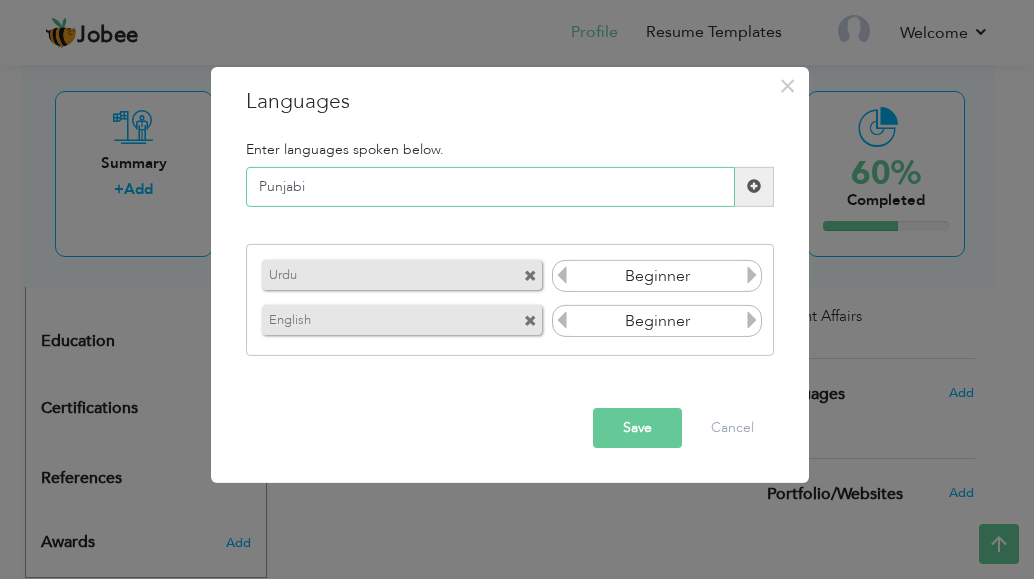 type 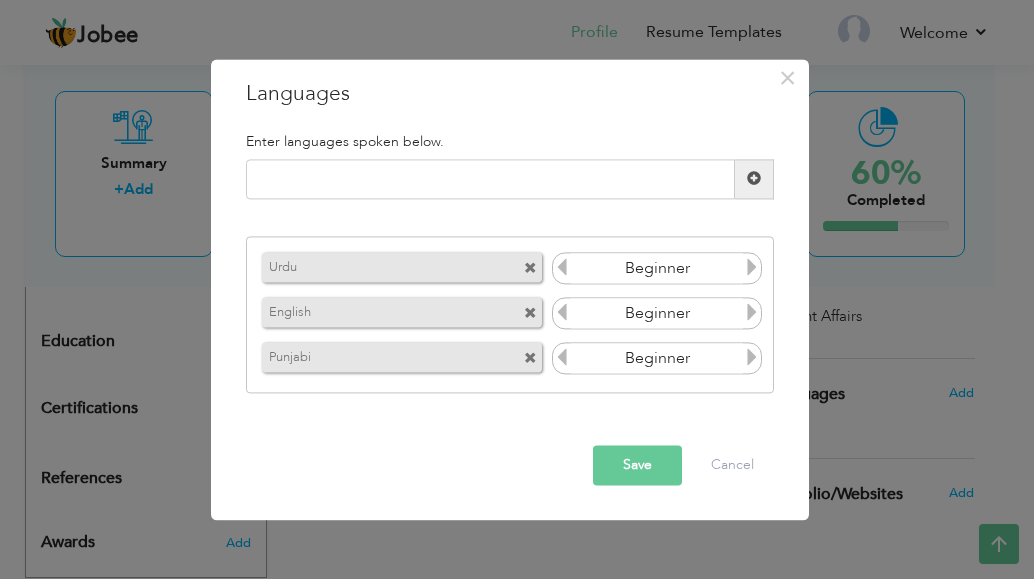 click at bounding box center [752, 268] 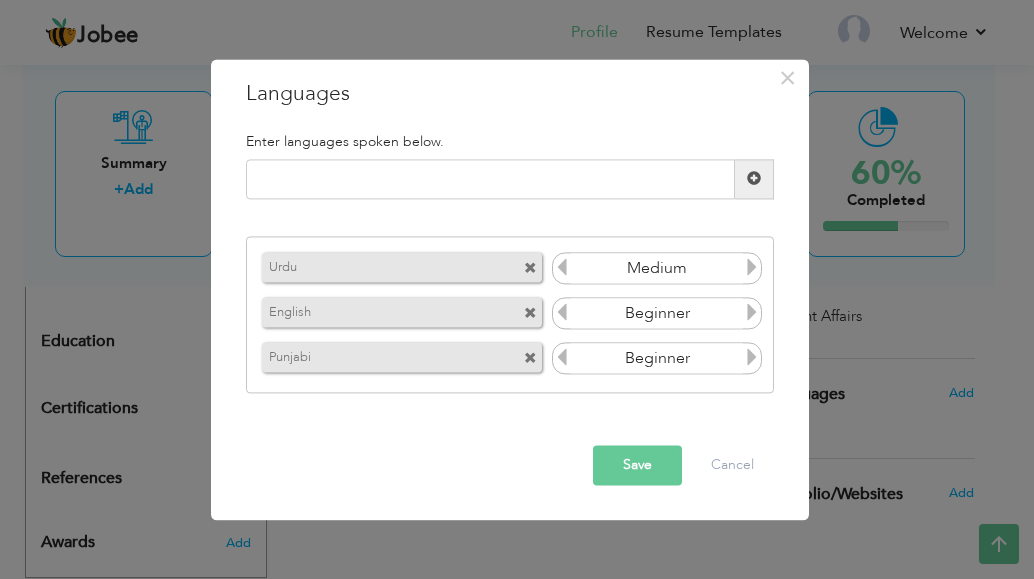 click at bounding box center (752, 268) 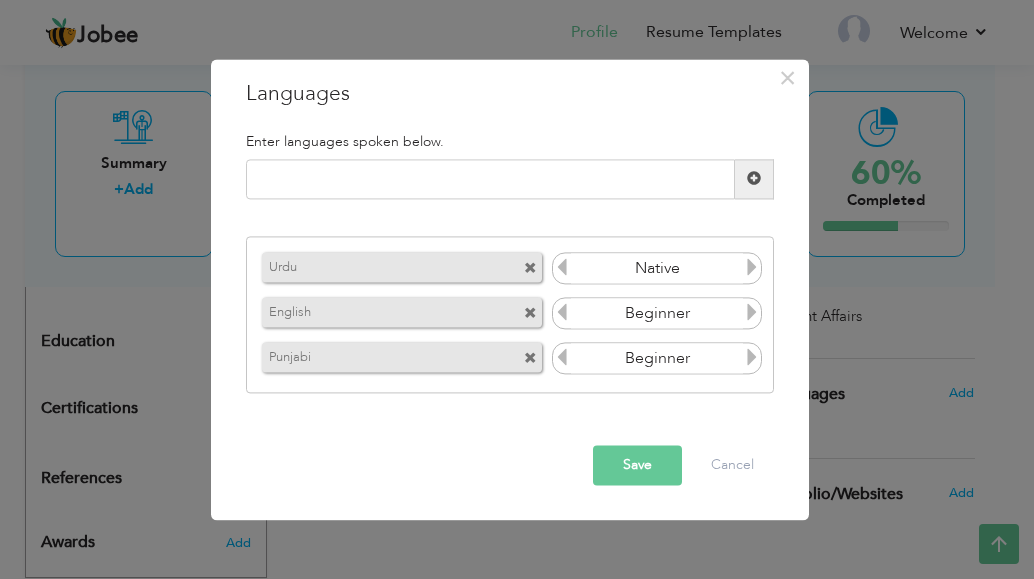 click at bounding box center [752, 268] 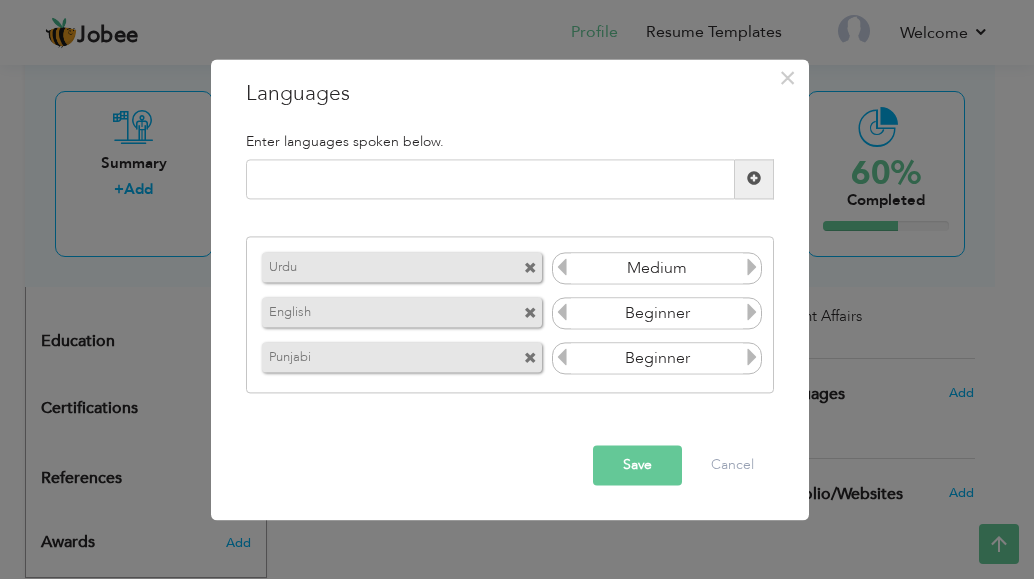 click at bounding box center (752, 268) 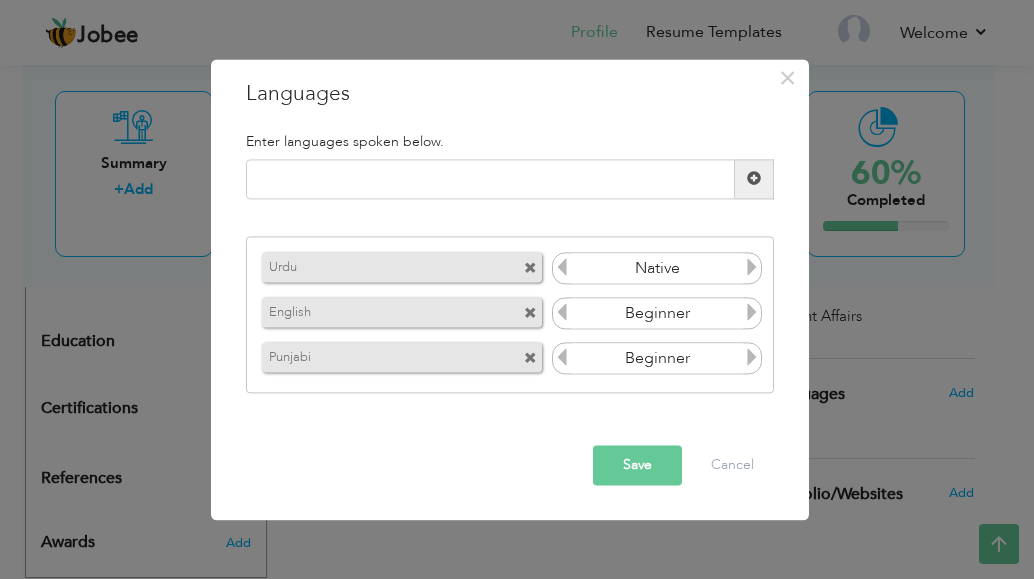 click at bounding box center (752, 313) 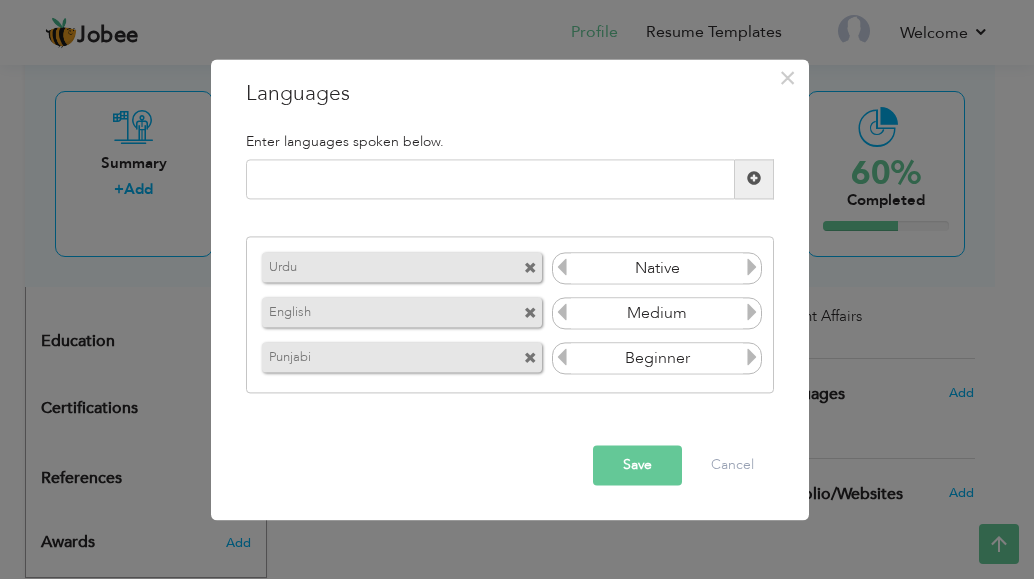click at bounding box center (752, 358) 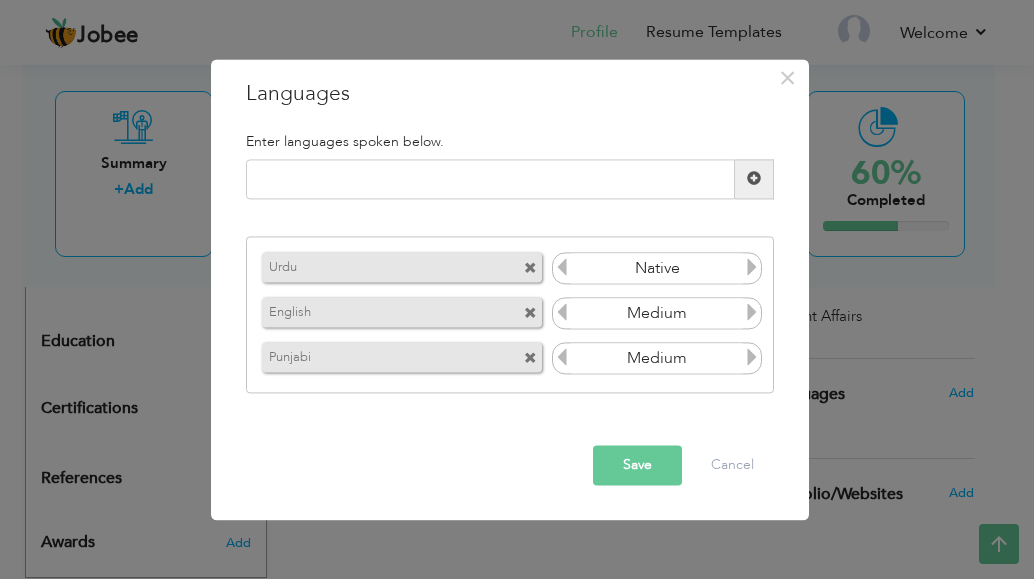 click at bounding box center (752, 358) 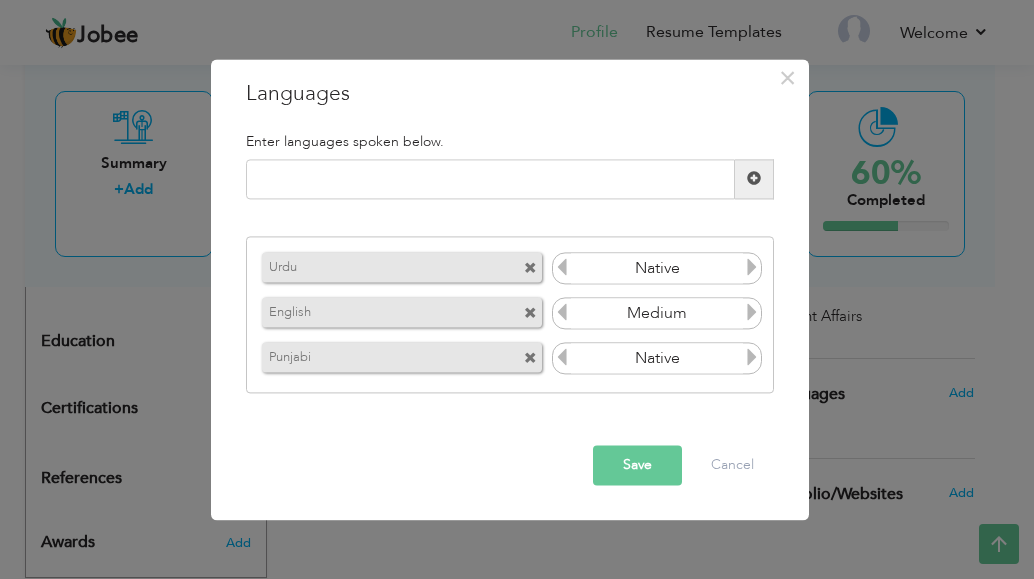 click on "Save" at bounding box center [637, 465] 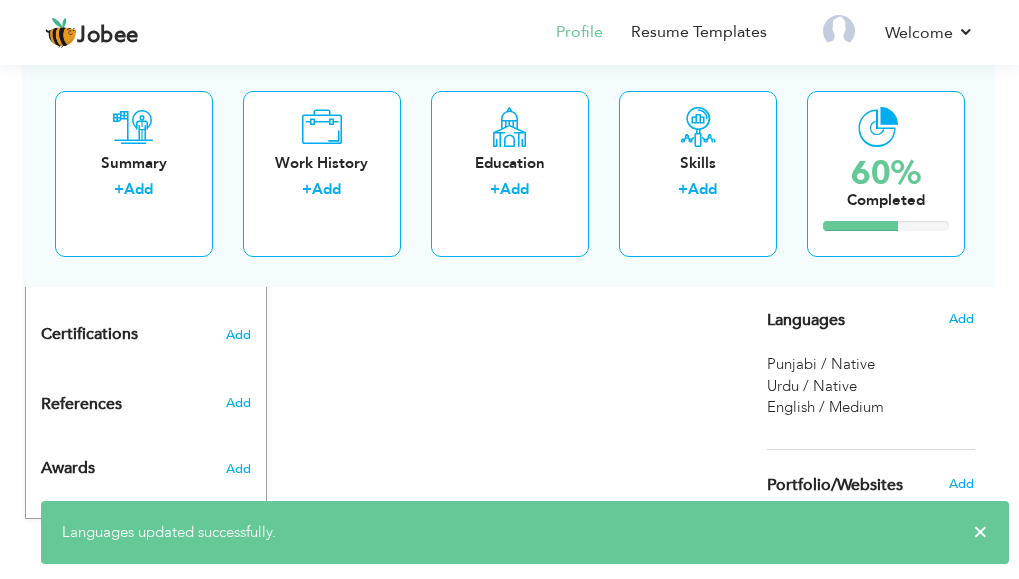 scroll, scrollTop: 962, scrollLeft: 0, axis: vertical 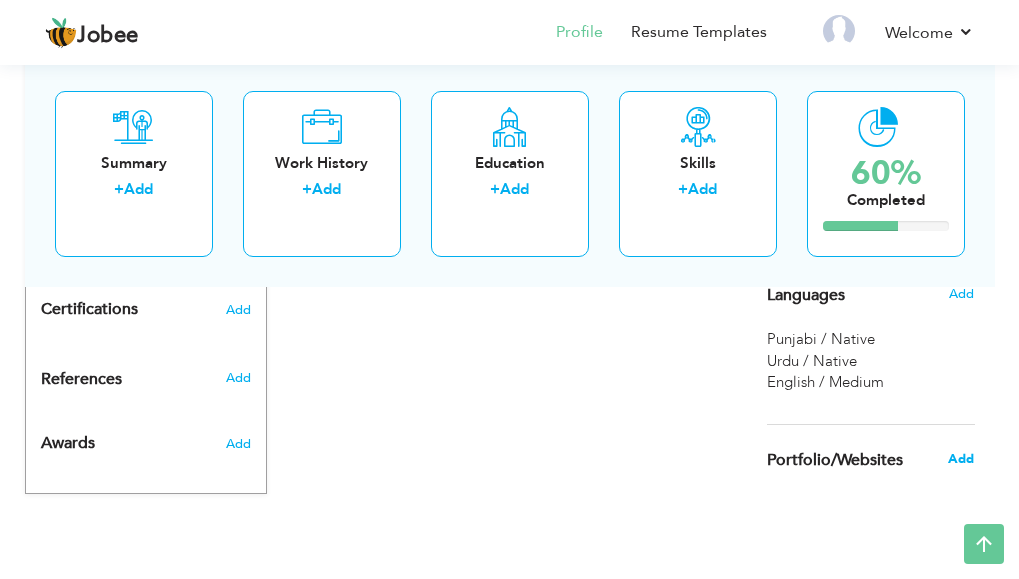 click on "Add" at bounding box center [961, 459] 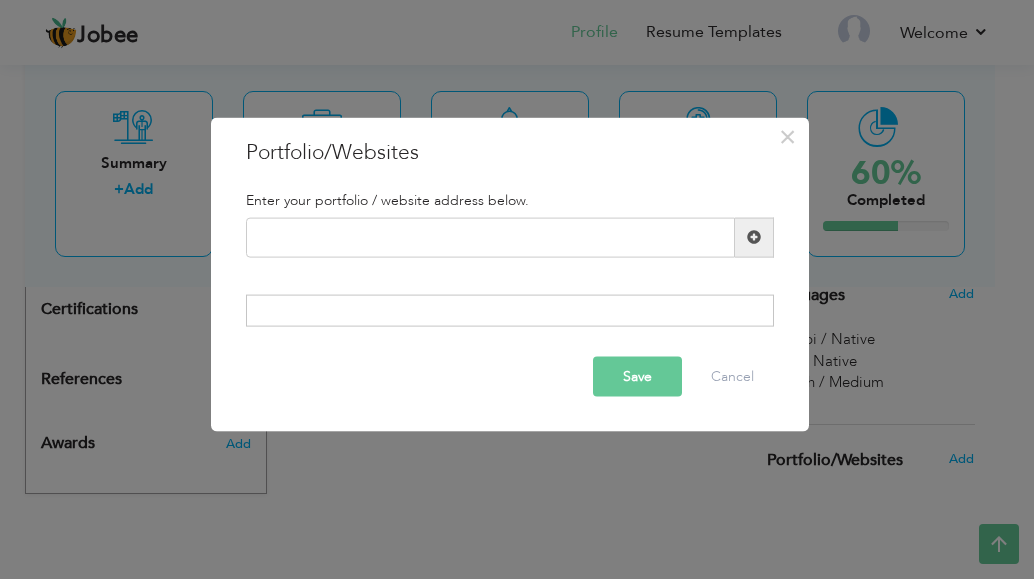 click on "Enter your portfolio / website address below." at bounding box center (510, 199) 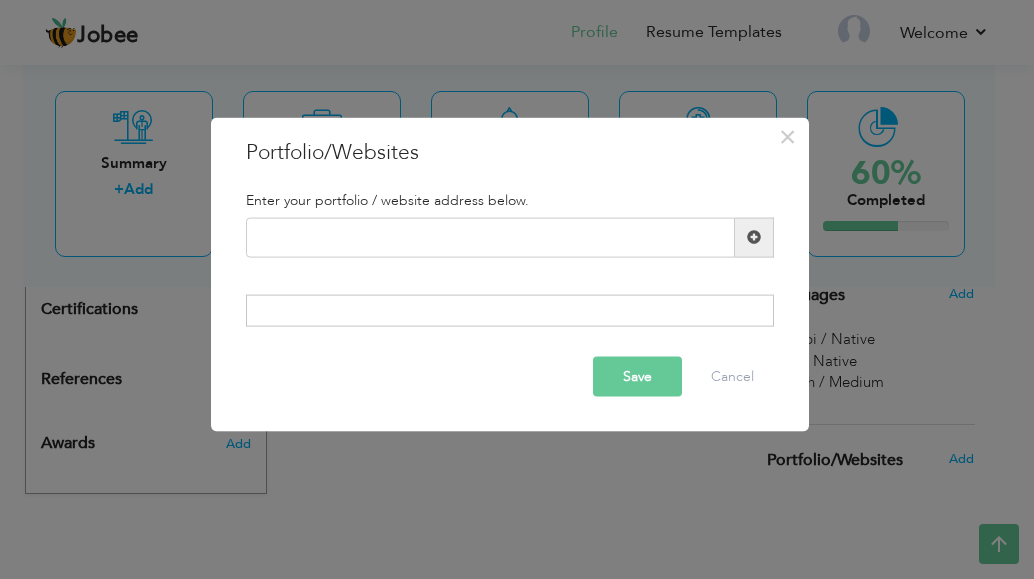 click at bounding box center (510, 311) 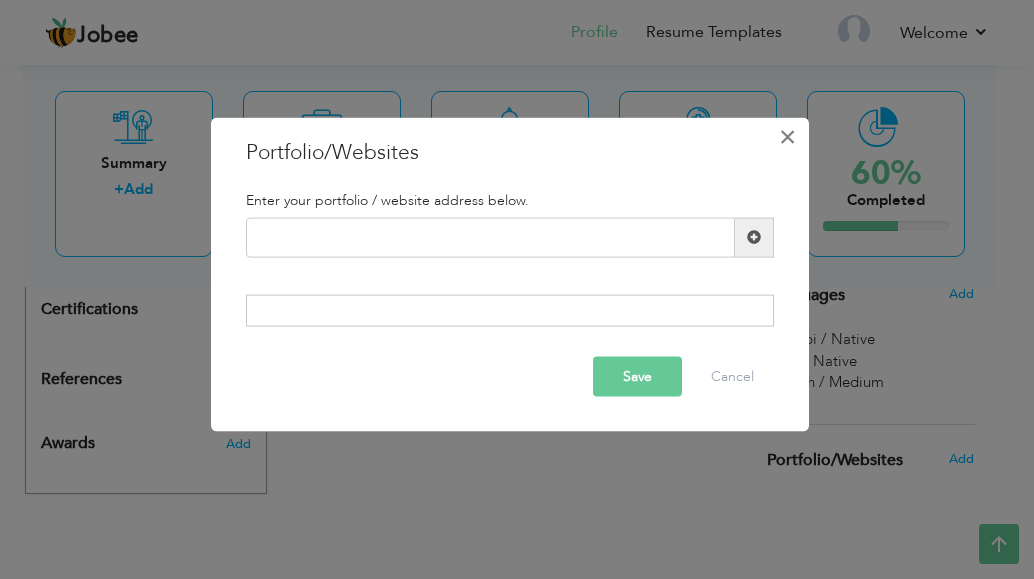 click on "×" at bounding box center (787, 136) 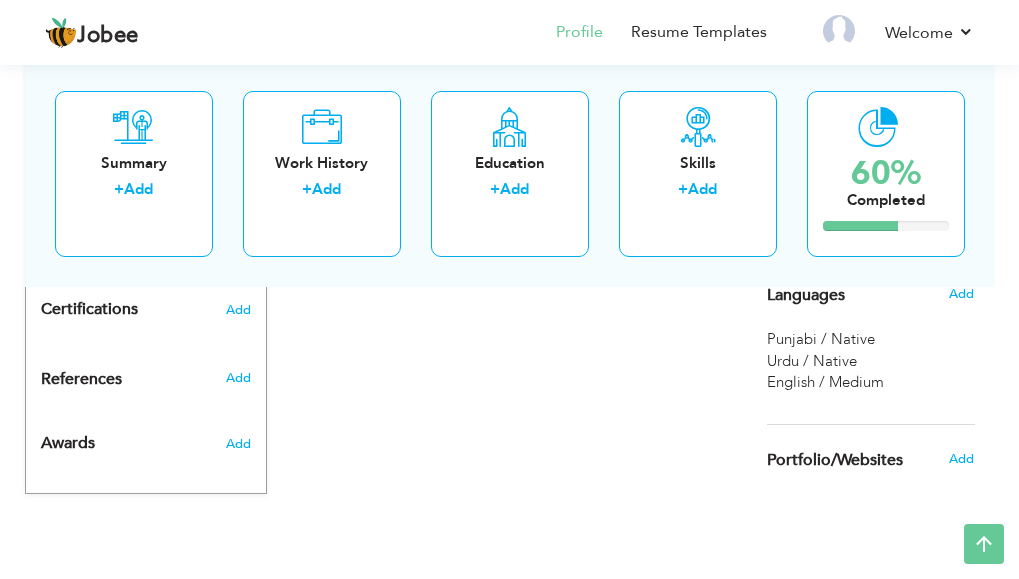 click on "CV Import
Profile Strength
0%
Select an Item from right menu
Work History
* Job Title Tools" at bounding box center [509, -28] 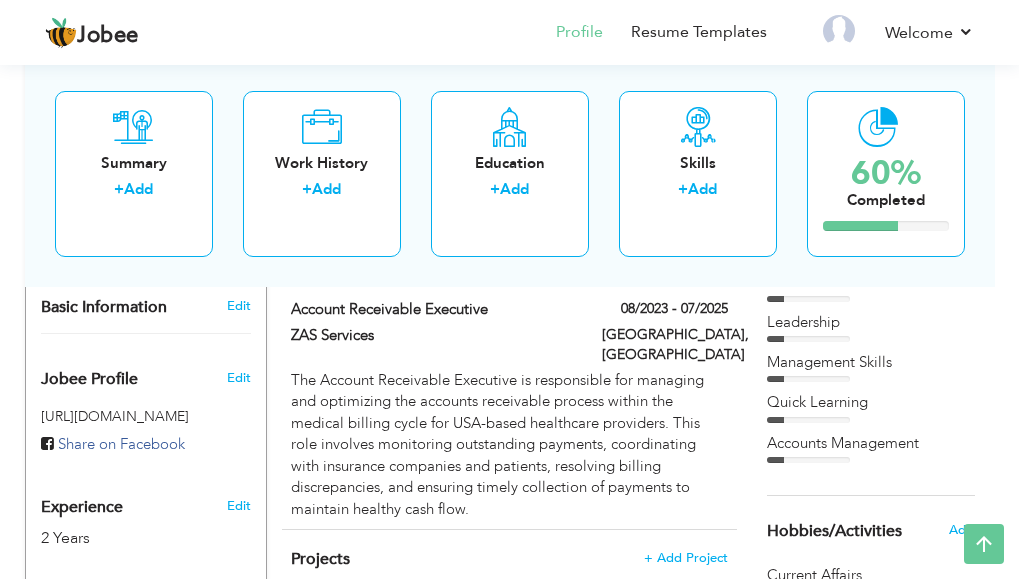 scroll, scrollTop: 602, scrollLeft: 0, axis: vertical 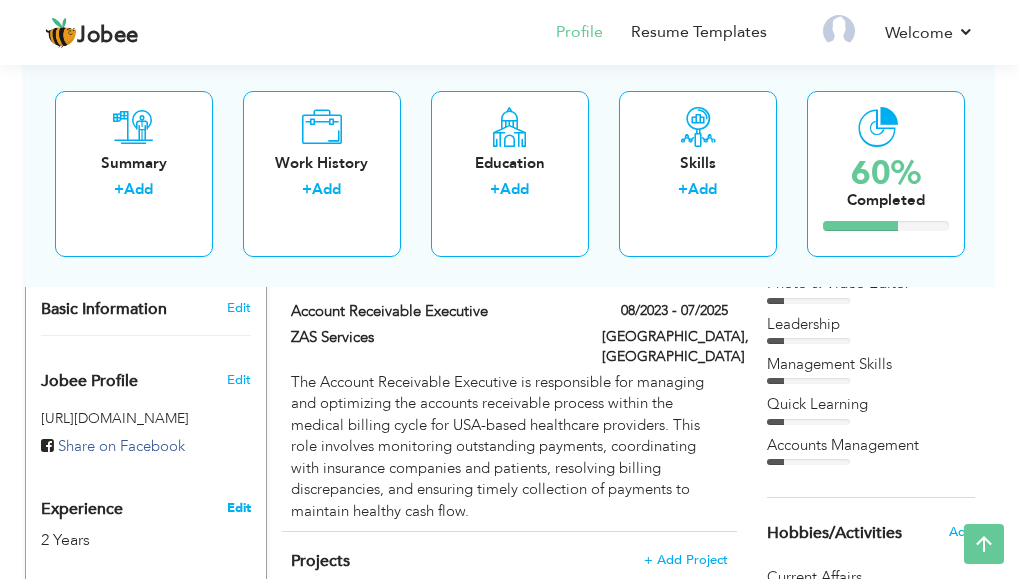 click on "Edit" at bounding box center (239, 508) 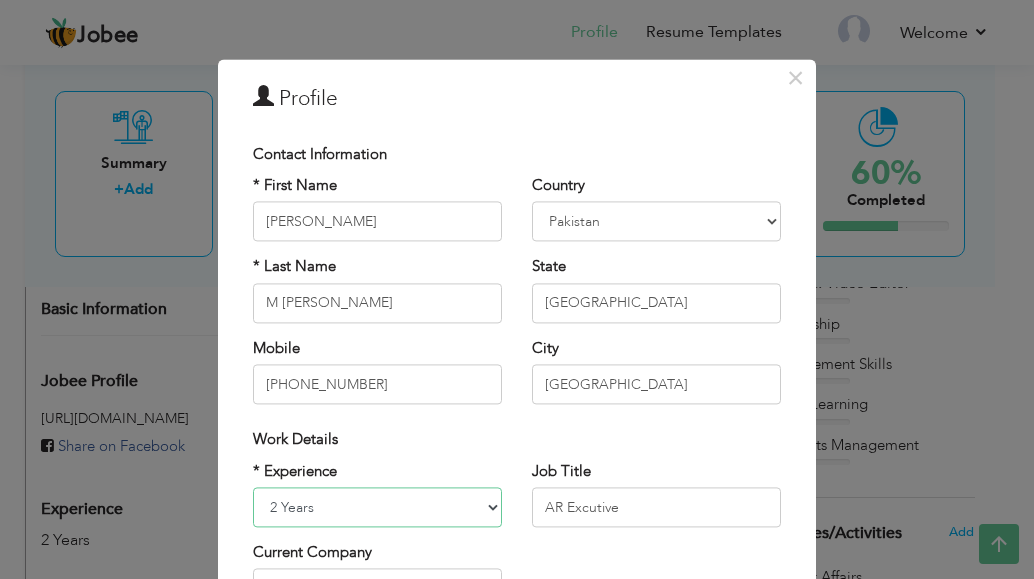 click on "Entry Level Less than 1 Year 1 Year 2 Years 3 Years 4 Years 5 Years 6 Years 7 Years 8 Years 9 Years 10 Years 11 Years 12 Years 13 Years 14 Years 15 Years 16 Years 17 Years 18 Years 19 Years 20 Years 21 Years 22 Years 23 Years 24 Years 25 Years 26 Years 27 Years 28 Years 29 Years 30 Years 31 Years 32 Years 33 Years 34 Years 35 Years More than 35 Years" at bounding box center [377, 507] 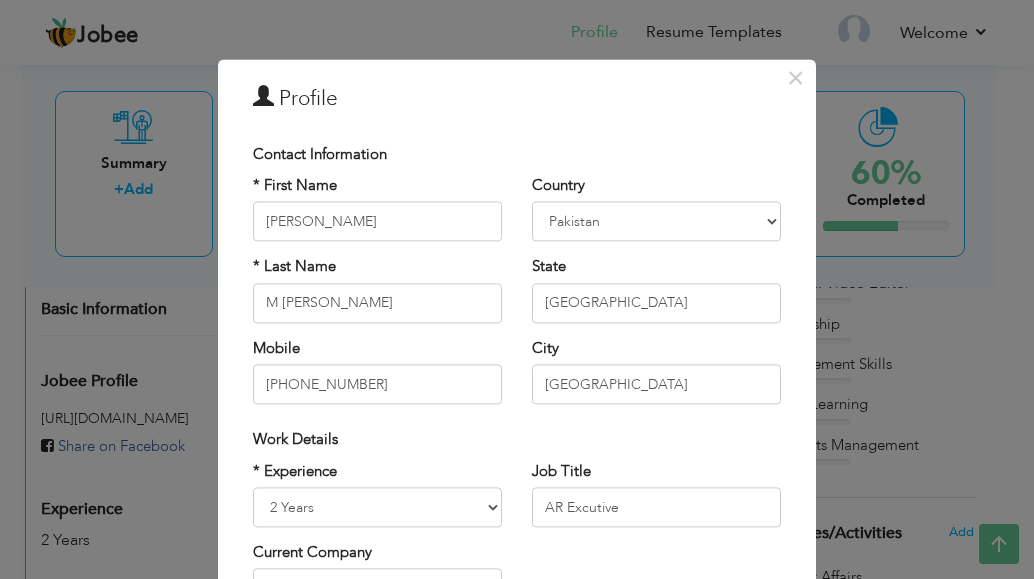 click on "Country
Afghanistan Albania Algeria American Samoa Andorra Angola Anguilla Antarctica Antigua and Barbuda Argentina Armenia Aruba Australia Austria Azerbaijan Bahamas Bahrain Bangladesh Barbados Belarus Belgium Belize Benin Bermuda Bhutan Bolivia Bosnia-Herzegovina Botswana Bouvet Island Brazil British Indian Ocean Territory Brunei Darussalam Bulgaria Burkina Faso Burundi Cambodia Cameroon Canada Cape Verde Cayman Islands Central African Republic Chad Chile China Christmas Island Cocos (Keeling) Islands Colombia Comoros Congo Congo, Dem. Republic Cook Islands Costa Rica Croatia Cuba Cyprus Czech Rep Denmark Djibouti Dominica Dominican Republic Ecuador Egypt El Salvador Equatorial Guinea Eritrea Estonia Ethiopia European Union Falkland Islands (Malvinas) Faroe Islands Fiji Finland France French Guiana French Southern Territories Gabon Gambia Georgia Germany Ghana" at bounding box center (656, 297) 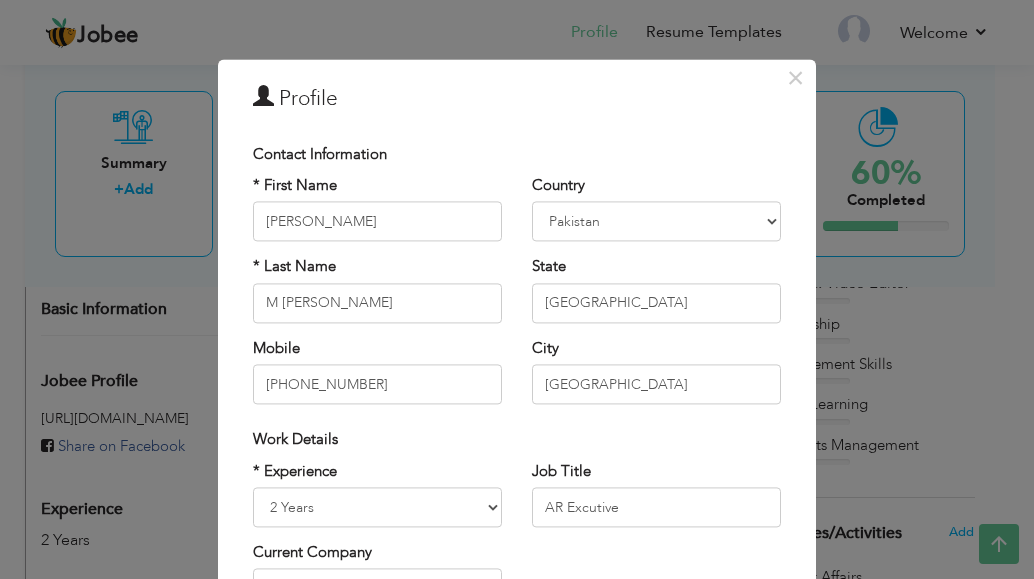 click on "×
Profile
Contact Information
* First Name
Ghulam Dustgeer
* Last Name M Ijaz Khan  Mobile  +923104715517  Country  U.K" at bounding box center (517, 289) 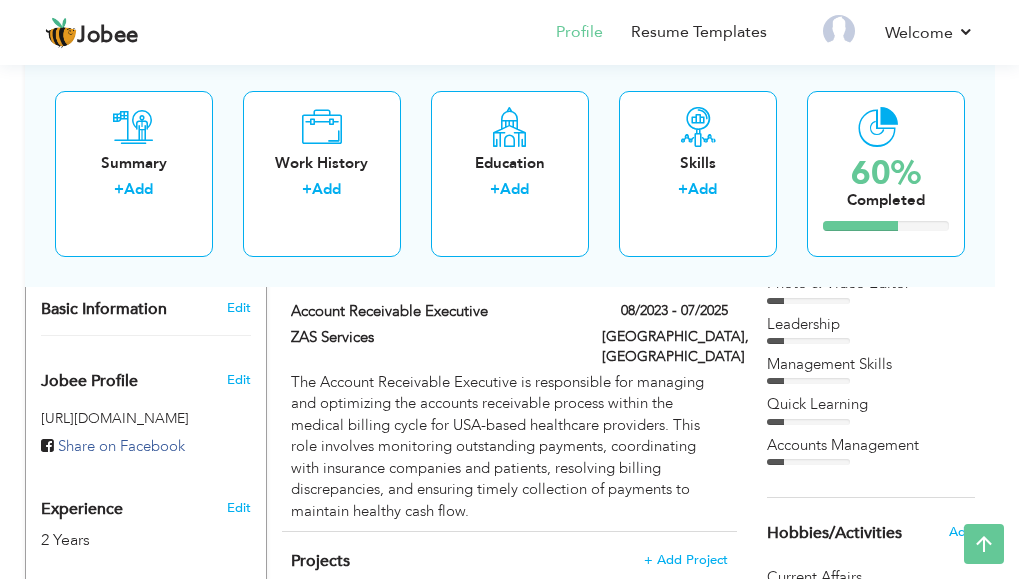click on "Summary
+  Add
Work History
+  Add
Education
+  Add
Skills
+  Add
60%
Completed" at bounding box center (510, 173) 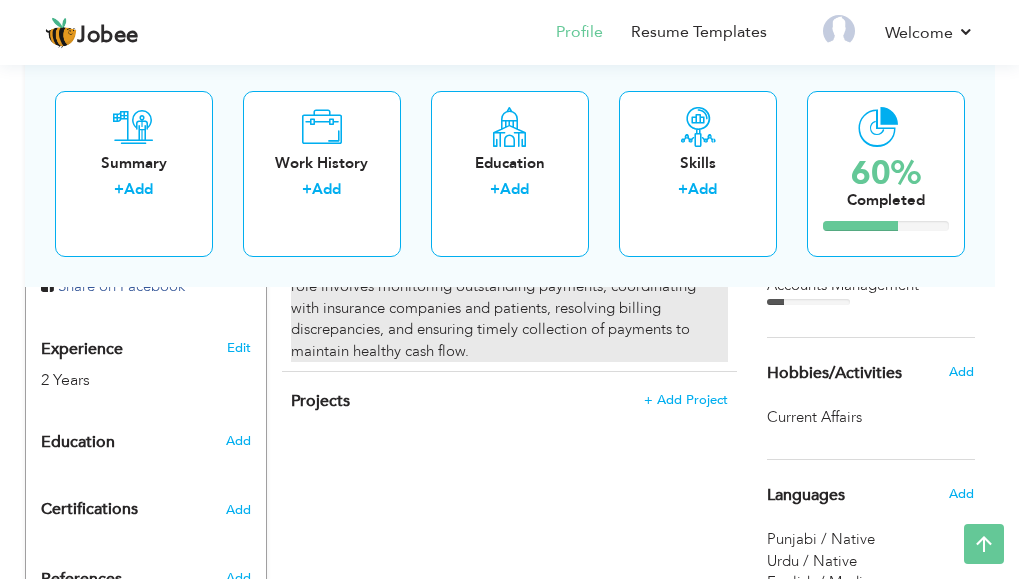 scroll, scrollTop: 802, scrollLeft: 0, axis: vertical 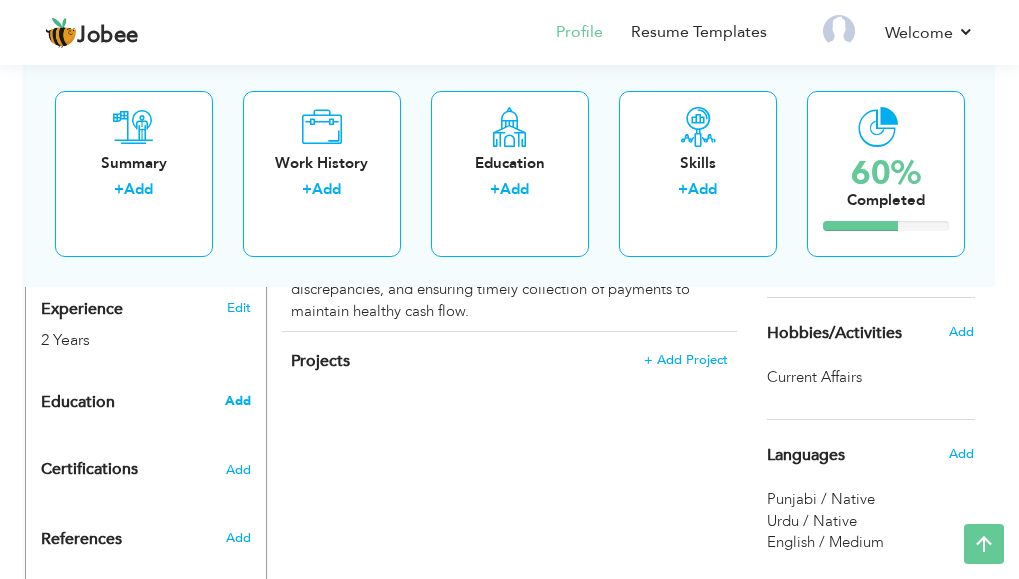 click on "Add" at bounding box center (238, 401) 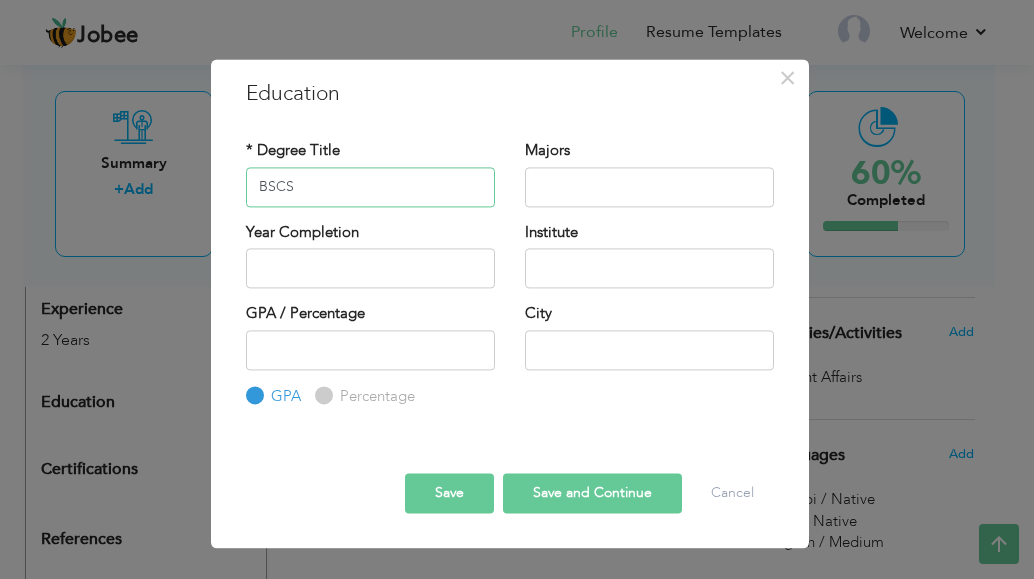 type on "BSCS" 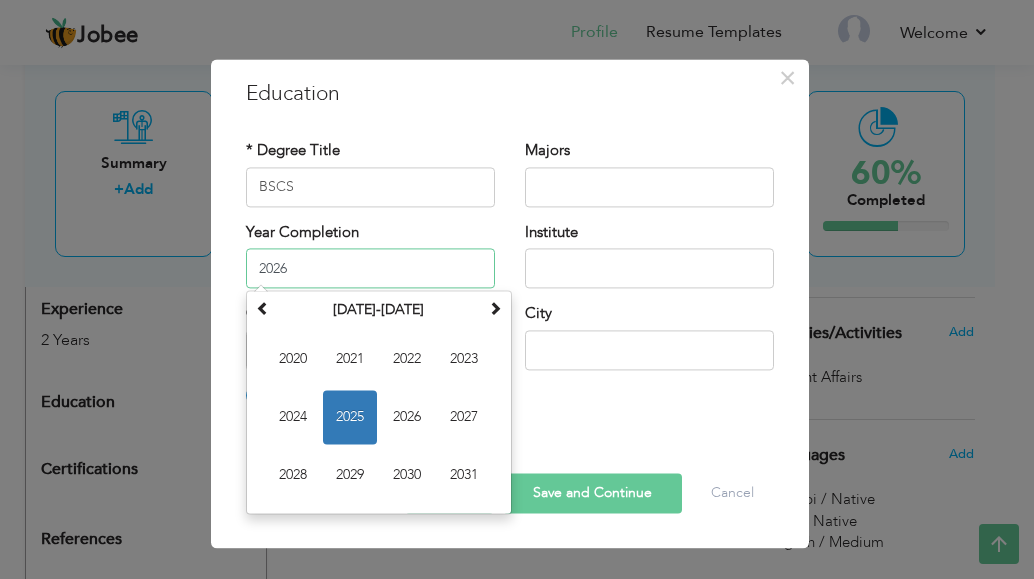 type on "2026" 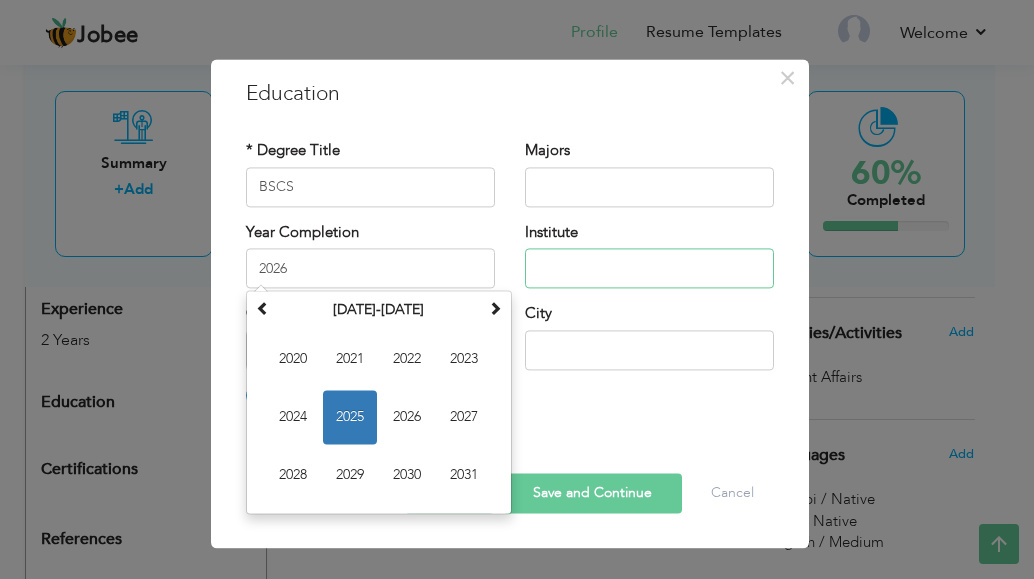 click at bounding box center [649, 268] 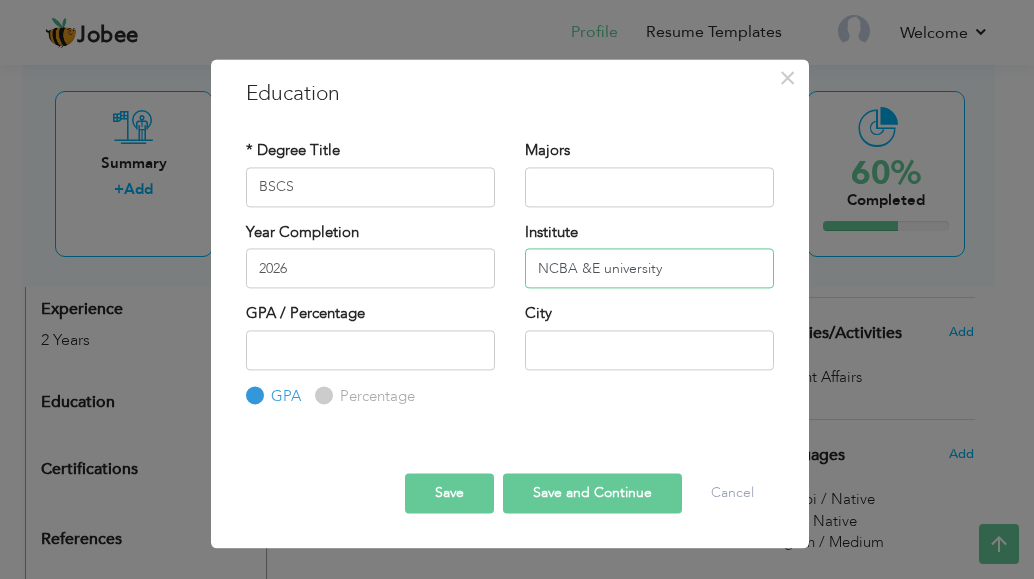 click on "NCBA &E university" at bounding box center (649, 268) 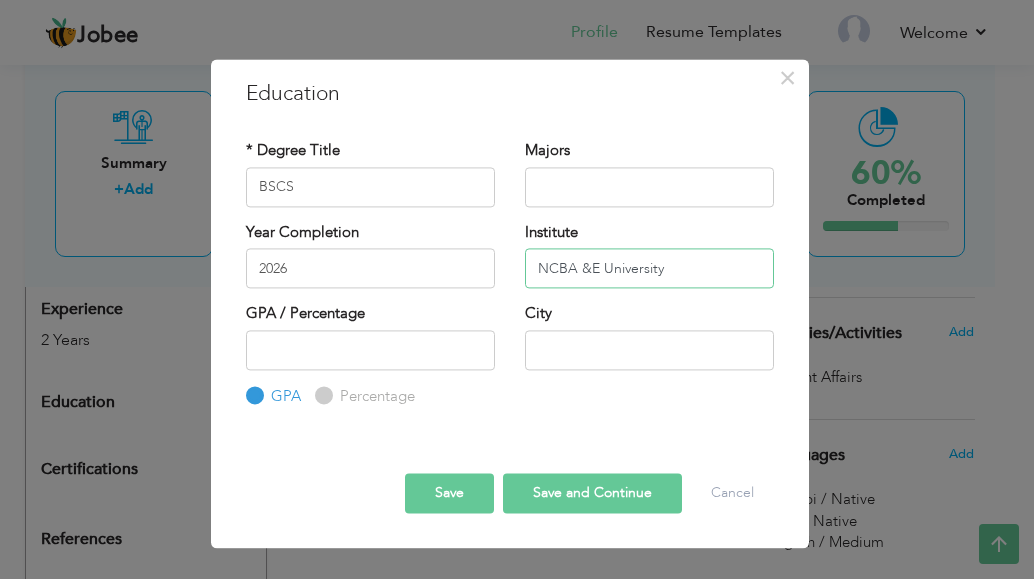 type on "NCBA &E University" 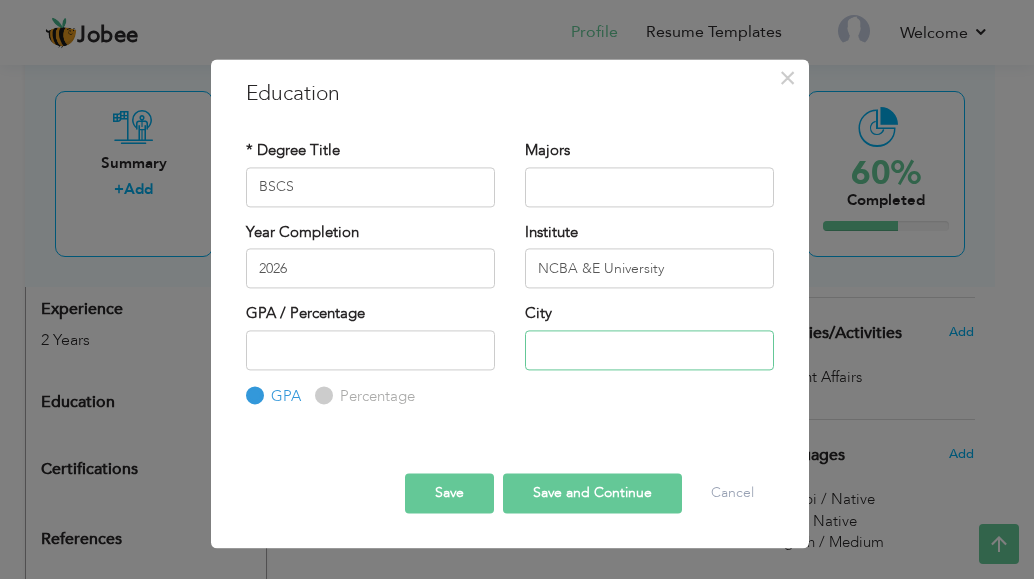 click at bounding box center [649, 350] 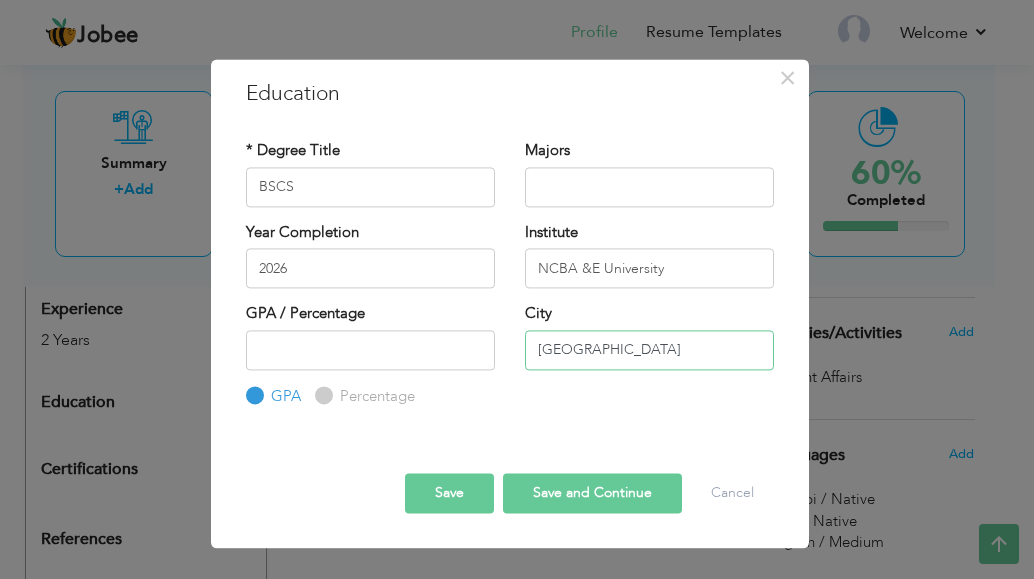 type on "Lahore" 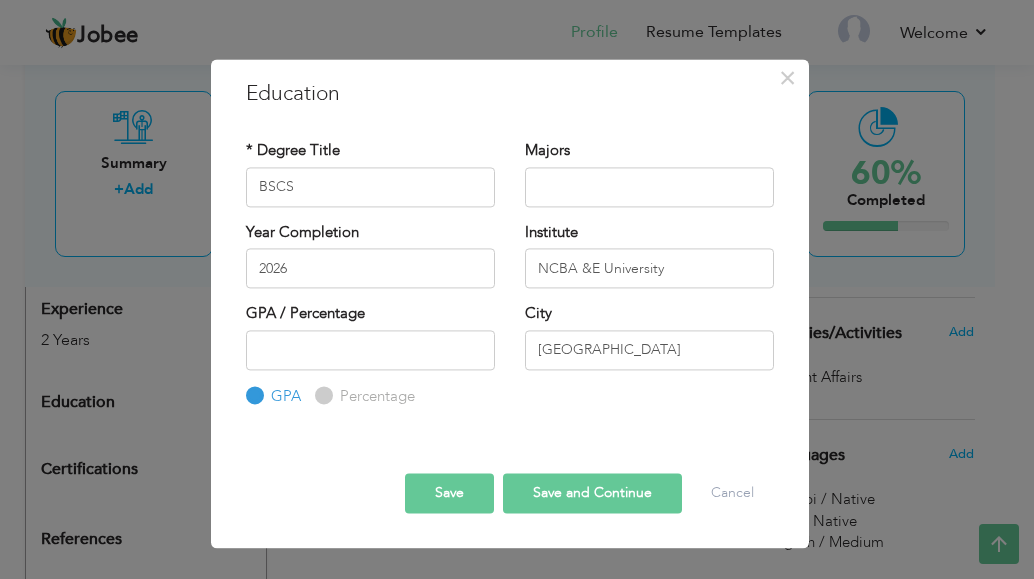 click on "Save" at bounding box center [449, 494] 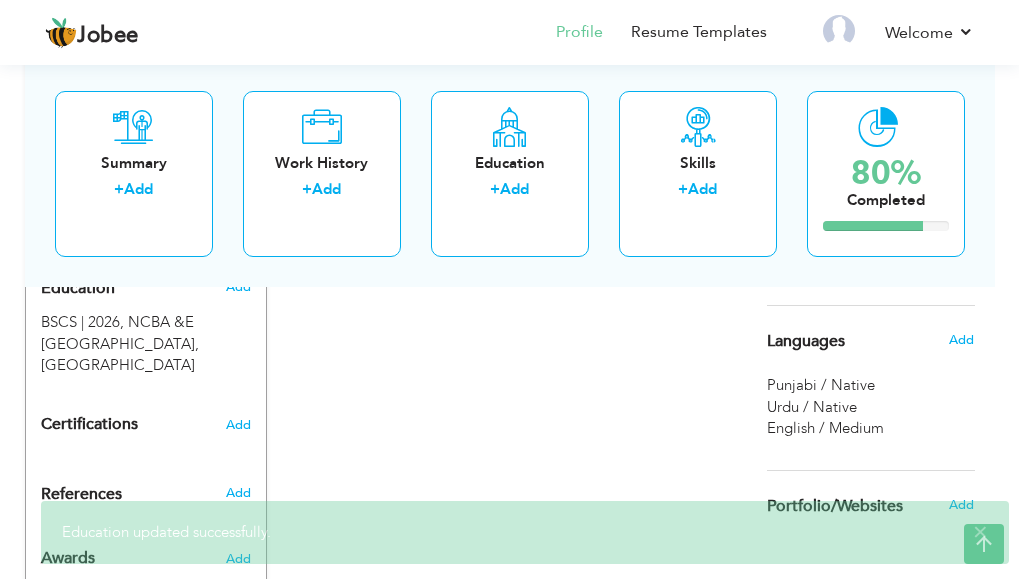 scroll, scrollTop: 924, scrollLeft: 0, axis: vertical 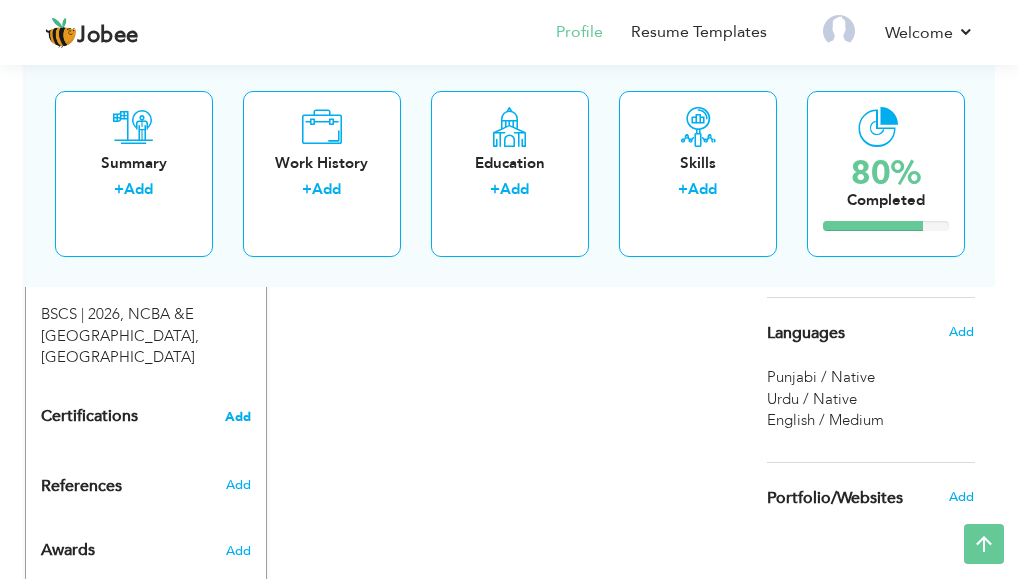 click on "Add" at bounding box center (238, 417) 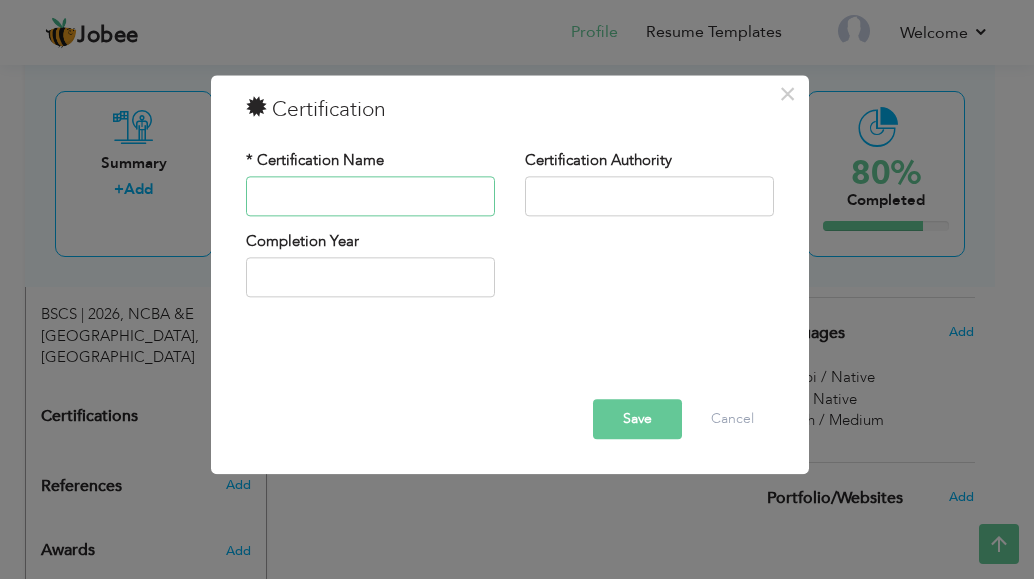 paste on "Employee of the  month" 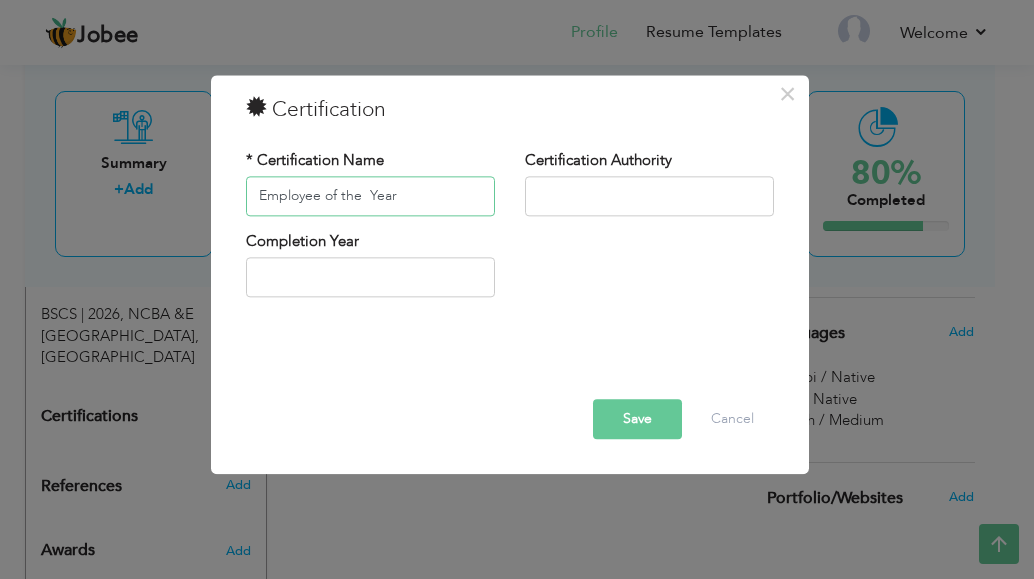 type on "Employee of the  Year" 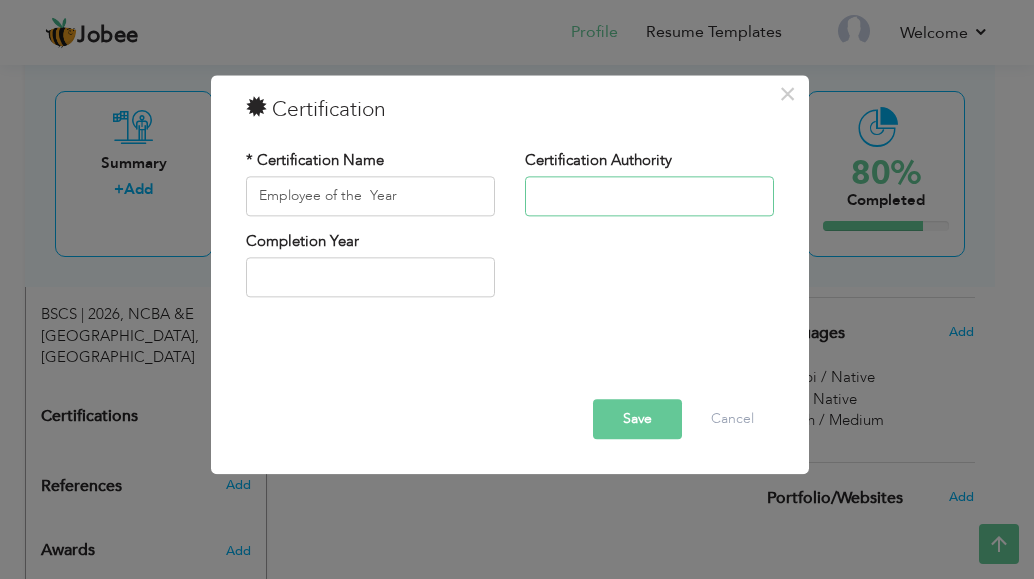 click at bounding box center (649, 196) 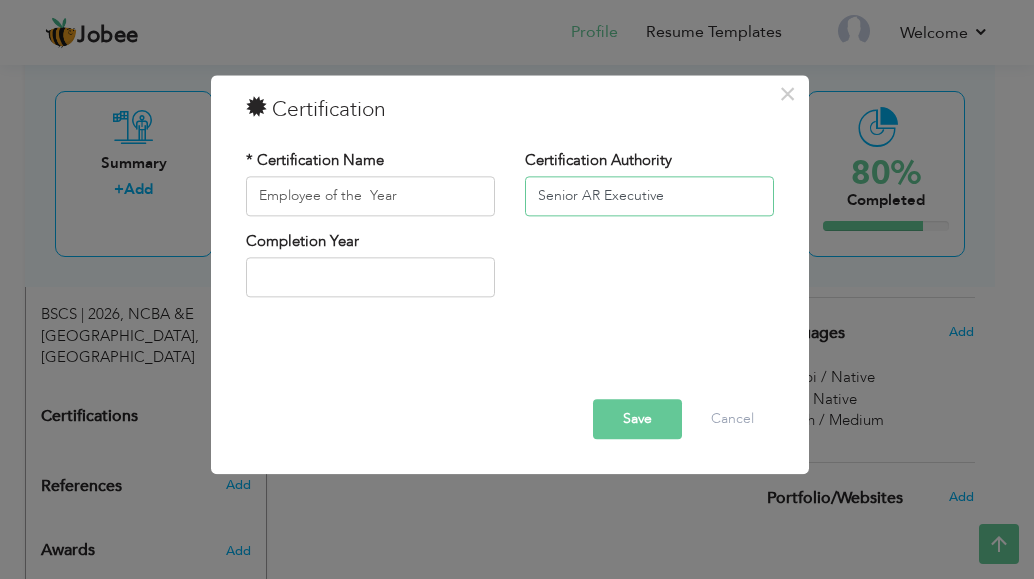type on "Senior AR Executive" 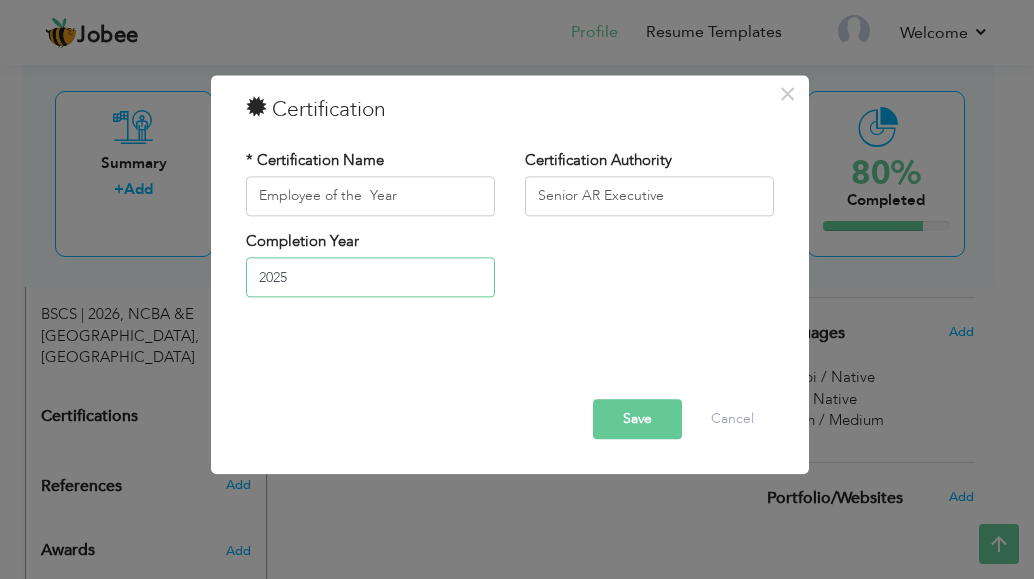 click on "2025" at bounding box center [370, 278] 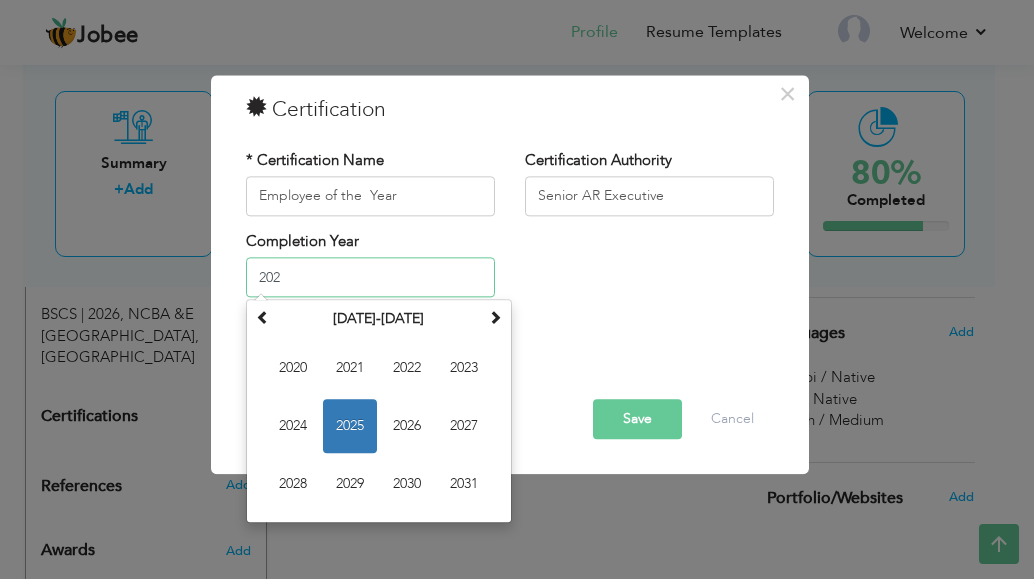type on "2025" 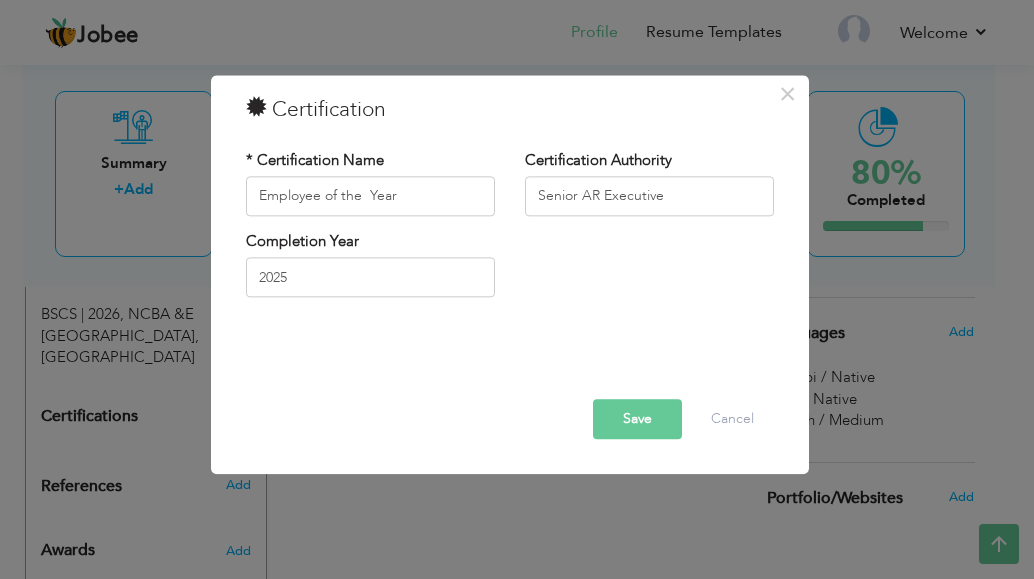 click on "Completion Year
2025" at bounding box center (510, 271) 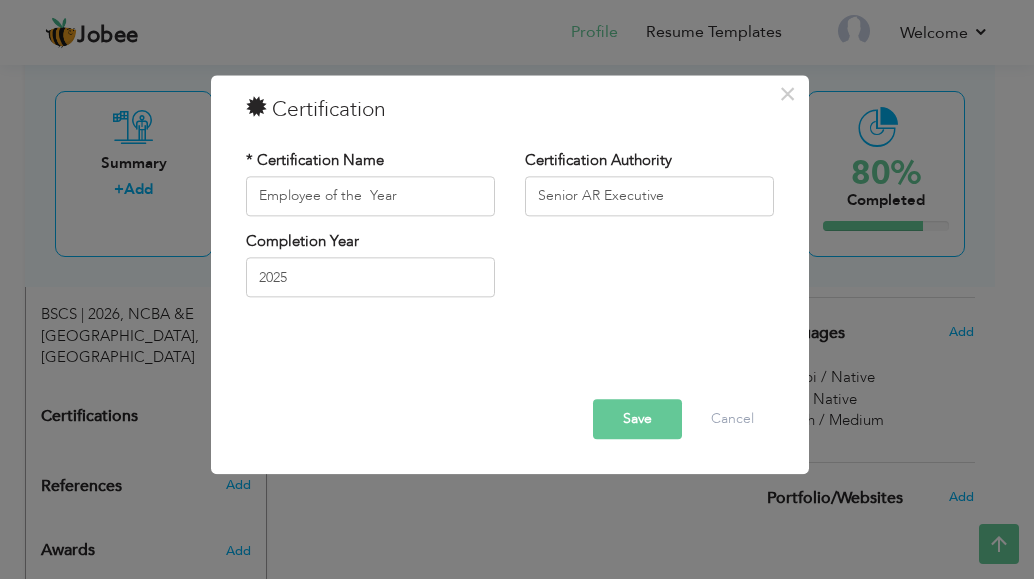 click on "Save" at bounding box center [637, 419] 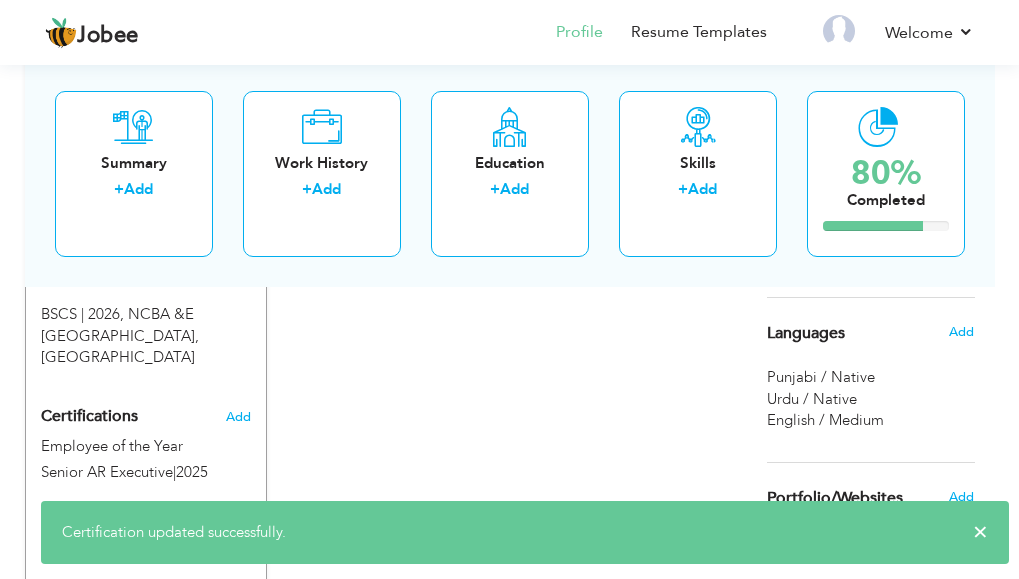 scroll, scrollTop: 975, scrollLeft: 0, axis: vertical 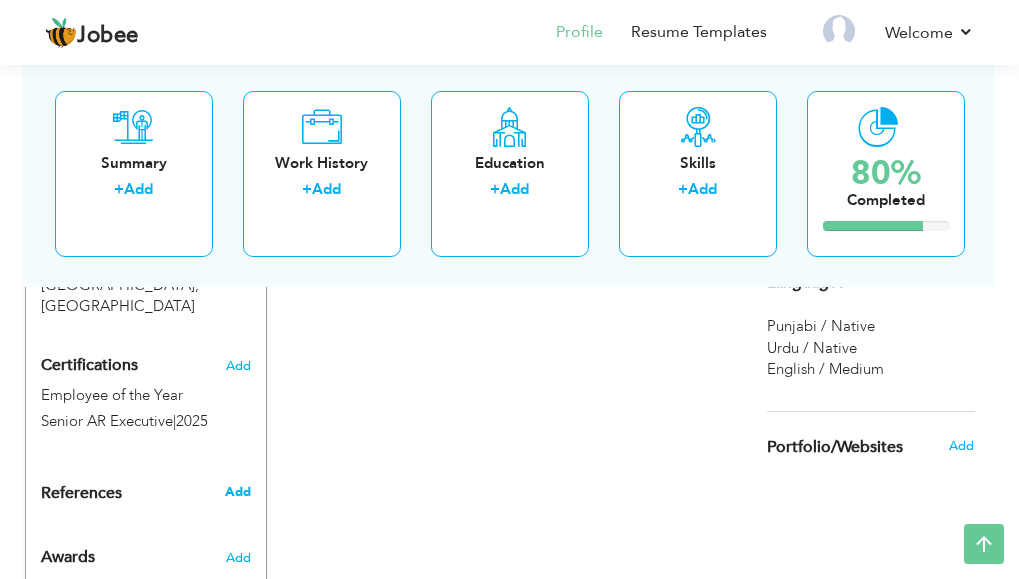 click on "Add" at bounding box center (238, 492) 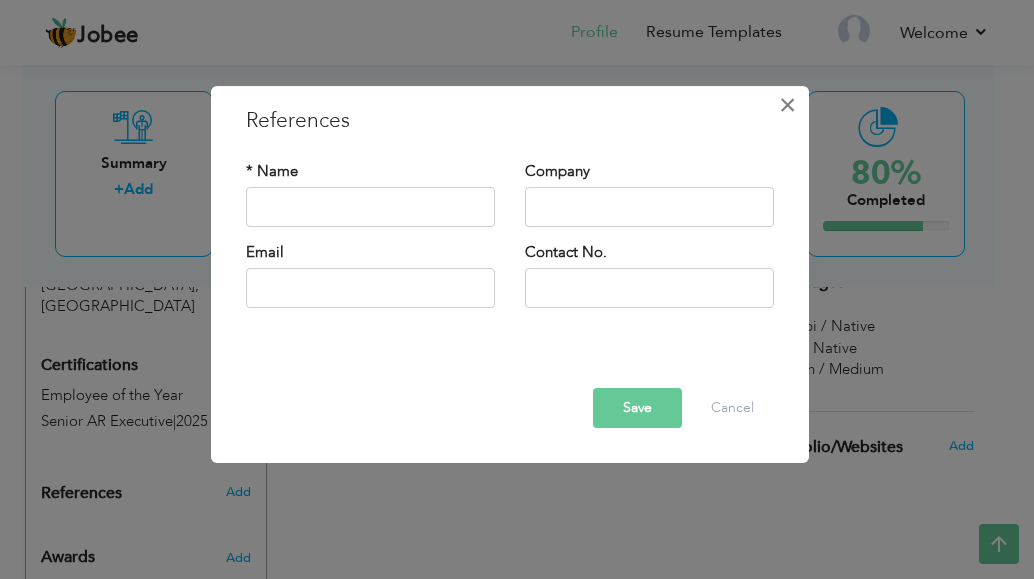 click on "×" at bounding box center [787, 105] 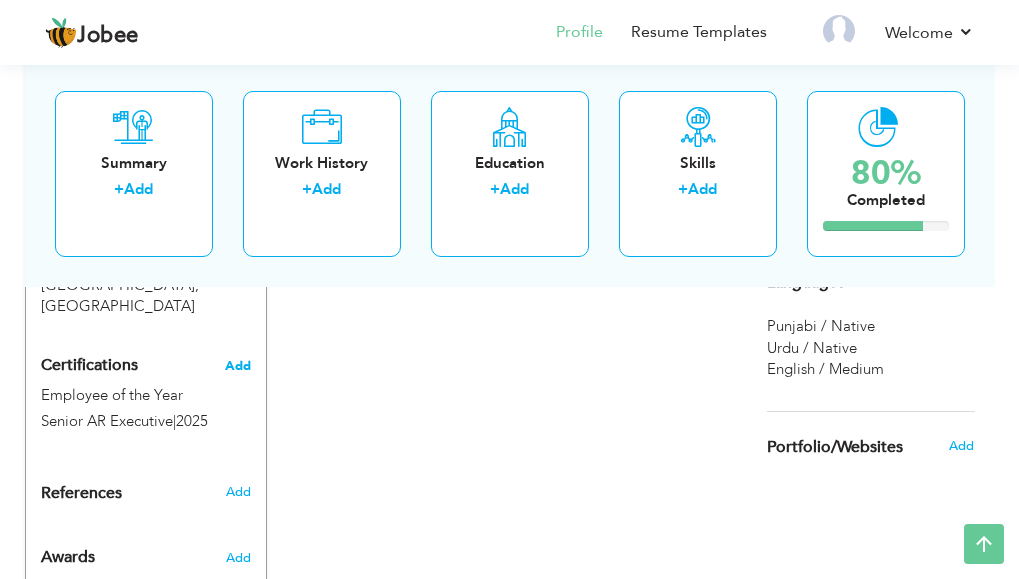 click on "Add" at bounding box center [238, 366] 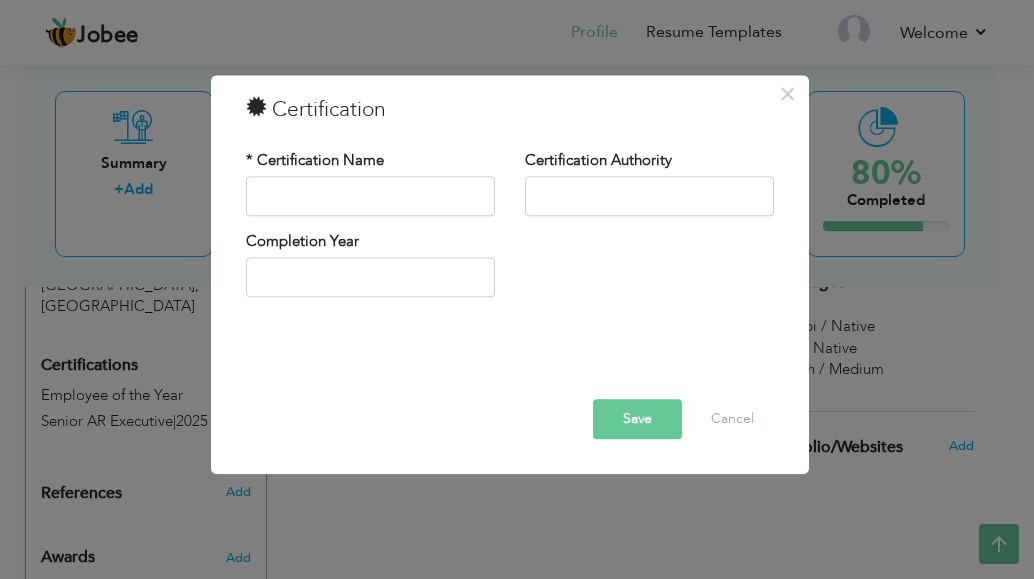 click on "×
Certification
* Certification Name
Certification Authority
Save" at bounding box center [517, 289] 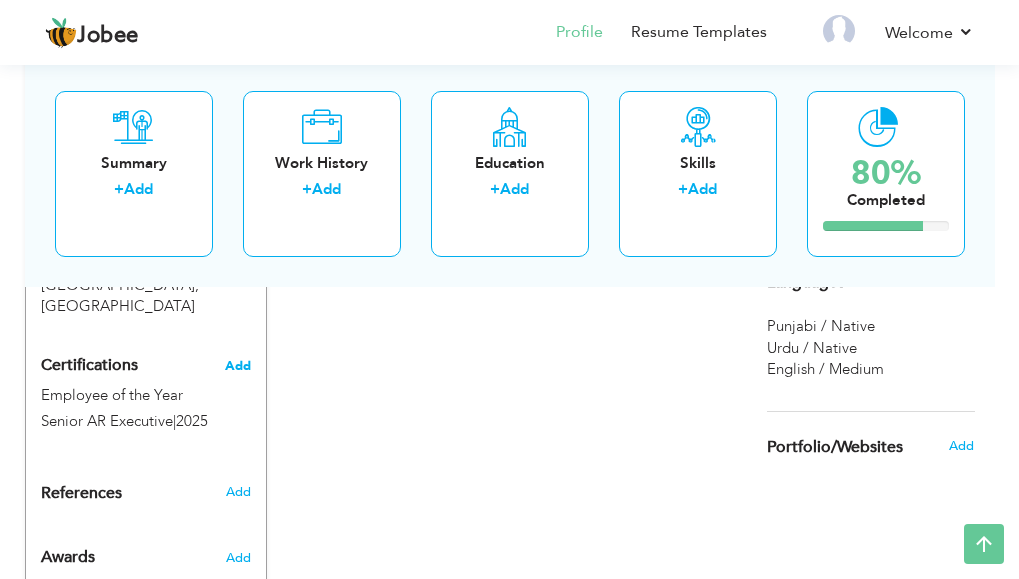 click on "Add" at bounding box center (238, 366) 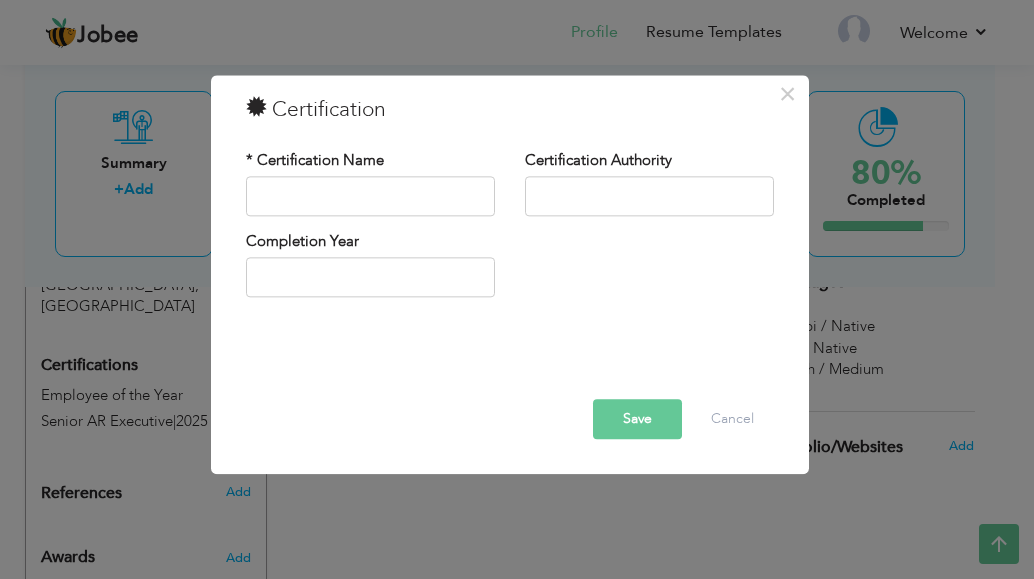 click at bounding box center [510, 371] 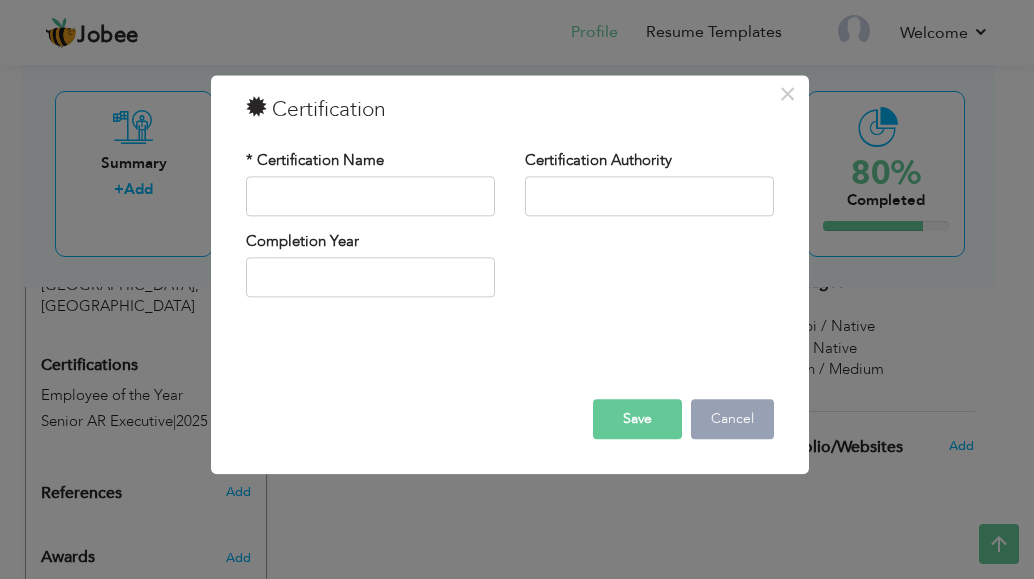 click on "Cancel" at bounding box center [732, 419] 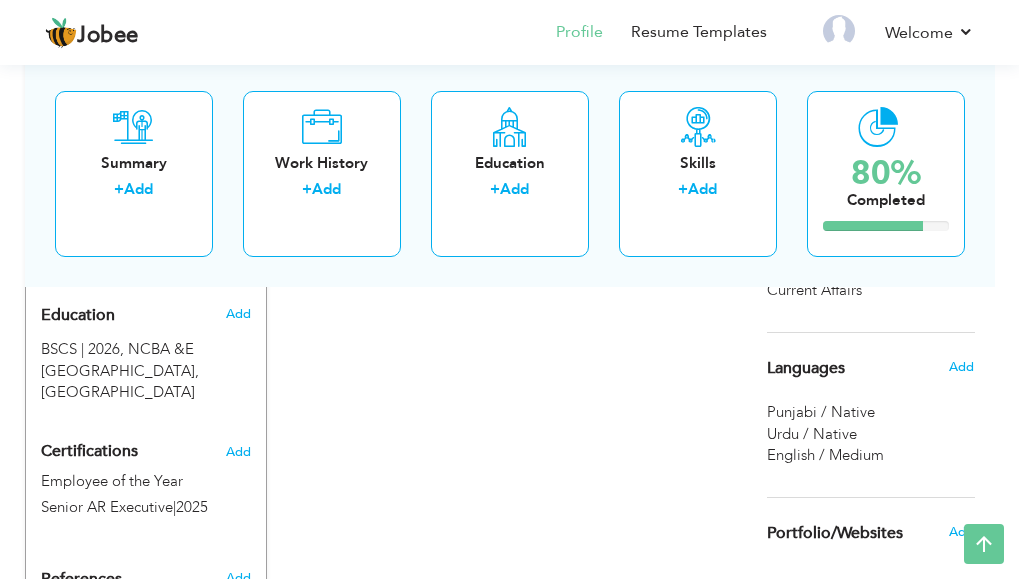 scroll, scrollTop: 886, scrollLeft: 0, axis: vertical 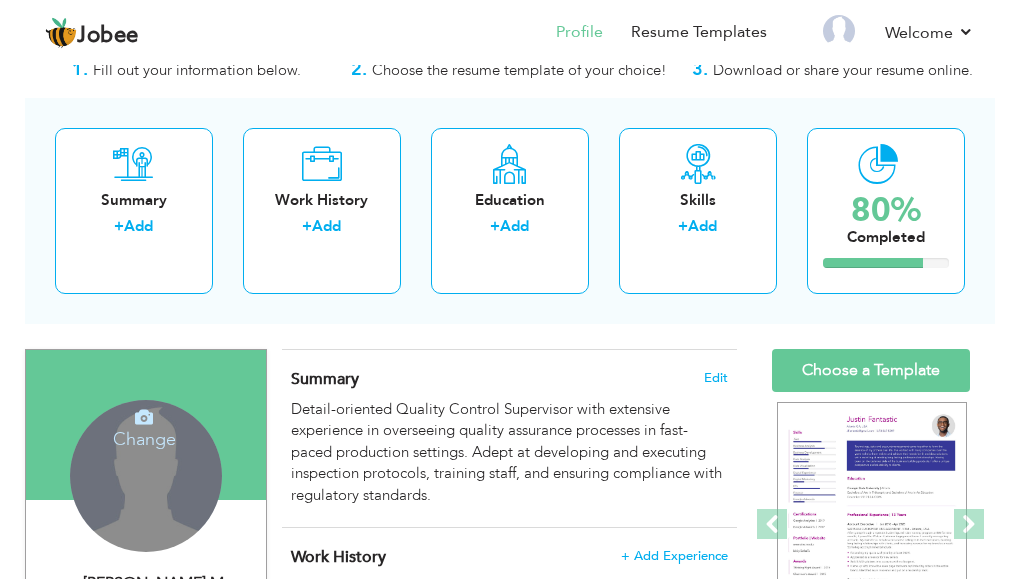 click on "Change" at bounding box center (144, 426) 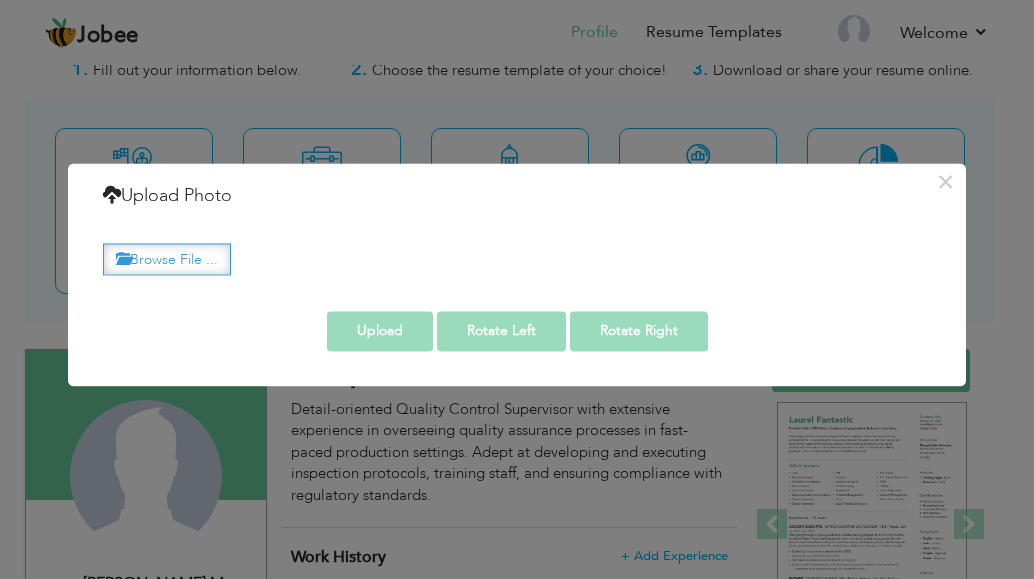 click on "Browse File ..." at bounding box center (167, 259) 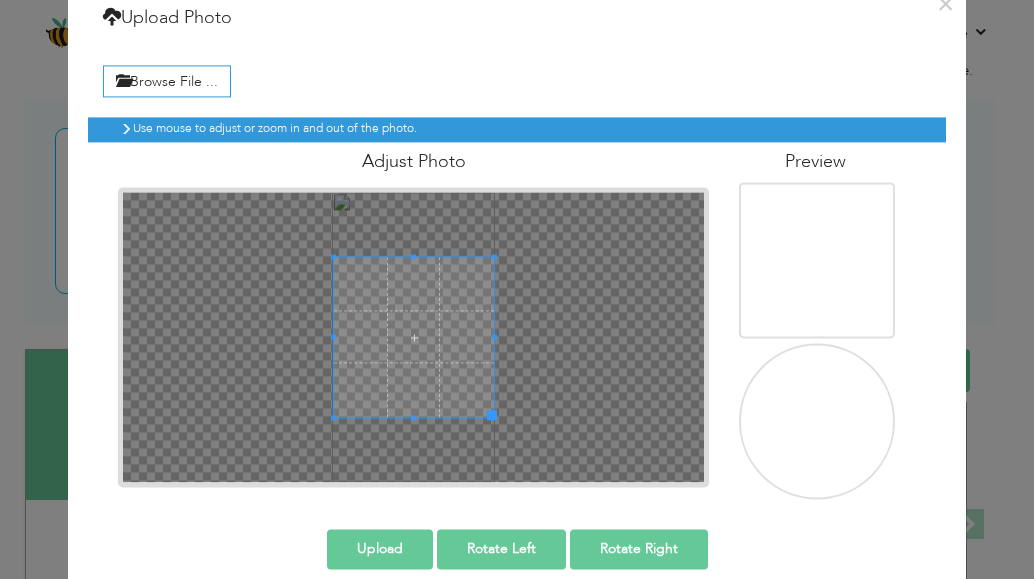 scroll, scrollTop: 99, scrollLeft: 0, axis: vertical 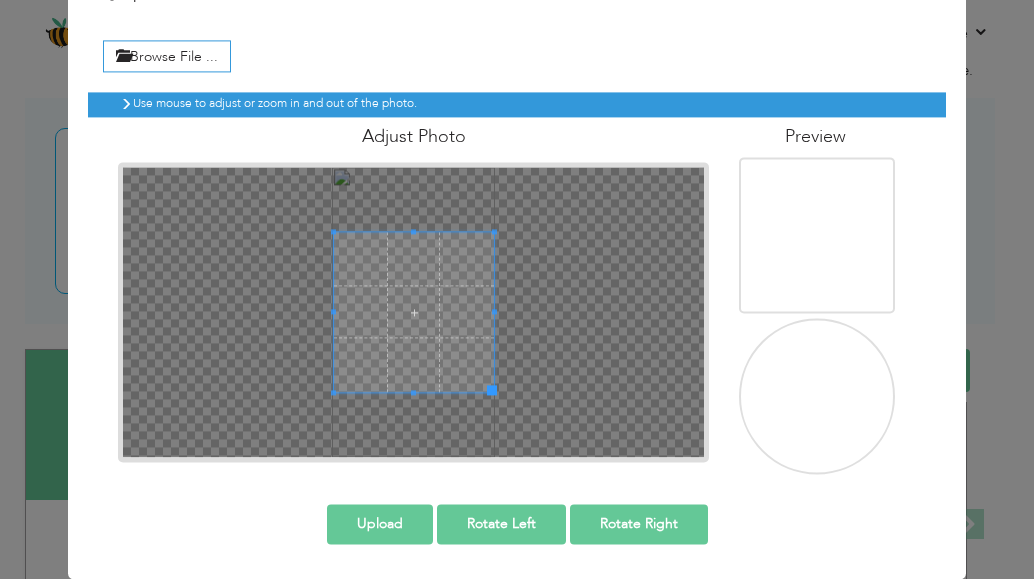 click at bounding box center (819, 237) 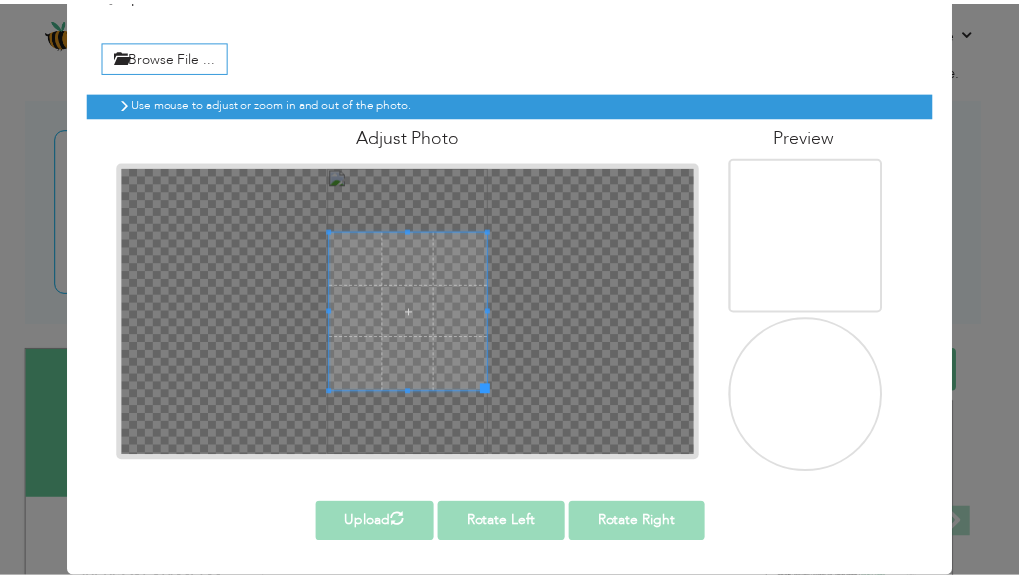 scroll, scrollTop: 0, scrollLeft: 0, axis: both 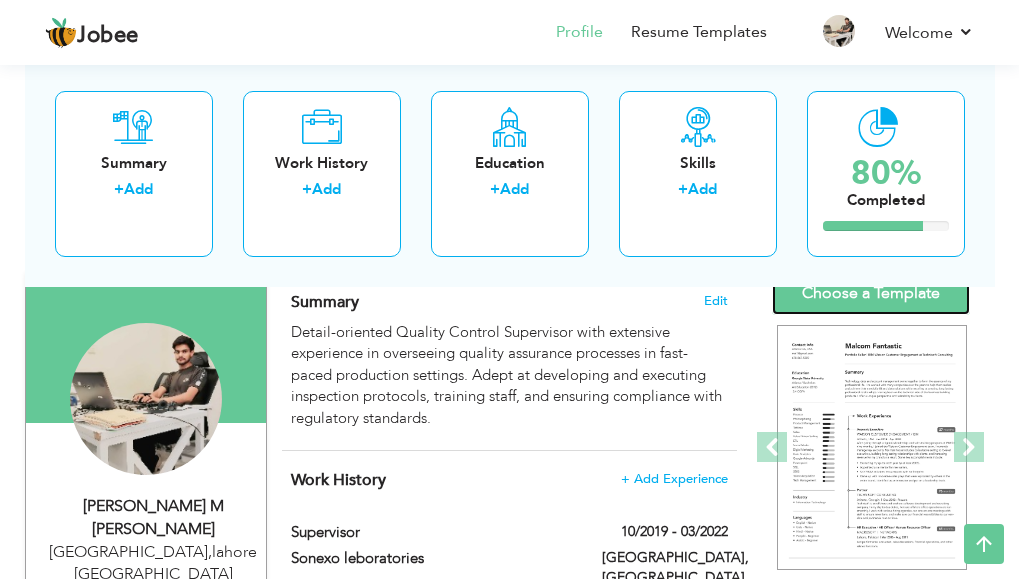 click on "Choose a Template" at bounding box center (871, 293) 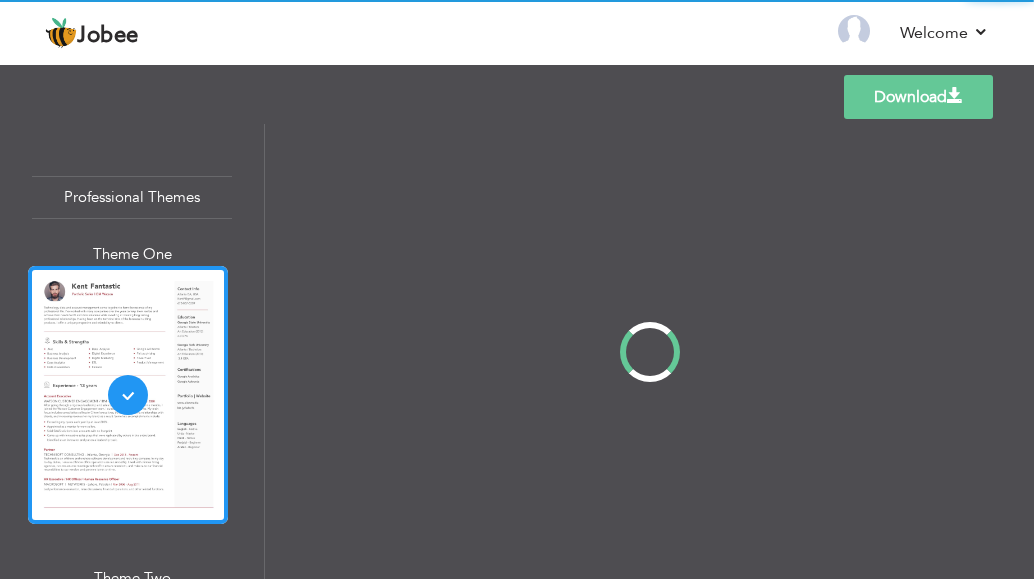 scroll, scrollTop: 0, scrollLeft: 0, axis: both 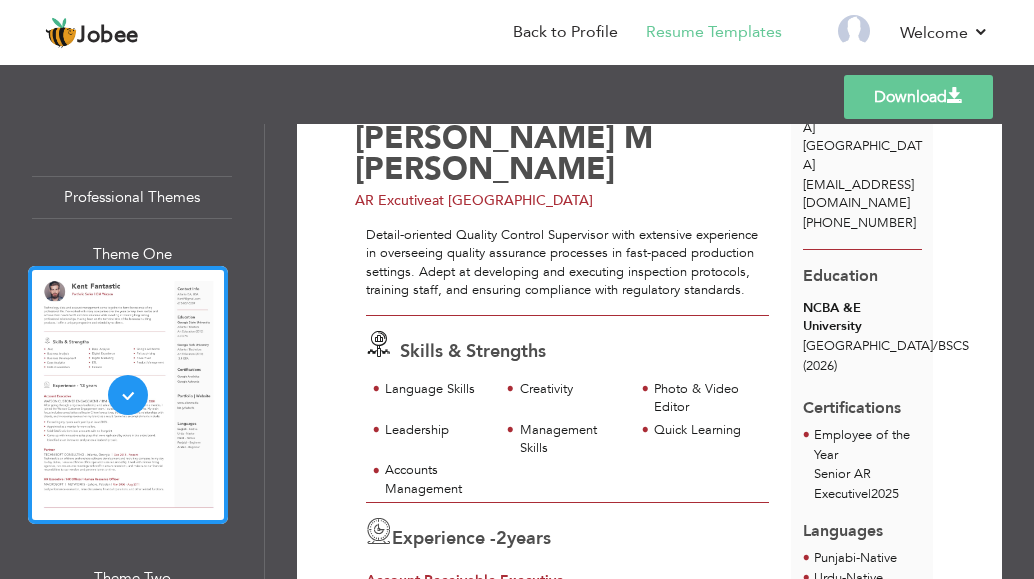 click on "Download
Ghulam Dustgeer   M Ijaz Khan
AR Excutive  at Pakistan
Skills & Strengths
2" at bounding box center [649, 468] 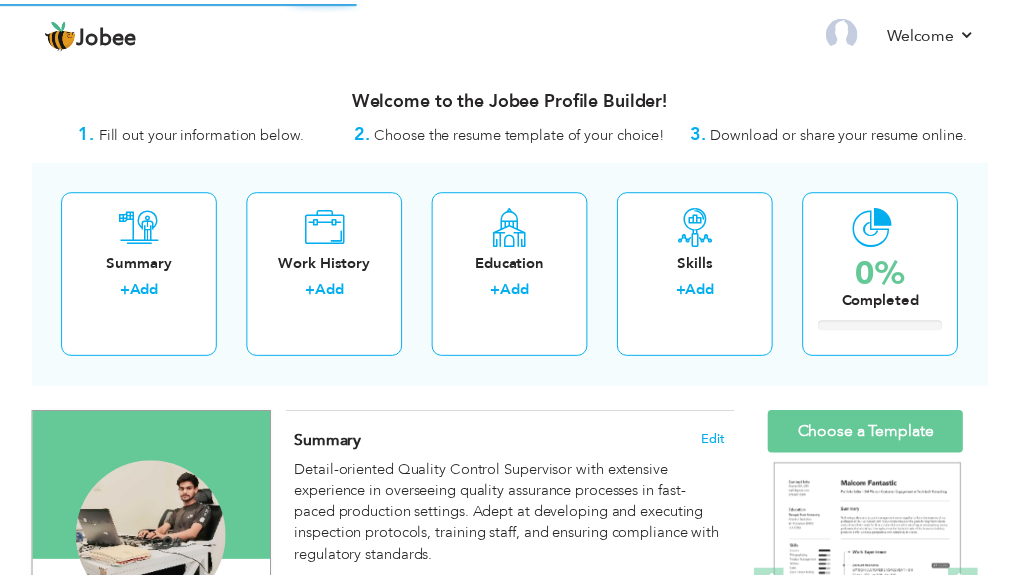 scroll, scrollTop: 0, scrollLeft: 0, axis: both 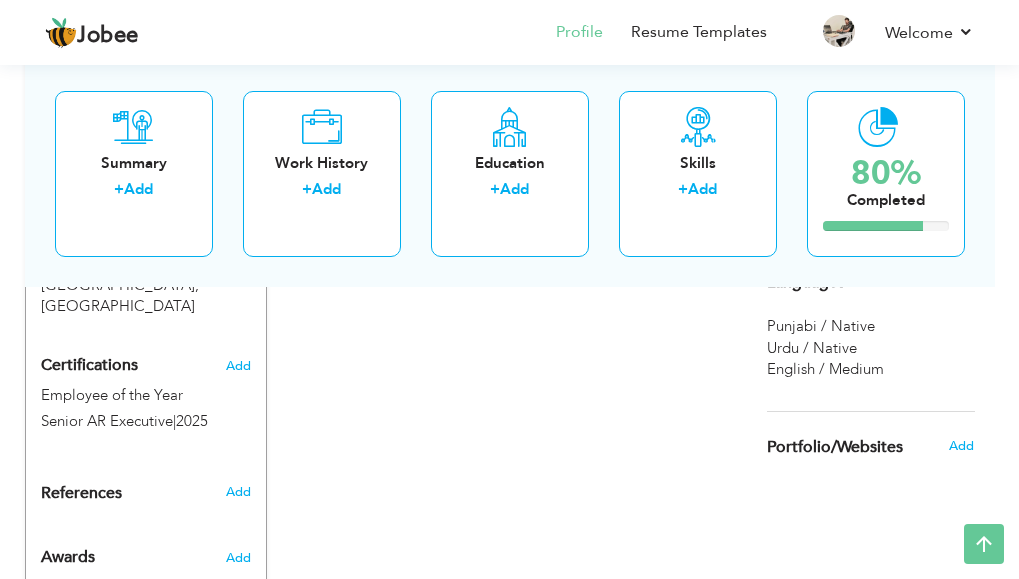 click on "Awards" at bounding box center (126, 553) 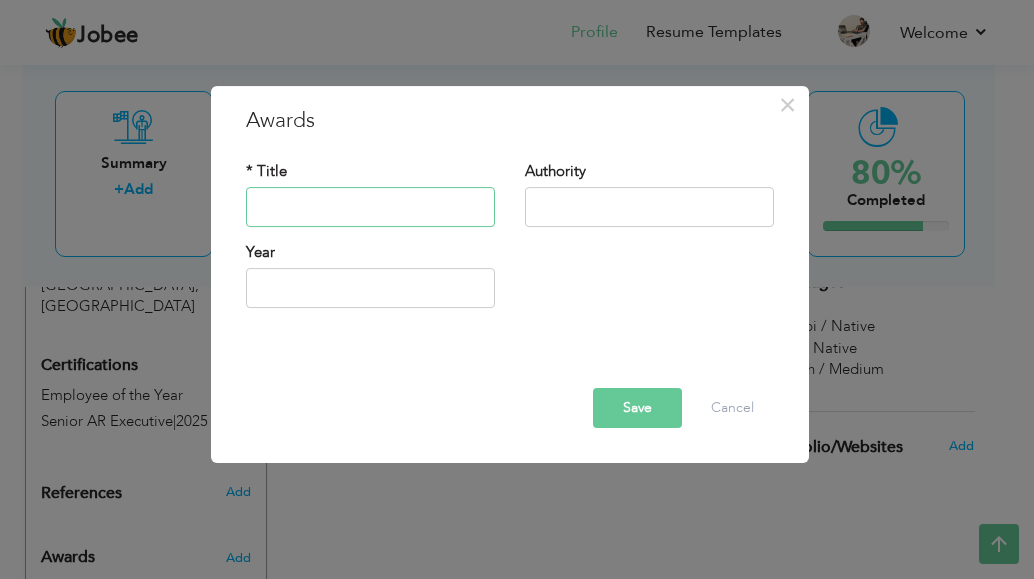 paste on "Senior Billing Executive" 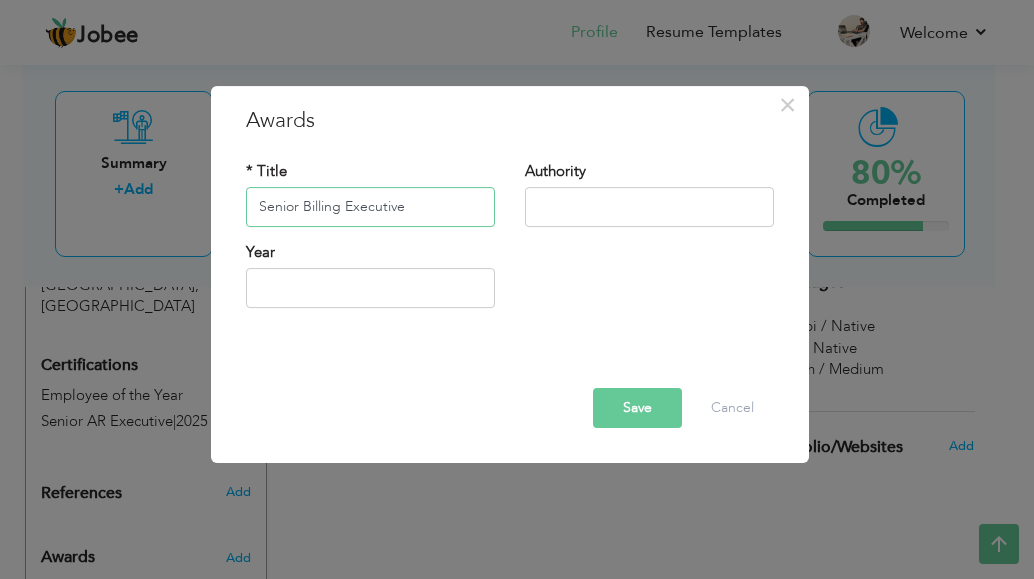 type on "Senior Billing Executive" 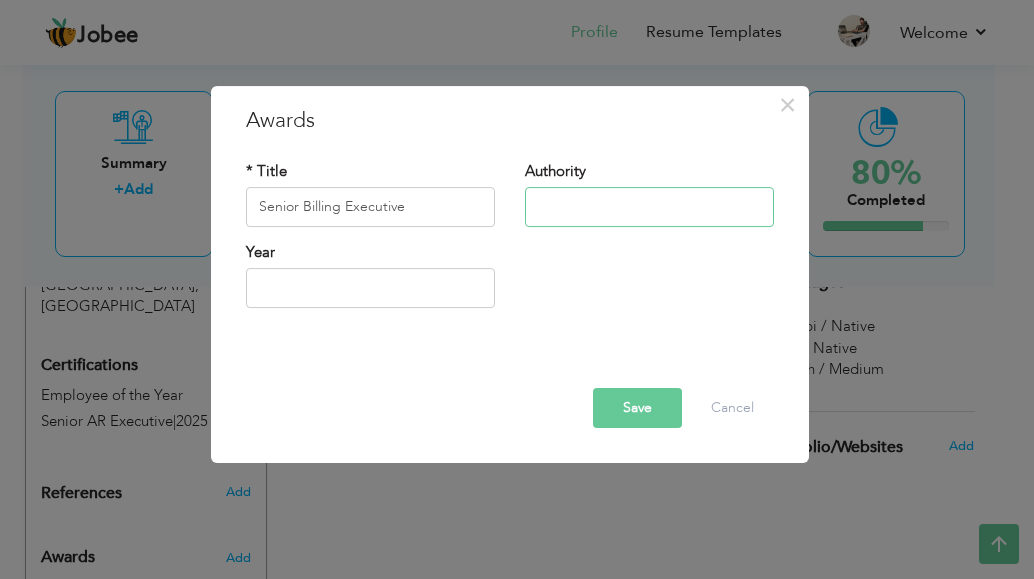 paste on "Senior Billing Executive" 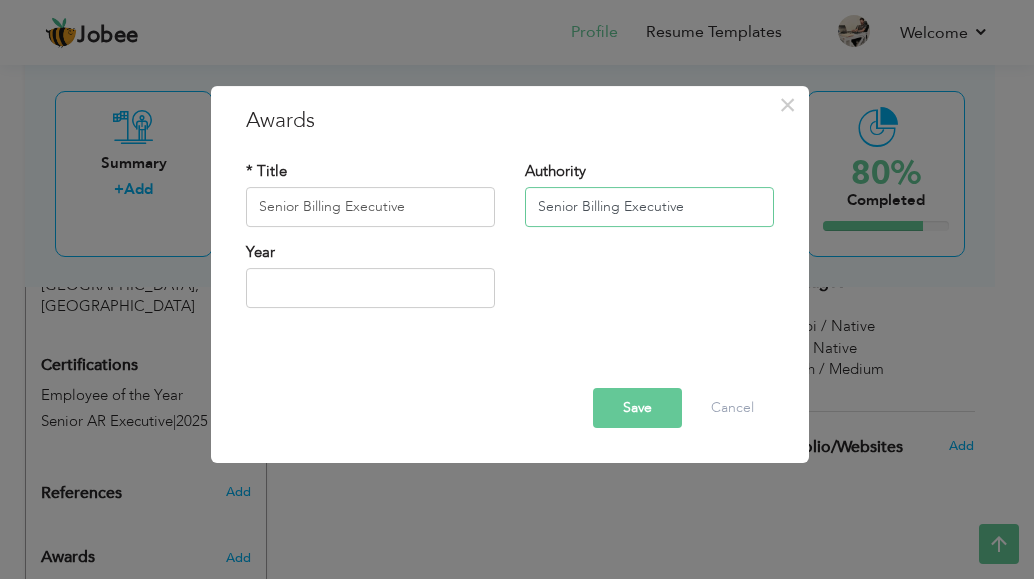 type on "Senior Billing Executive" 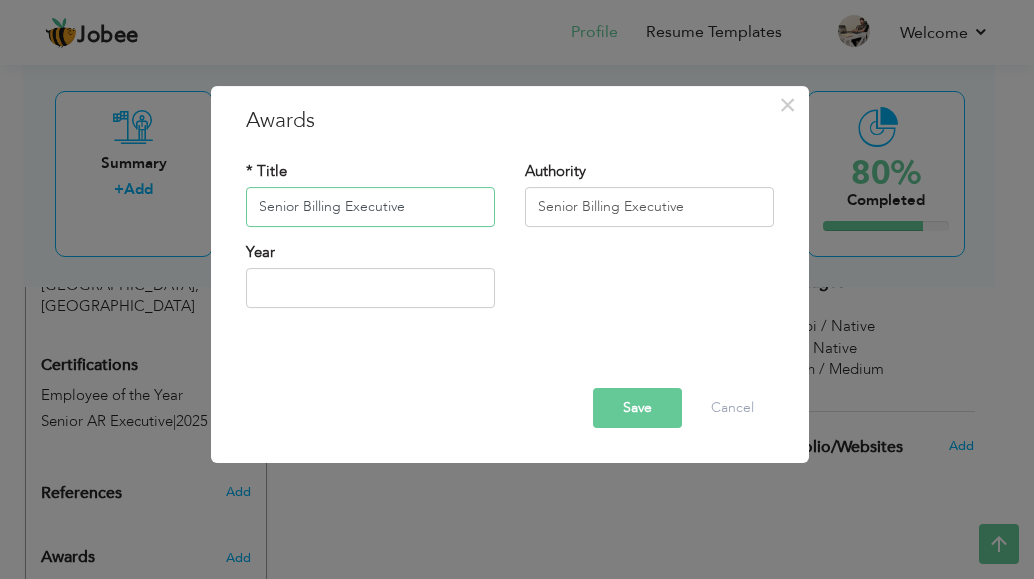 paste on "Employee of the  month" 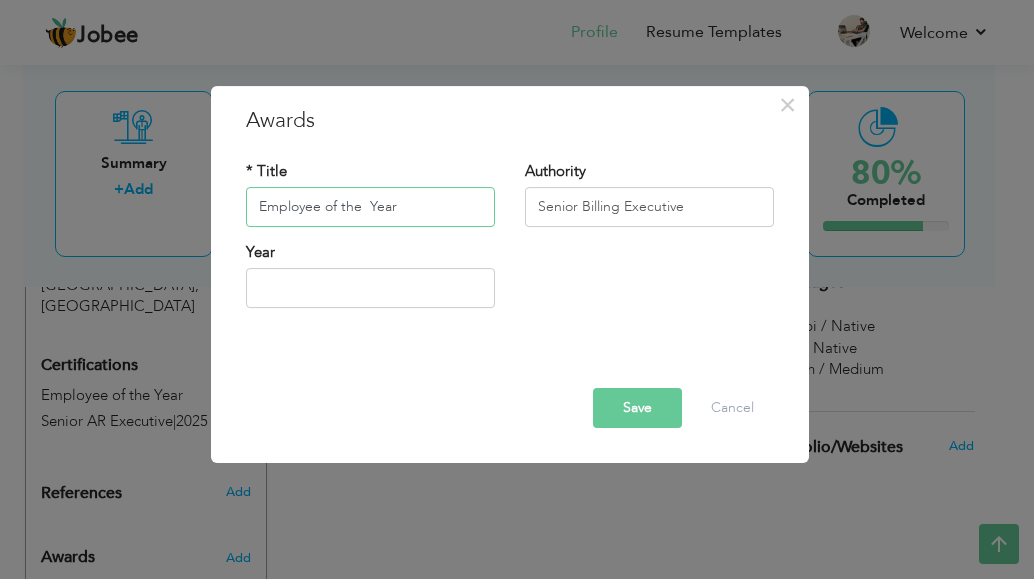 type on "Employee of the  Year" 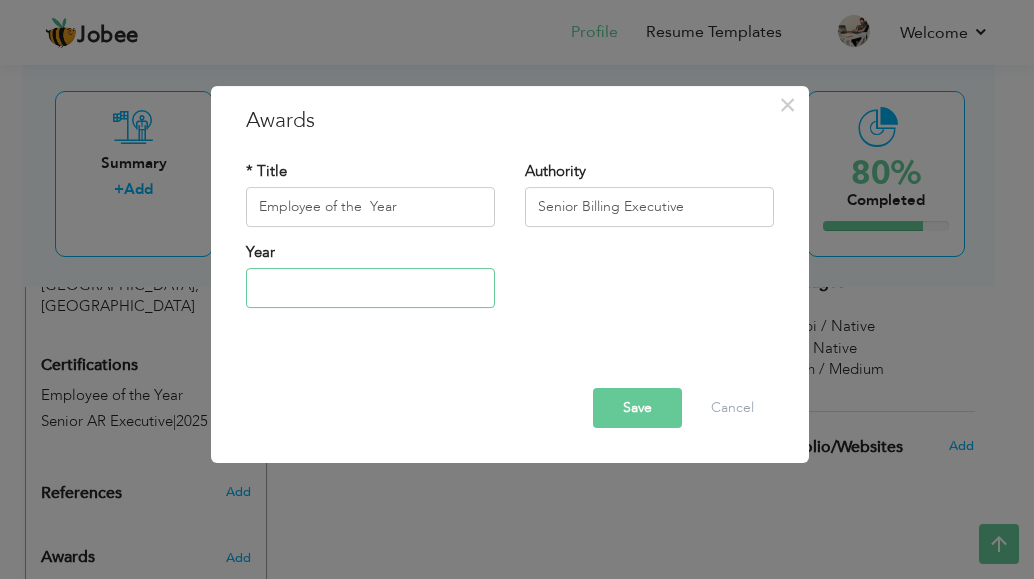 type on "2025" 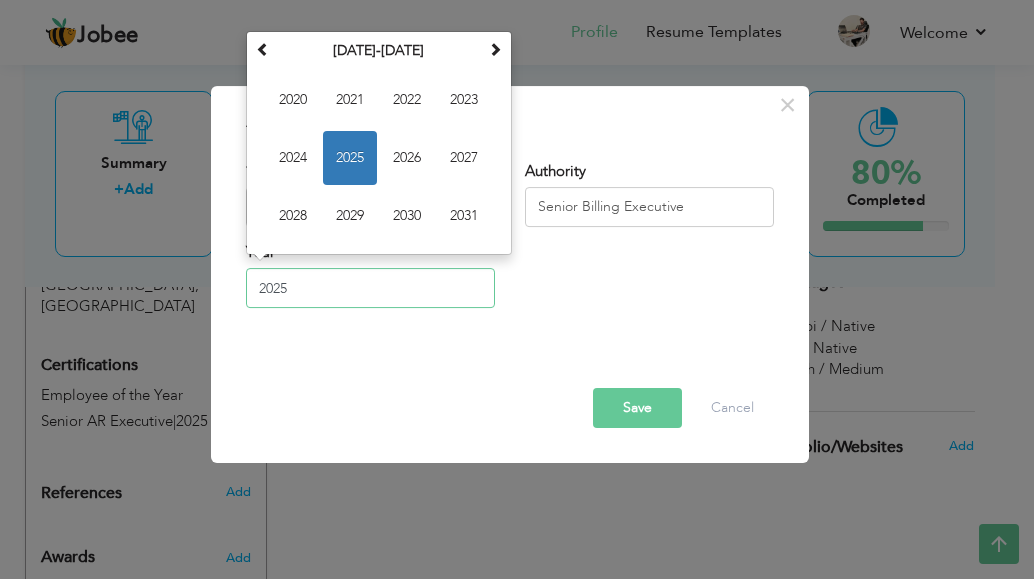 click on "2025" at bounding box center (370, 288) 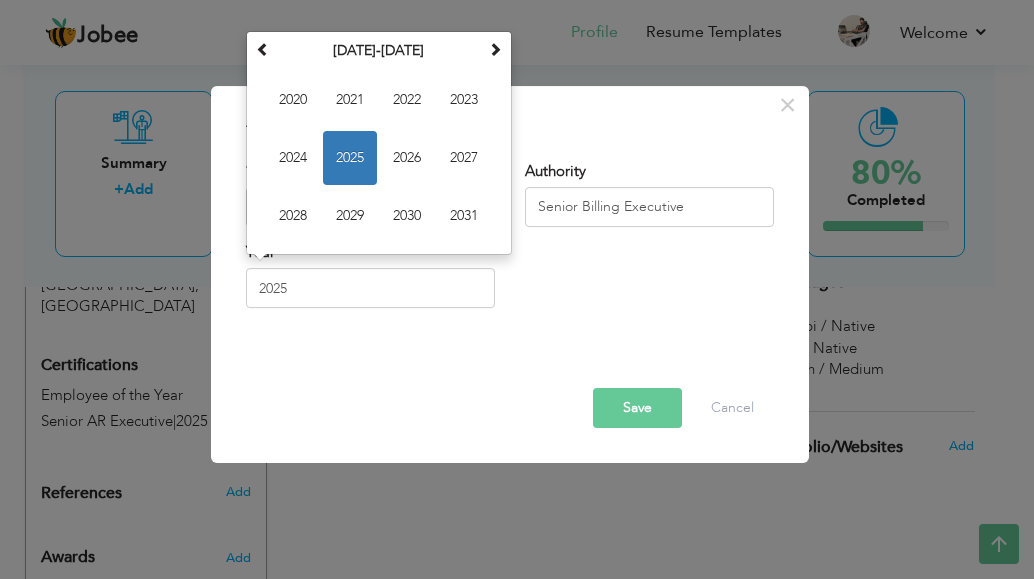 click on "Save" at bounding box center [637, 408] 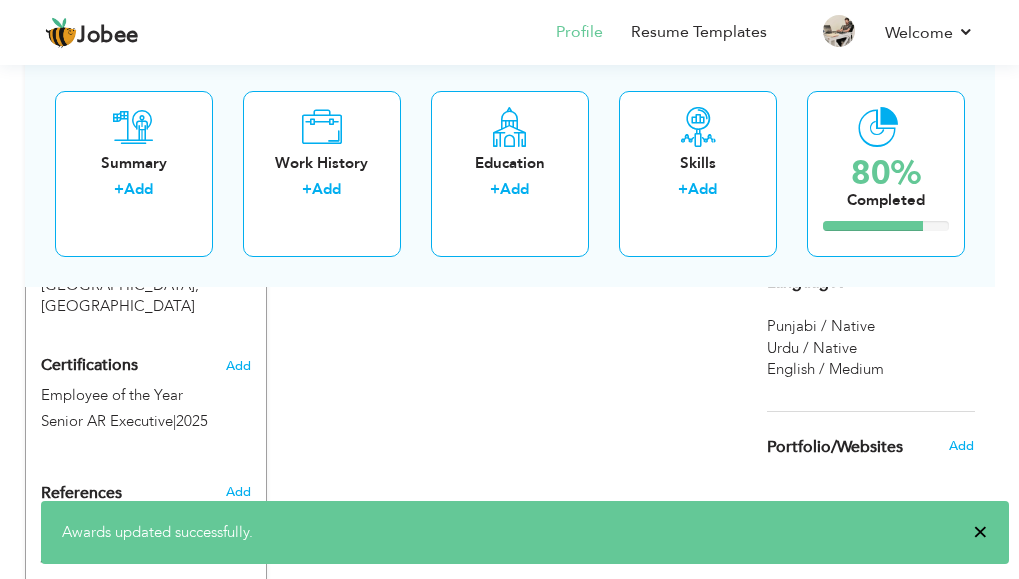 click on "×" at bounding box center [980, 532] 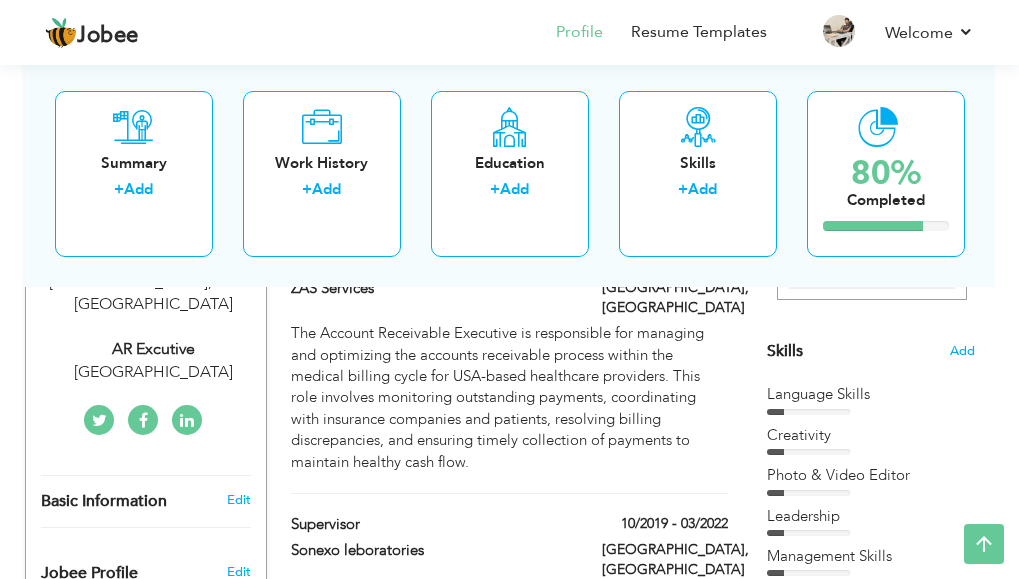 scroll, scrollTop: 389, scrollLeft: 0, axis: vertical 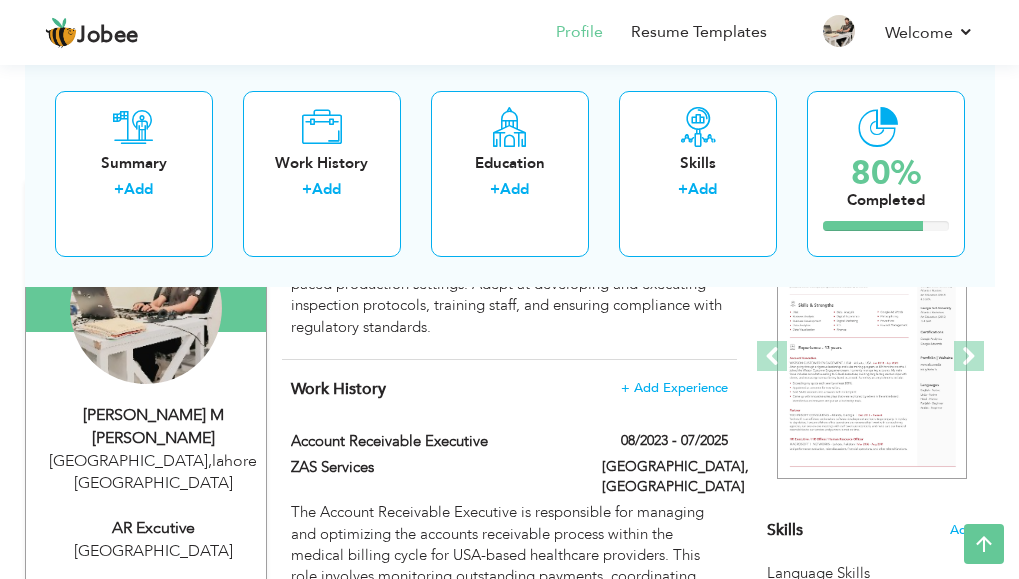 click on "[PERSON_NAME] M [PERSON_NAME]" at bounding box center [154, 427] 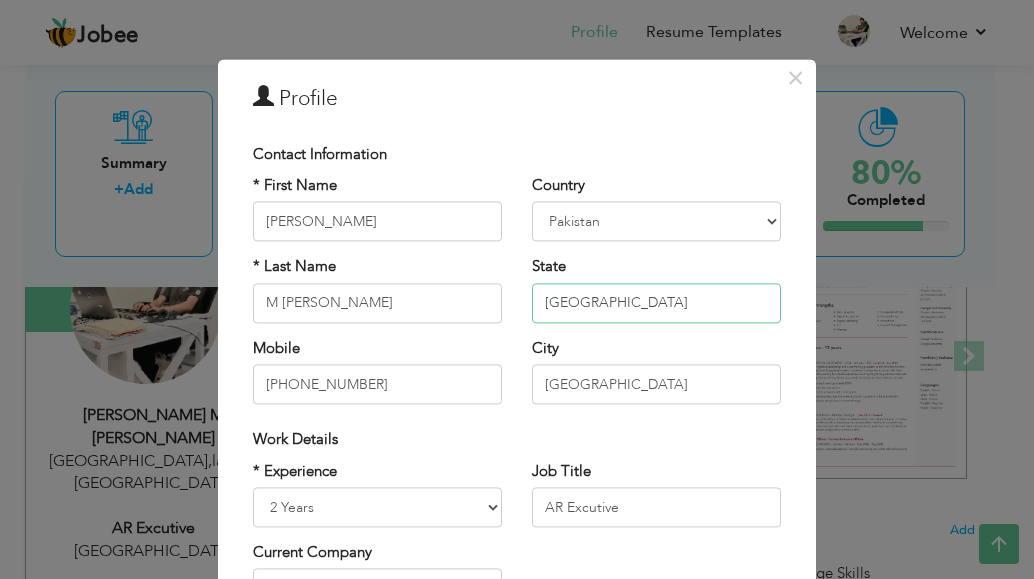 click on "[GEOGRAPHIC_DATA]" at bounding box center [656, 303] 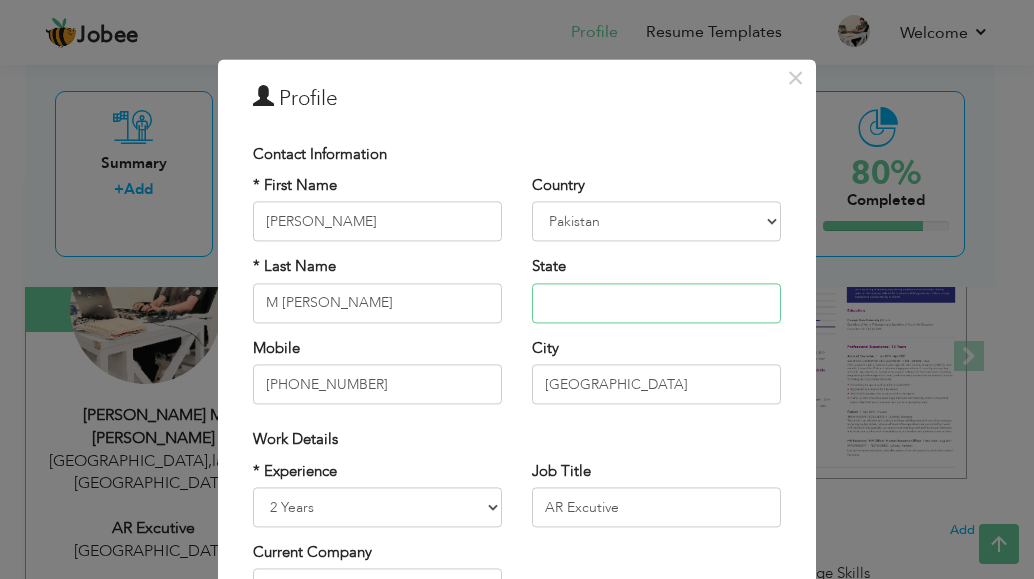 type 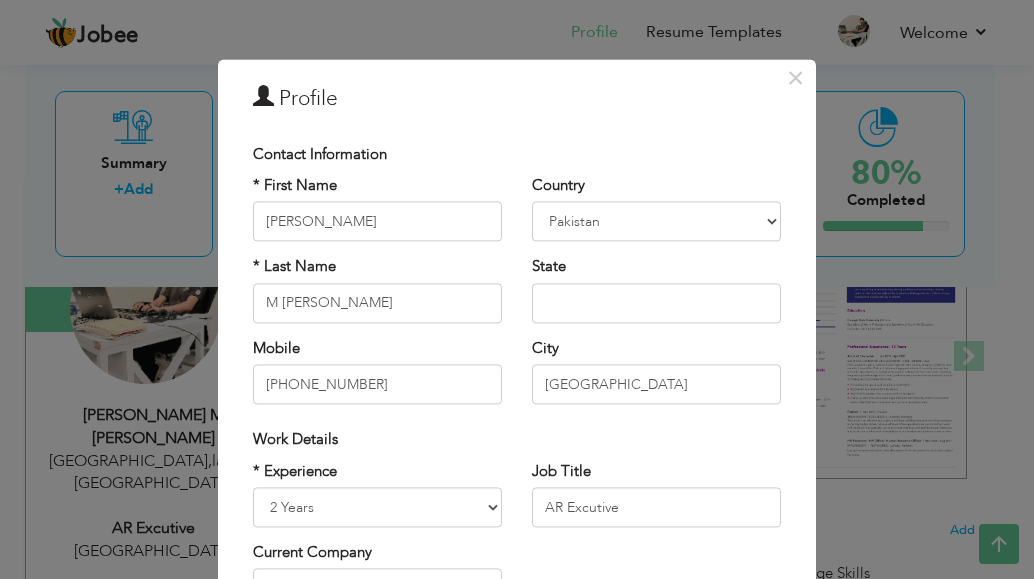 click on "Work Details" at bounding box center (517, 440) 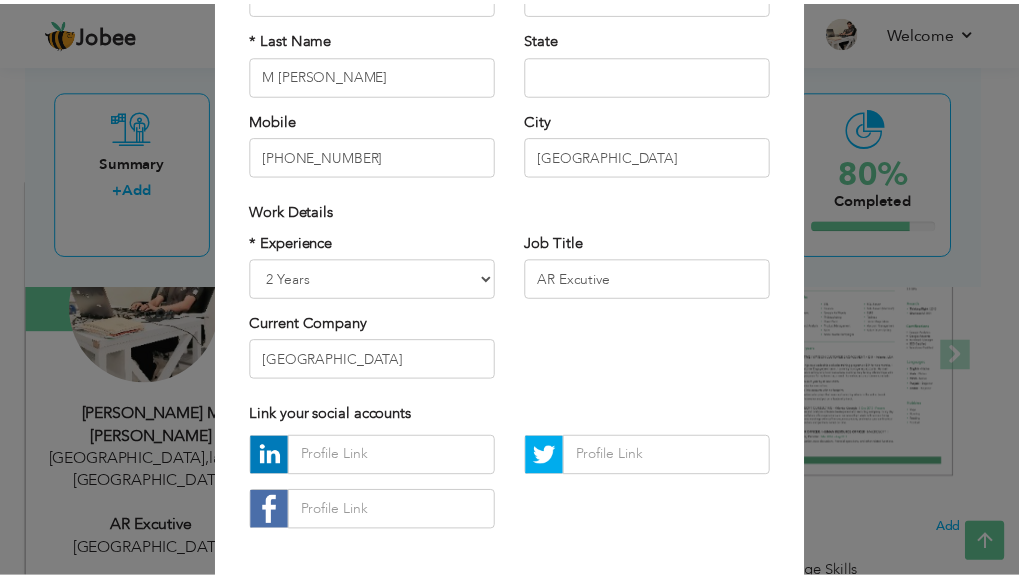scroll, scrollTop: 317, scrollLeft: 0, axis: vertical 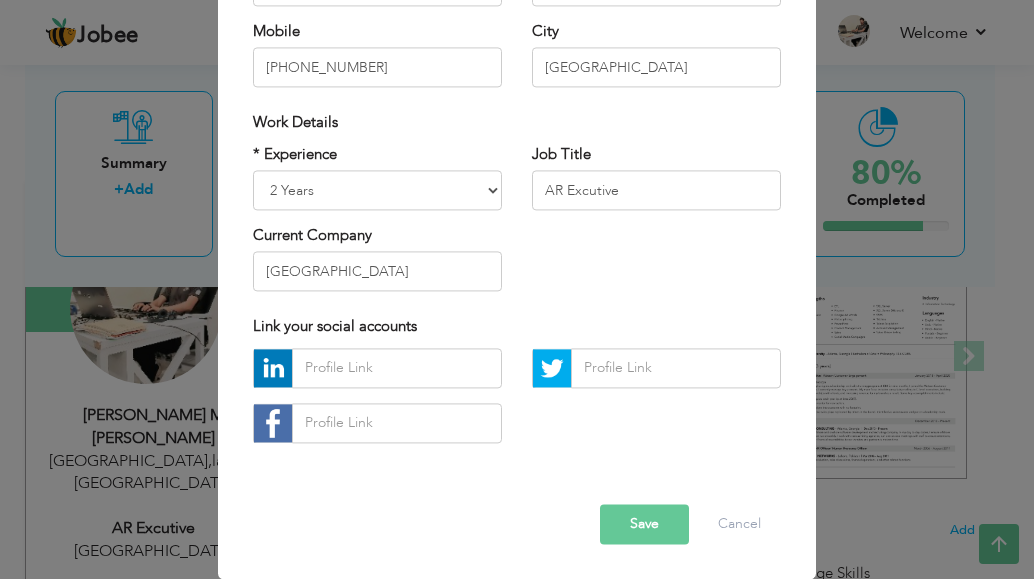 click on "Save" at bounding box center [644, 524] 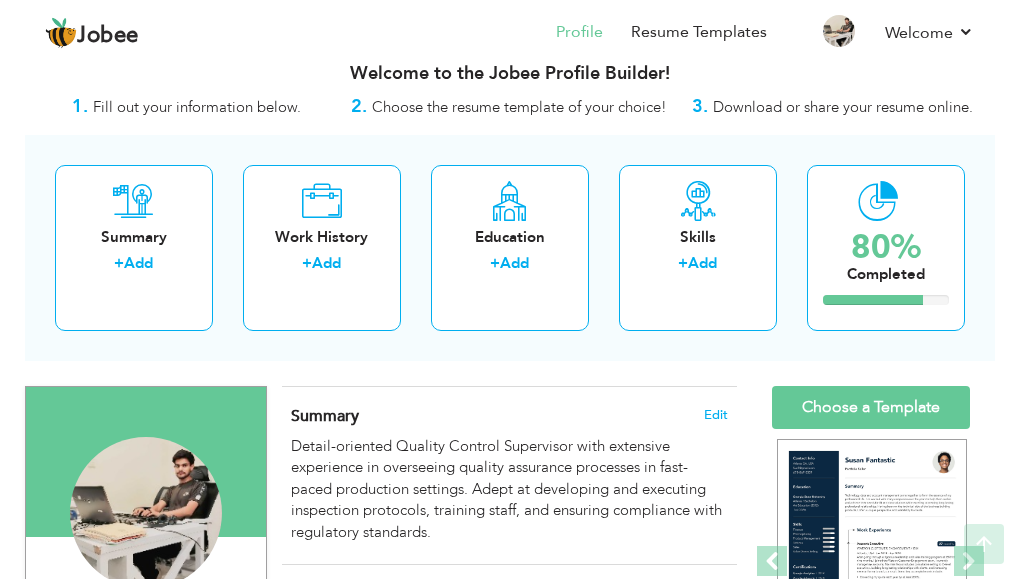 scroll, scrollTop: 23, scrollLeft: 0, axis: vertical 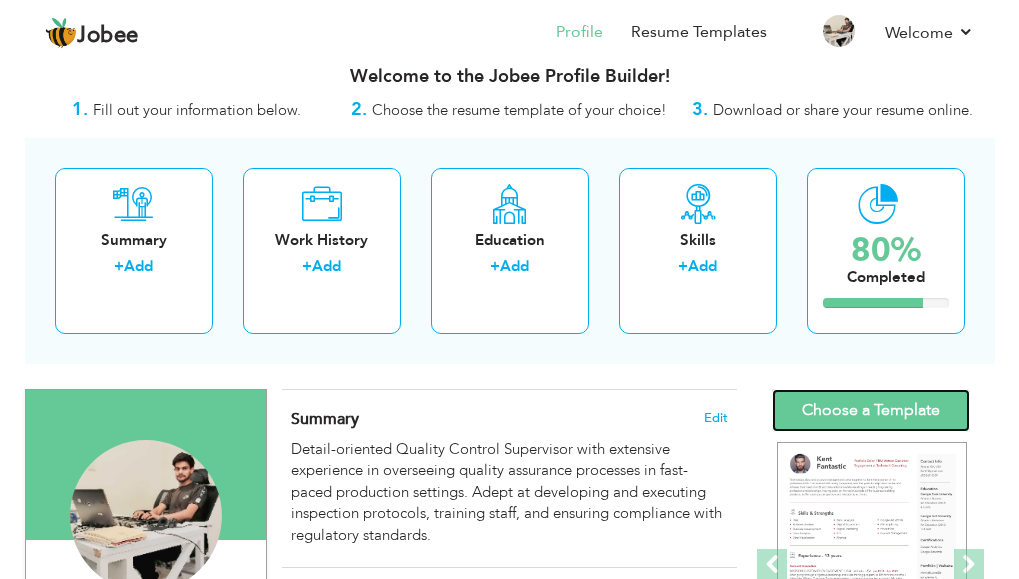 click on "Choose a Template" at bounding box center (871, 410) 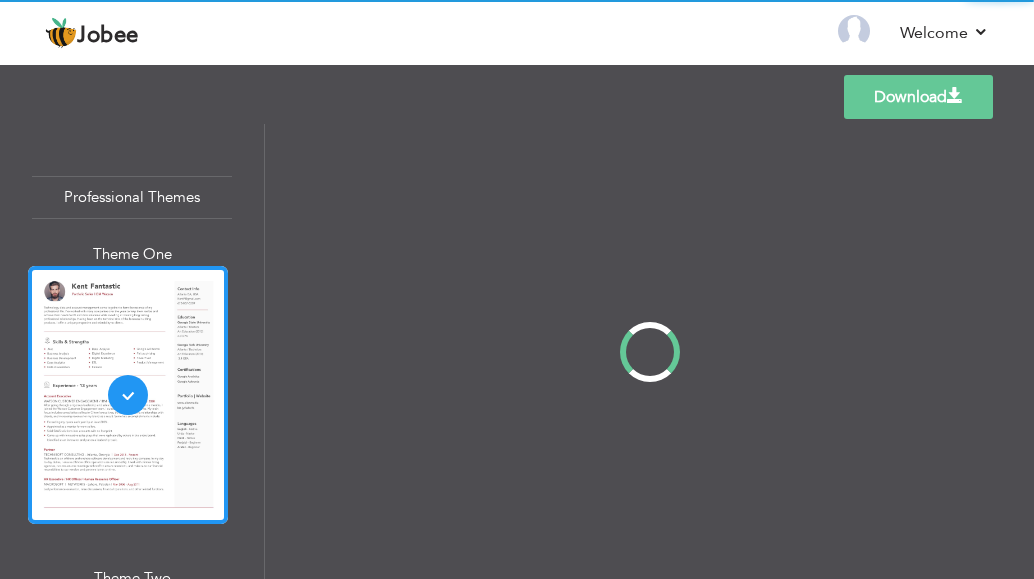 scroll, scrollTop: 0, scrollLeft: 0, axis: both 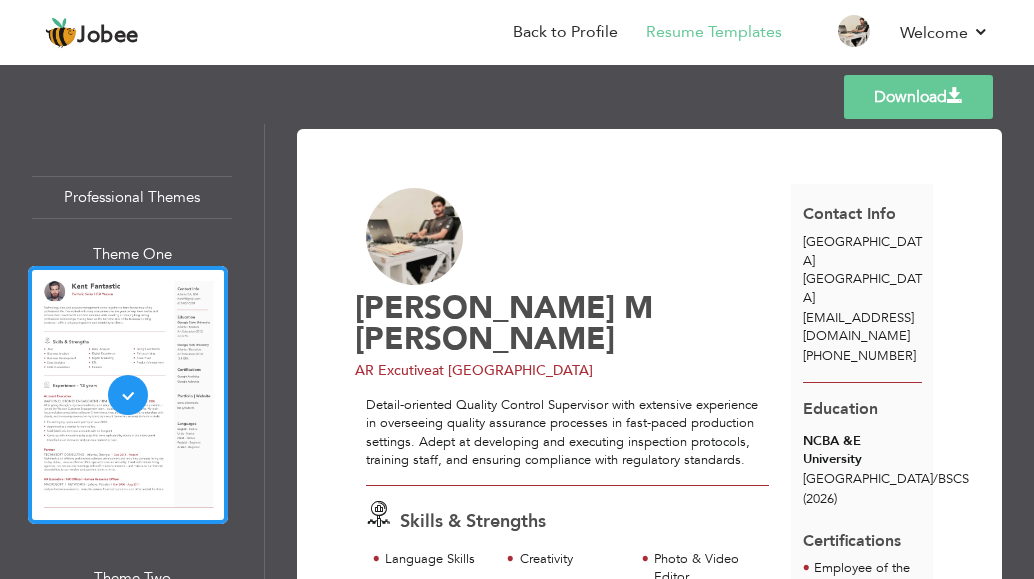 click on "Theme Two" at bounding box center [132, 578] 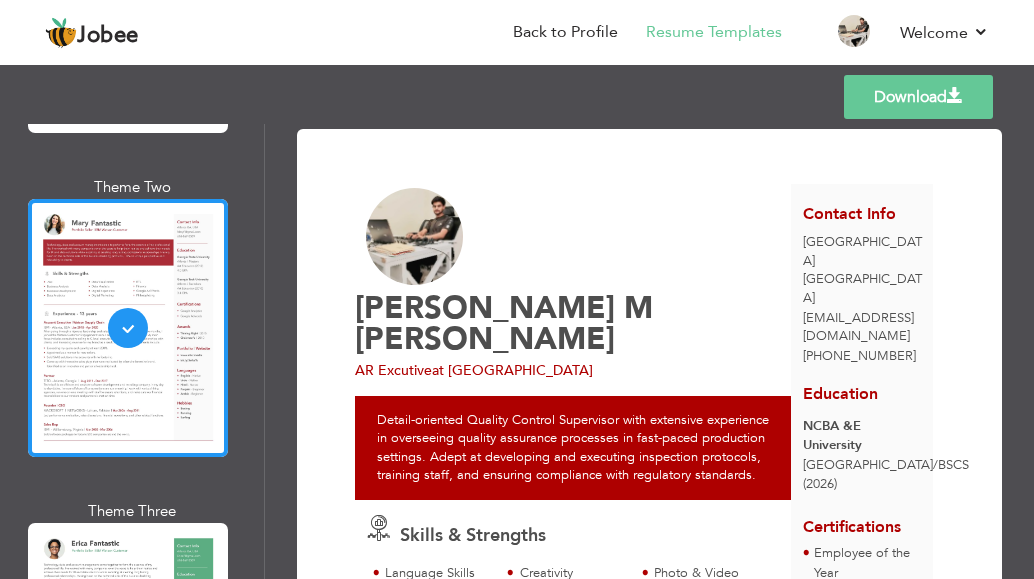 scroll, scrollTop: 520, scrollLeft: 0, axis: vertical 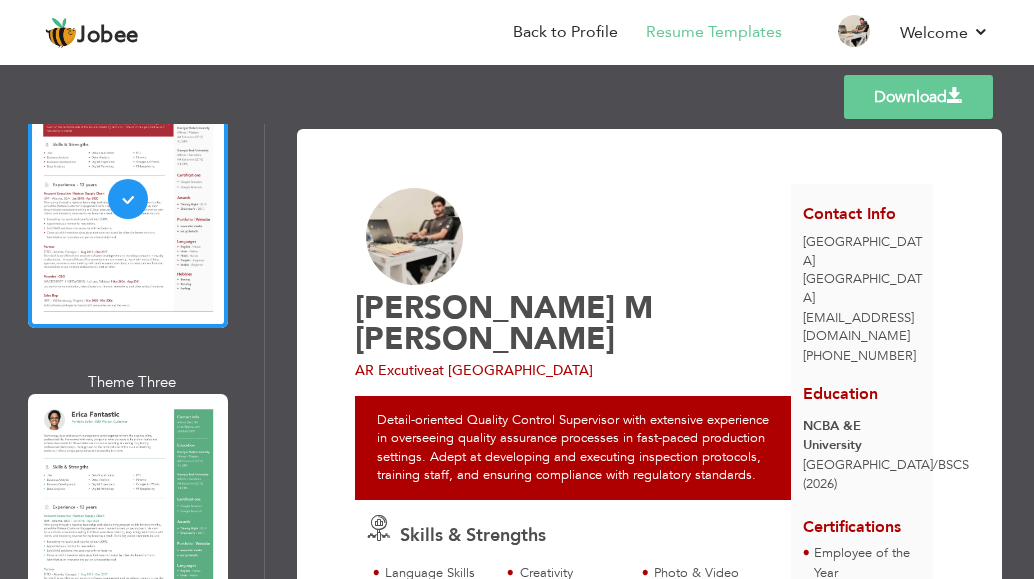 click at bounding box center (128, 523) 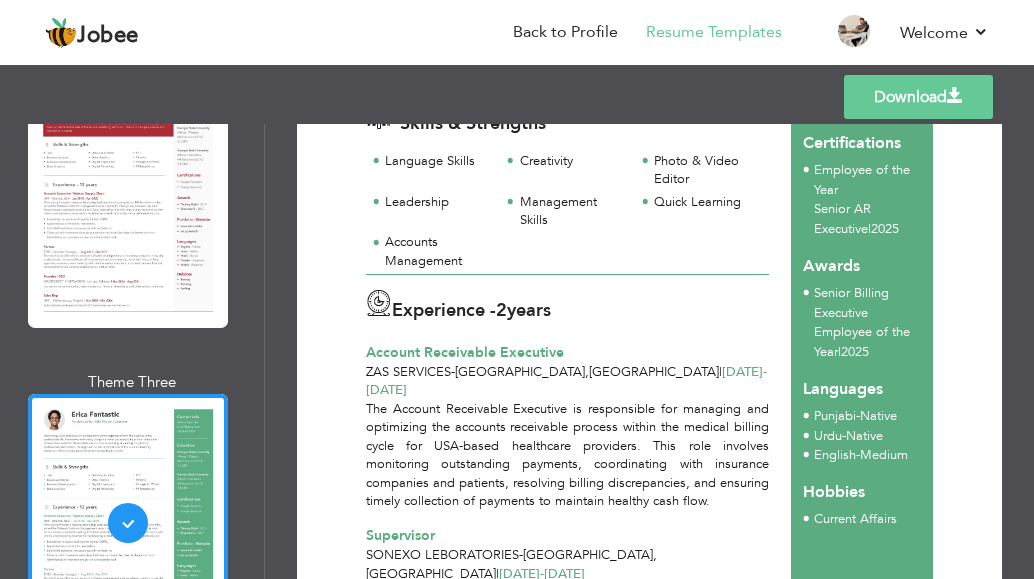 scroll, scrollTop: 410, scrollLeft: 0, axis: vertical 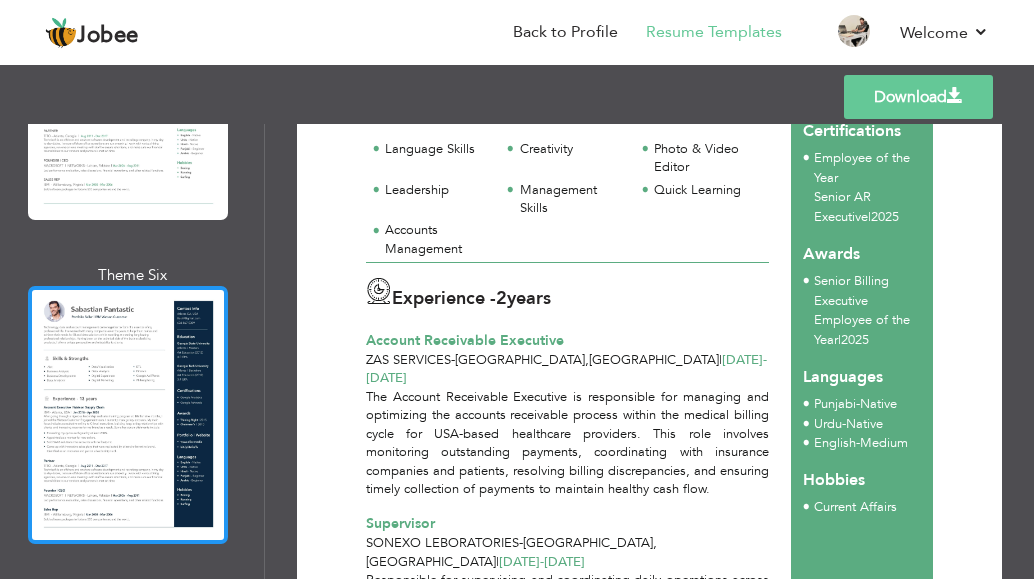 click at bounding box center (128, 415) 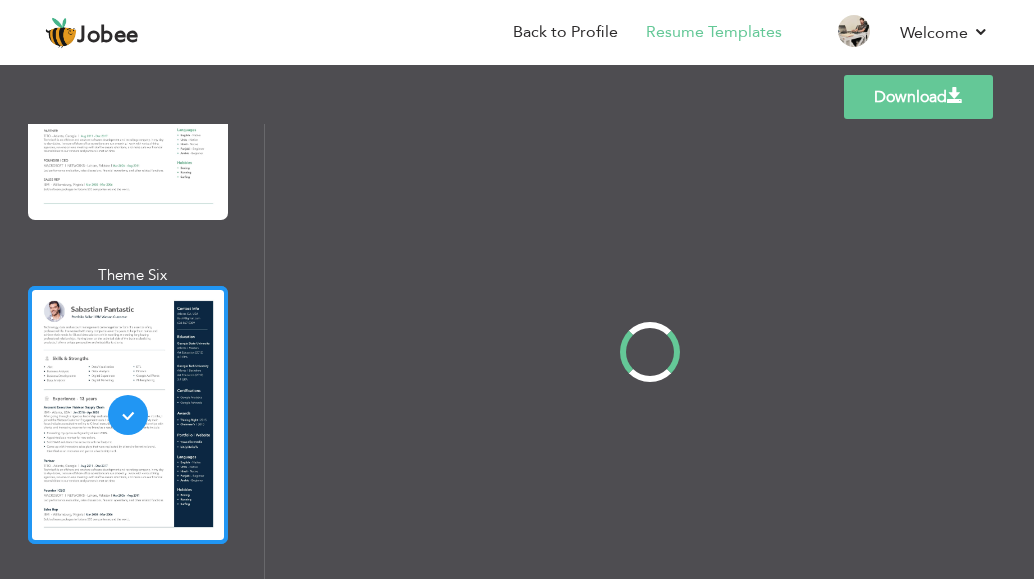 scroll, scrollTop: 0, scrollLeft: 0, axis: both 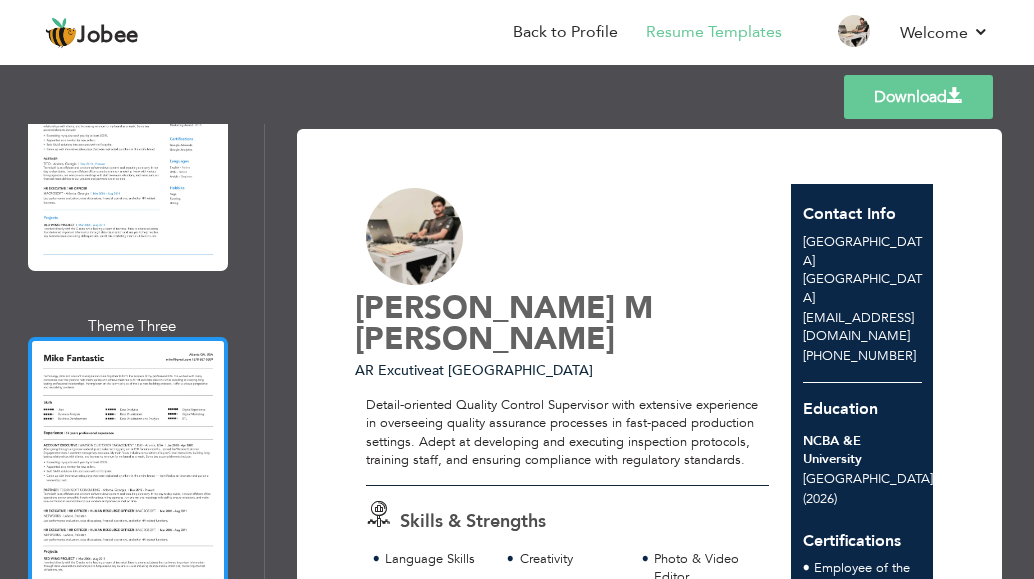 click at bounding box center (128, 466) 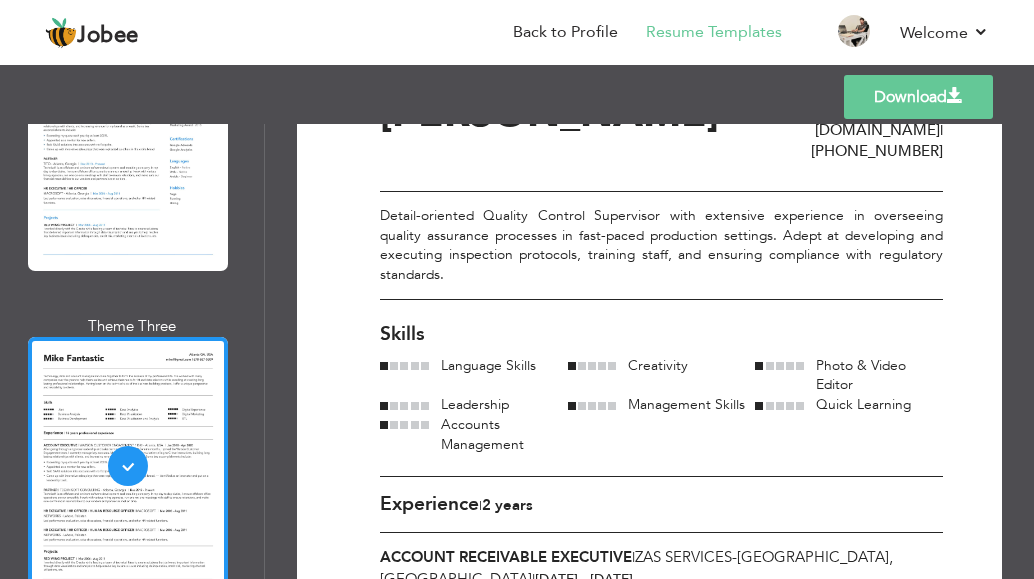 scroll, scrollTop: 140, scrollLeft: 0, axis: vertical 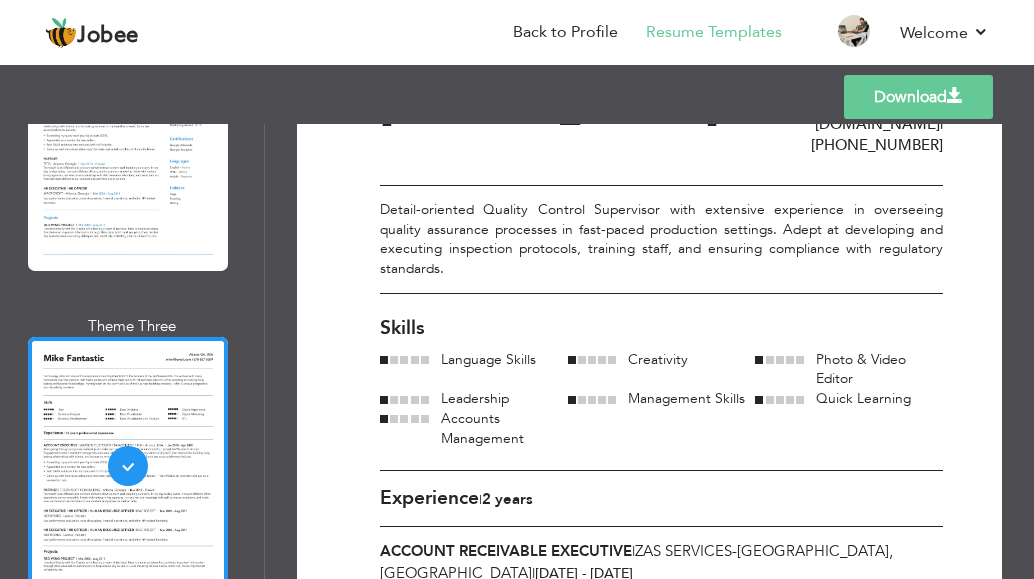 drag, startPoint x: 1025, startPoint y: 240, endPoint x: 1033, endPoint y: 277, distance: 37.85499 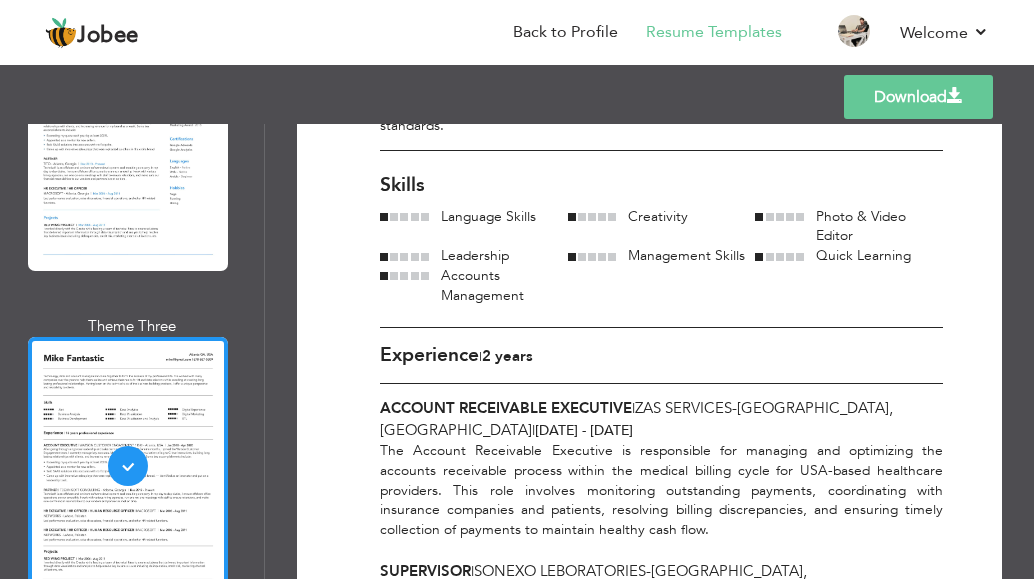 scroll, scrollTop: 285, scrollLeft: 0, axis: vertical 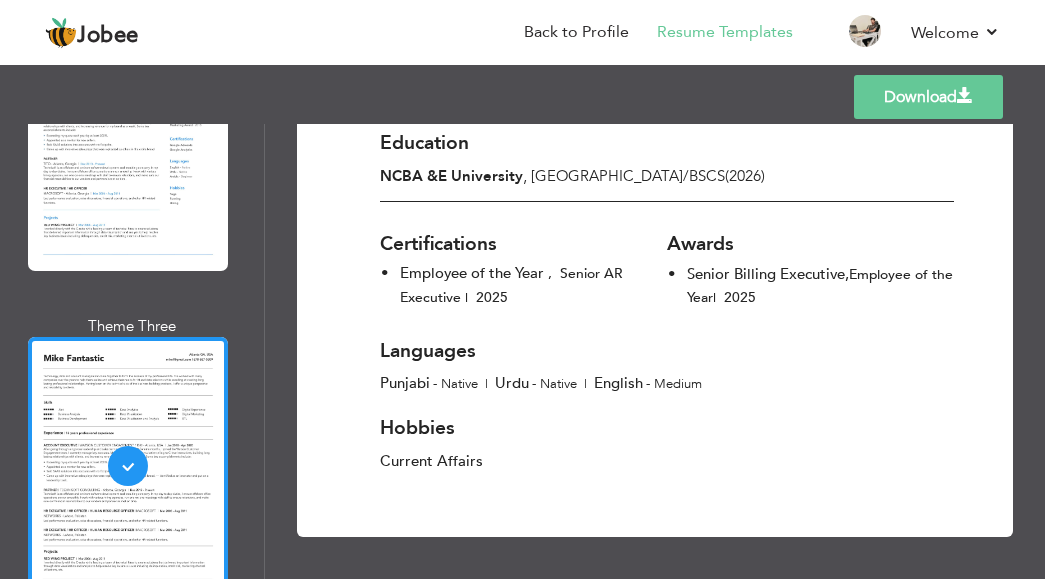 click on "Employee of the  Year
,  Senior AR Executive
|  2025" at bounding box center (518, 285) 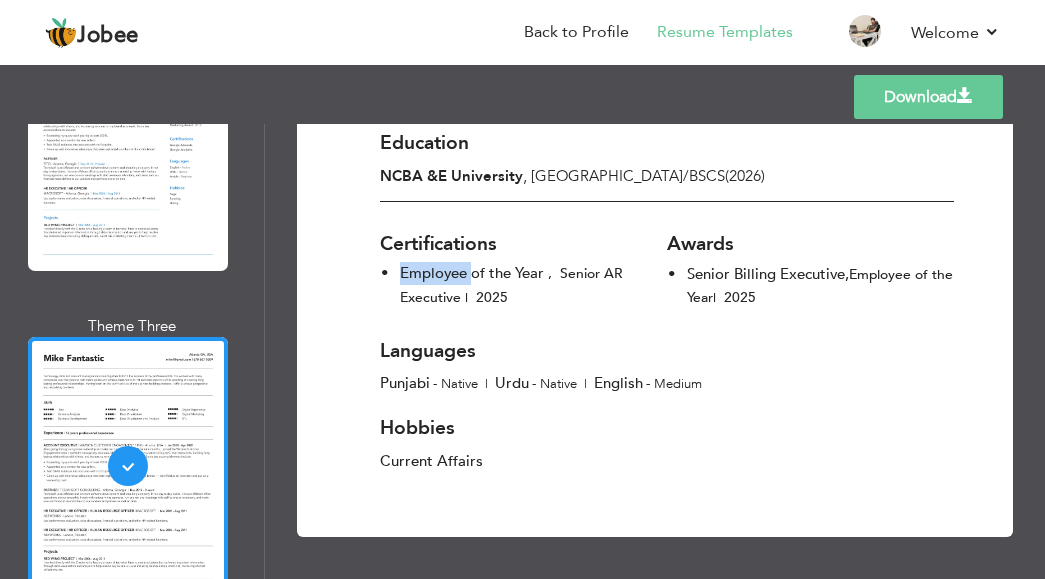 click on "Employee of the  Year
,  Senior AR Executive
|  2025" at bounding box center (518, 285) 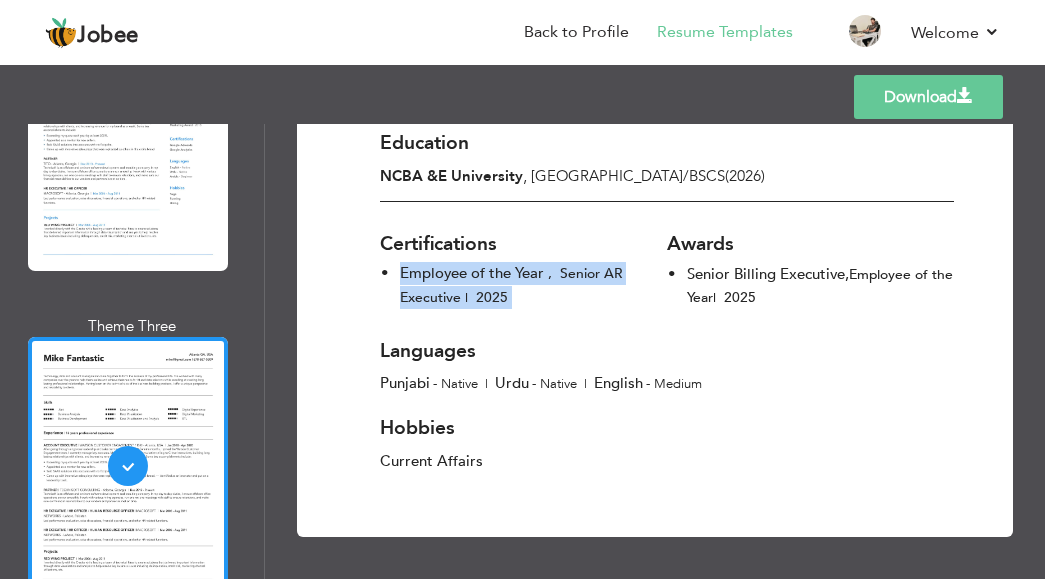 click on "Employee of the  Year
,  Senior AR Executive
|  2025" at bounding box center [518, 285] 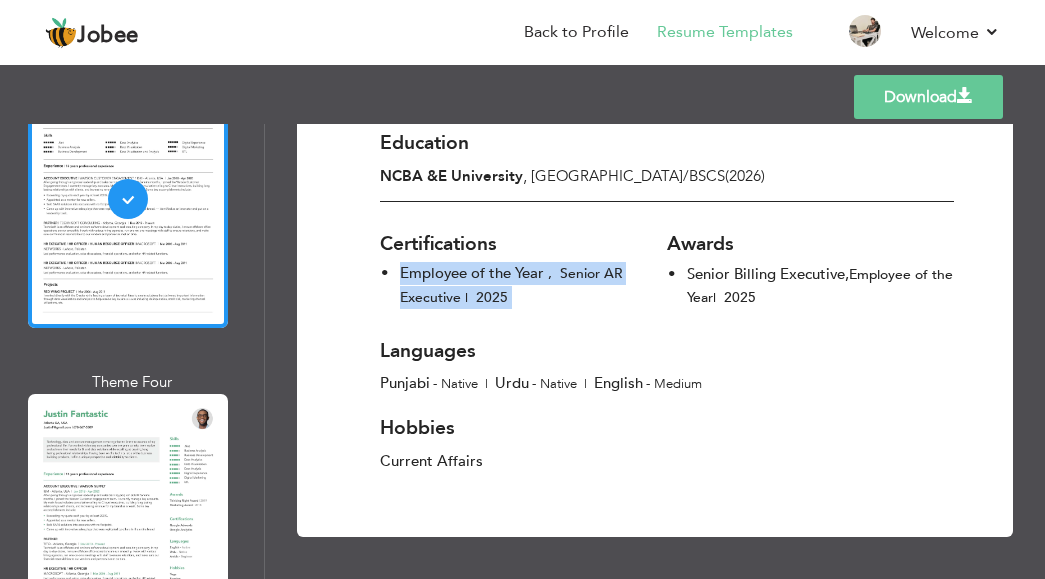 scroll, scrollTop: 2989, scrollLeft: 0, axis: vertical 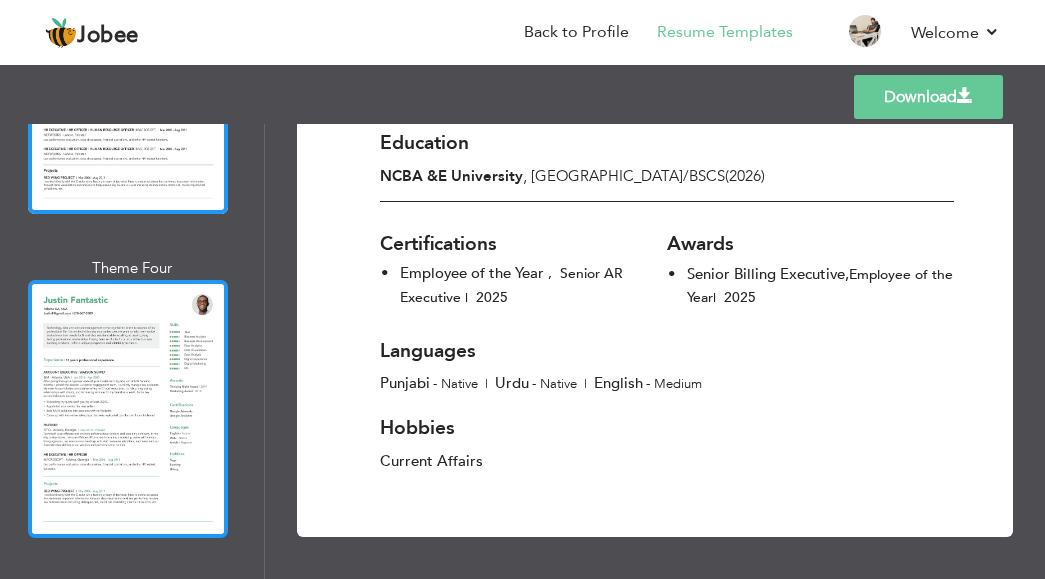 click at bounding box center [128, 409] 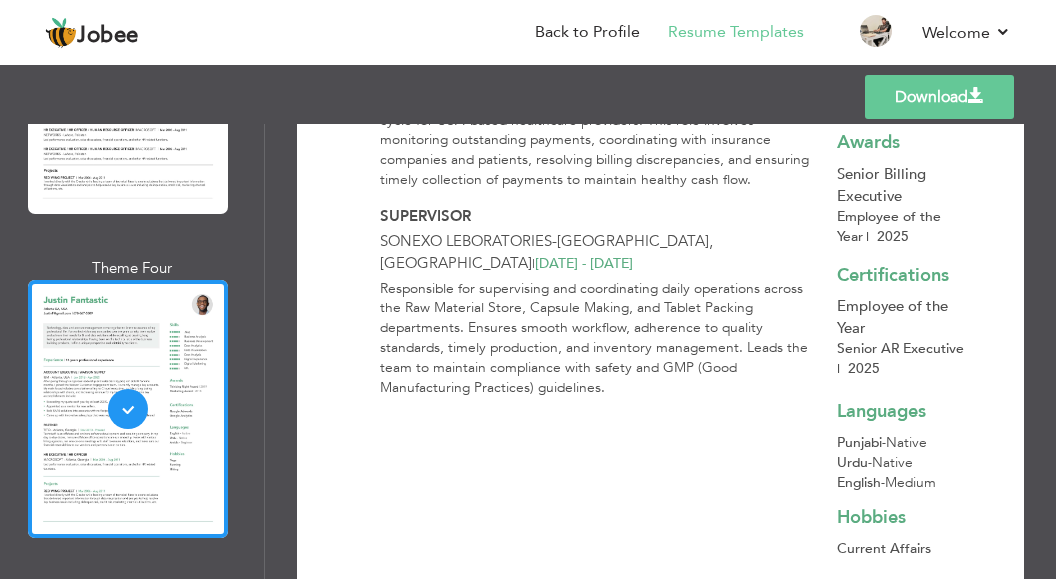 scroll, scrollTop: 539, scrollLeft: 0, axis: vertical 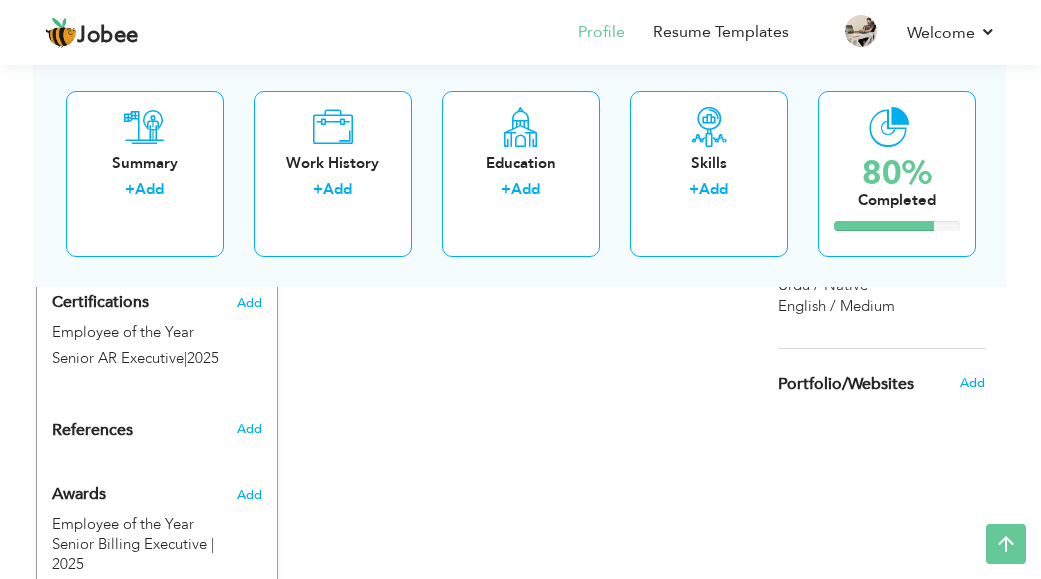 click on "Add" at bounding box center (257, 490) 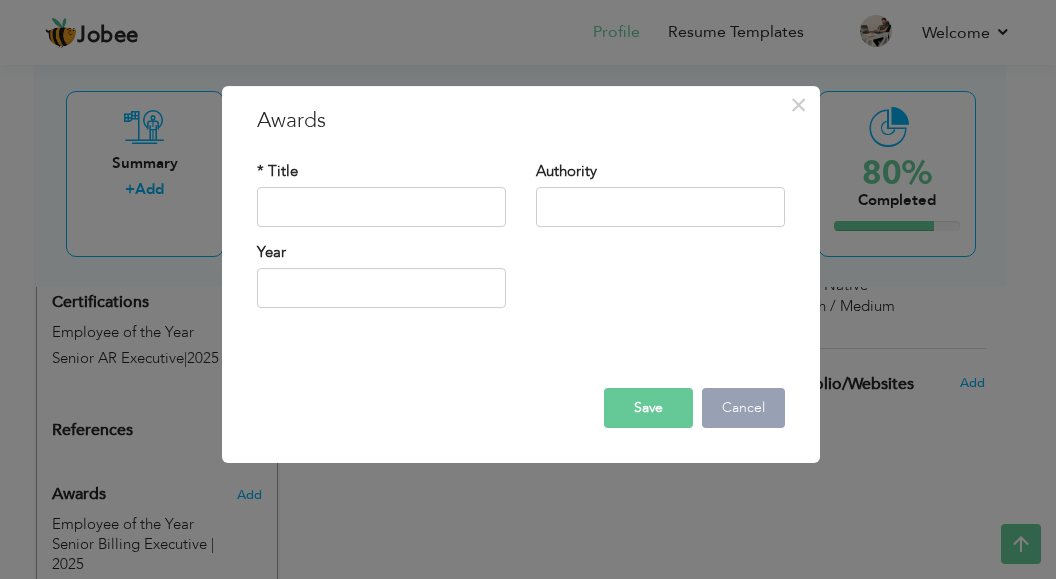 click on "Cancel" at bounding box center [743, 408] 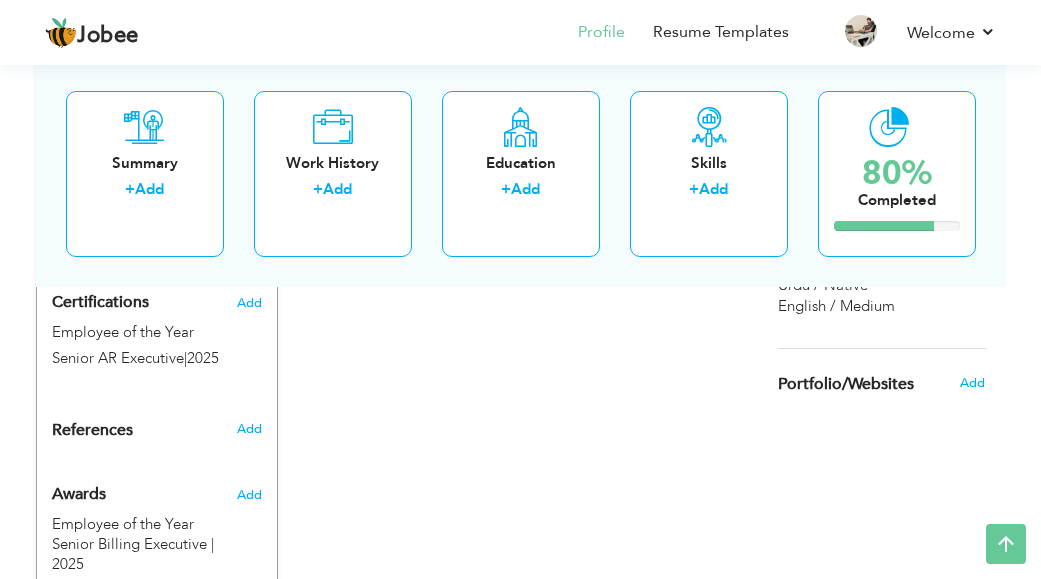 click on "Certifications
Add
Employee of the  Year
Senior AR Executive  |  2025
Employee of the  Year
Senior AR Executive  |  2025  ×" at bounding box center (157, 336) 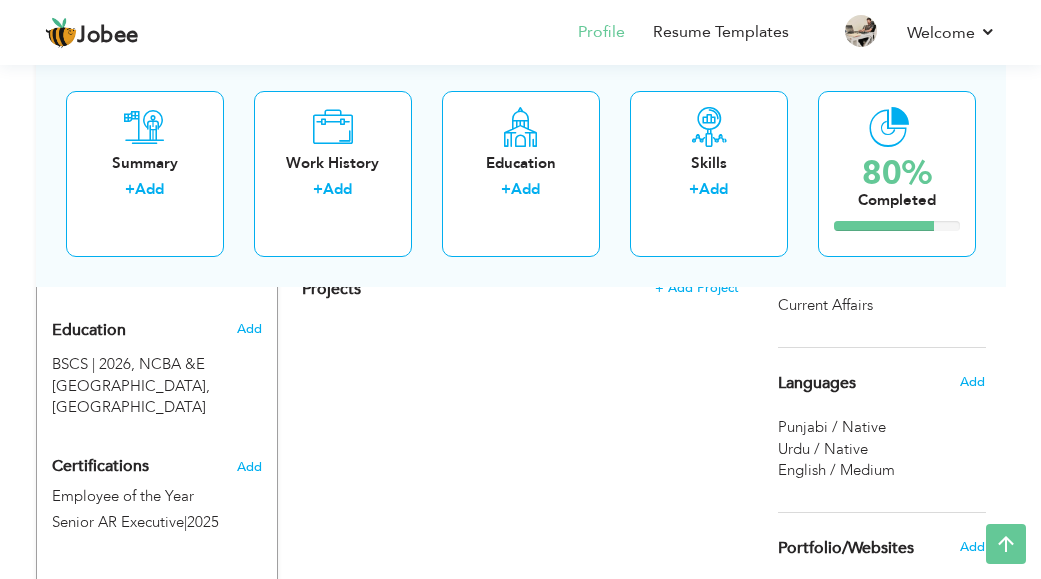 scroll, scrollTop: 871, scrollLeft: 0, axis: vertical 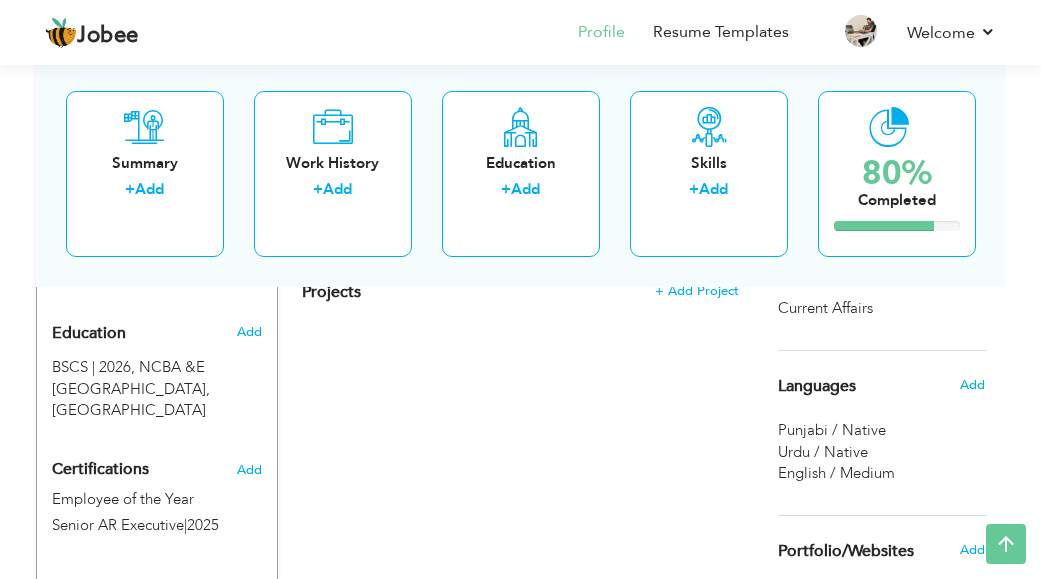 click on "Certifications" at bounding box center [100, 469] 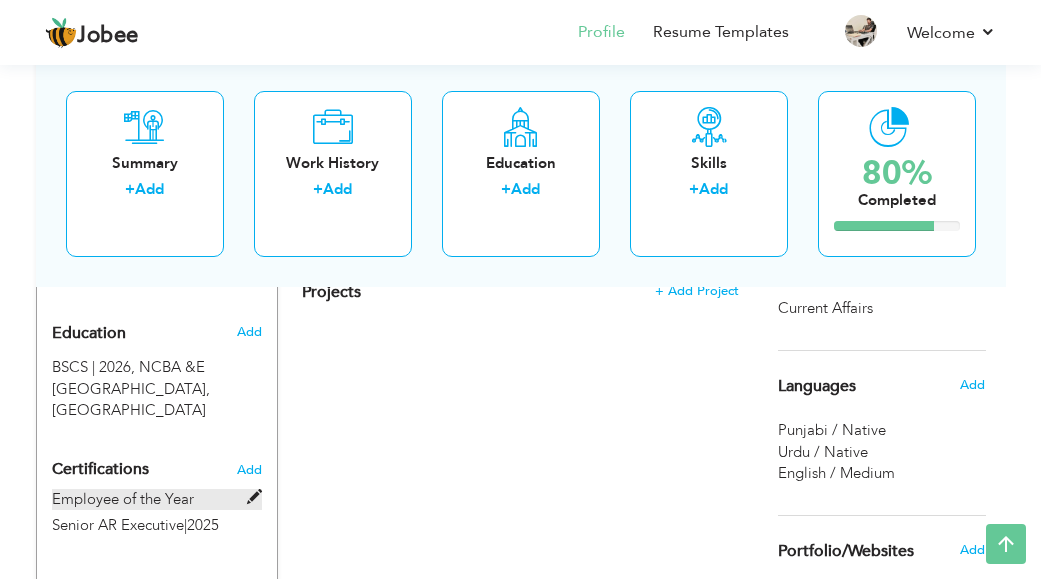 click on "Employee of the  Year" at bounding box center (157, 499) 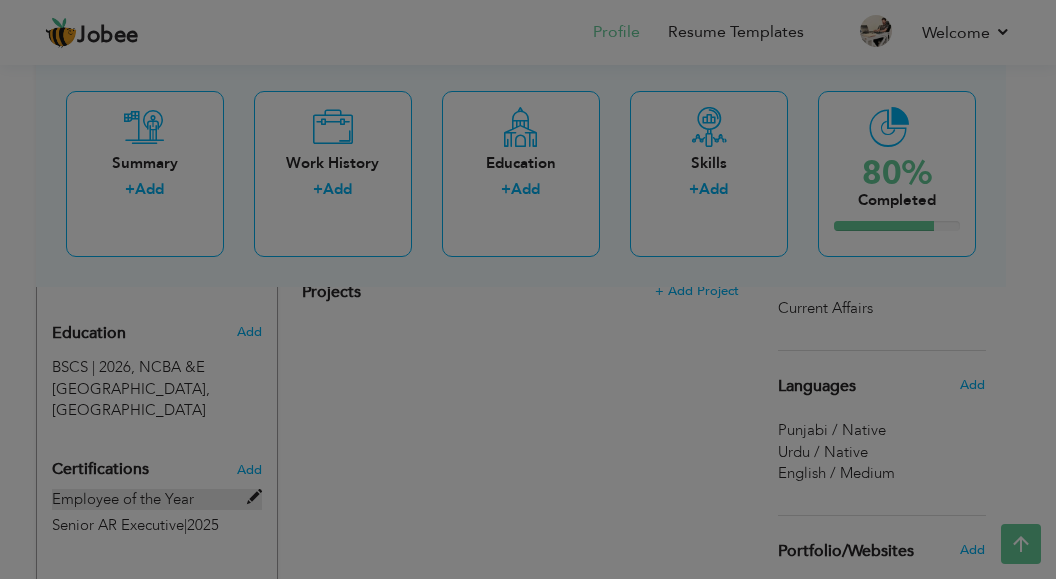 click on "×
Certification
* Certification Name
Employee of the  Year
Certification Authority
Senior AR Executive
Completion Year" at bounding box center (0, 0) 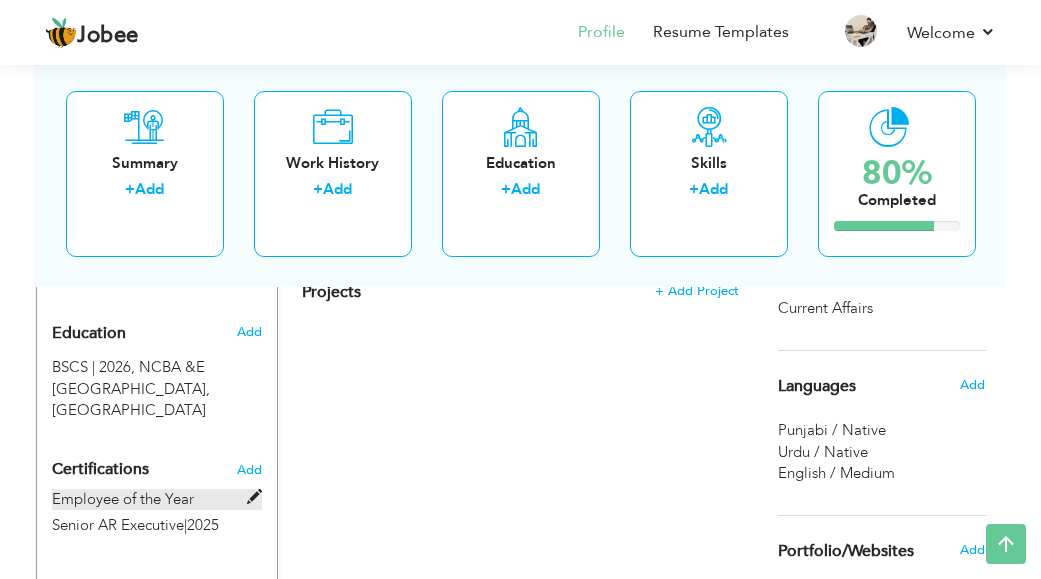 click on "Employee of the  Year" at bounding box center [157, 499] 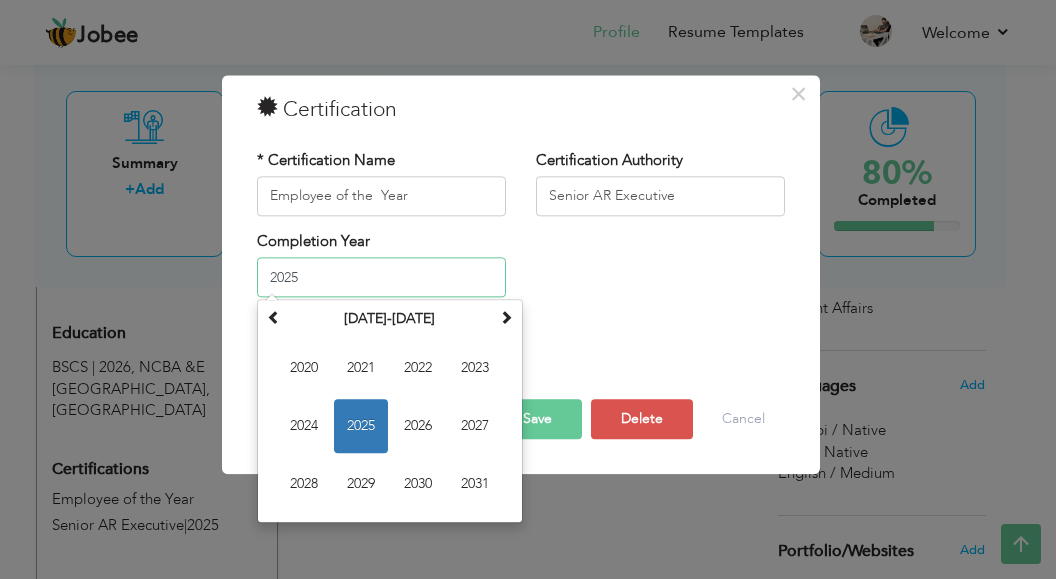 click on "2025" at bounding box center (381, 278) 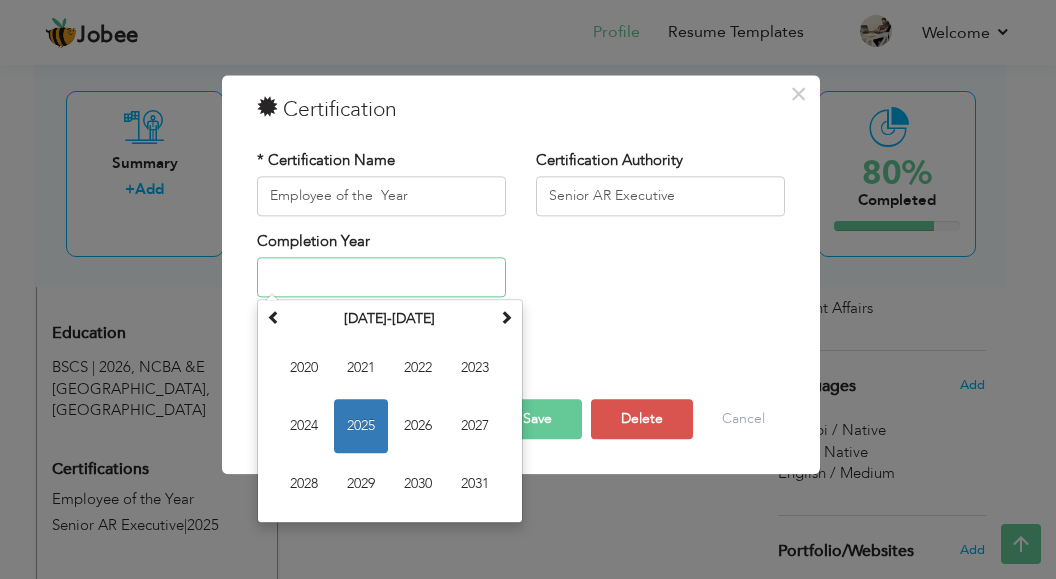 type 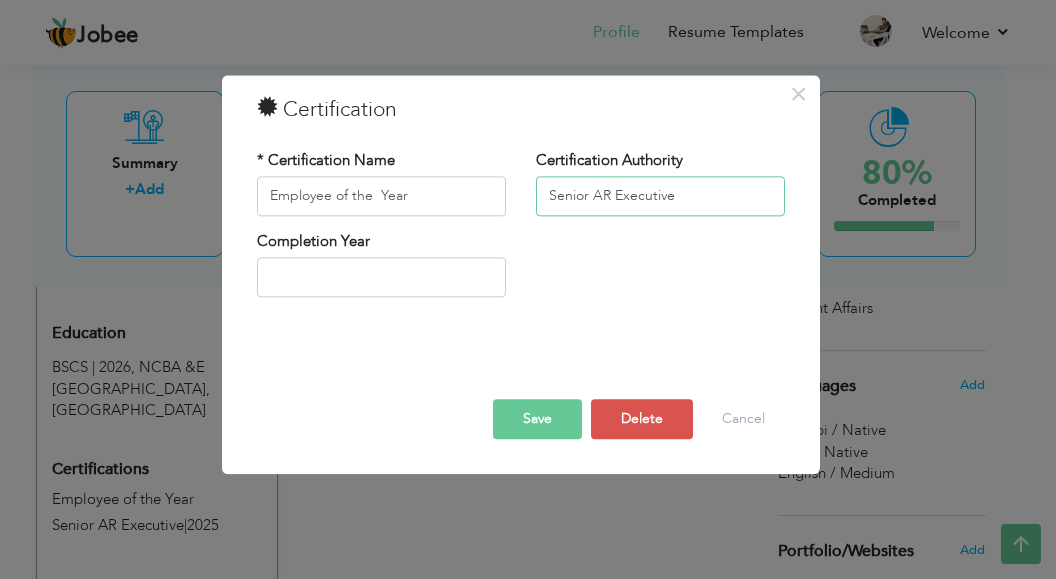 click on "Senior AR Executive" at bounding box center [660, 196] 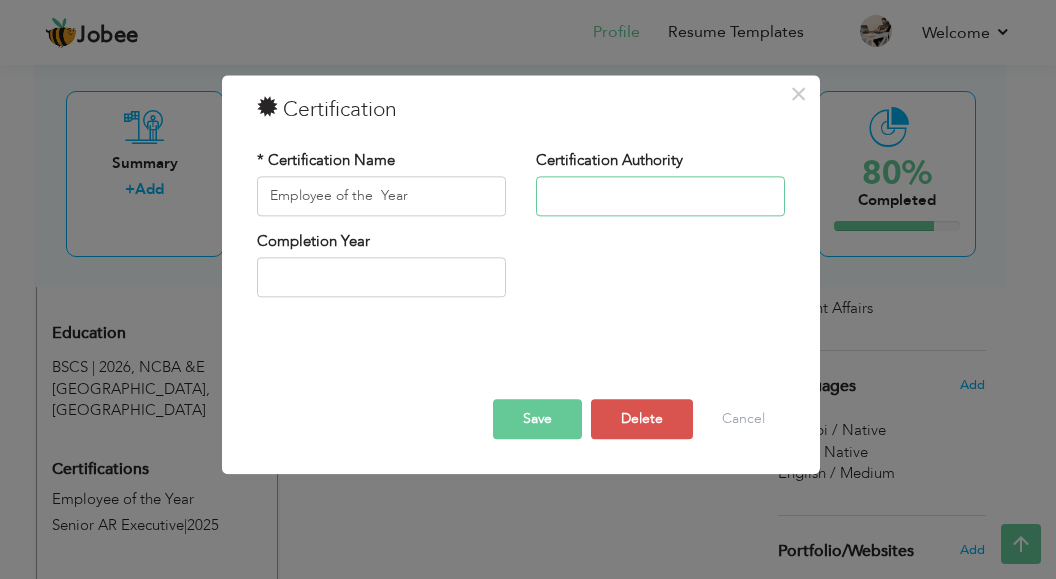 type 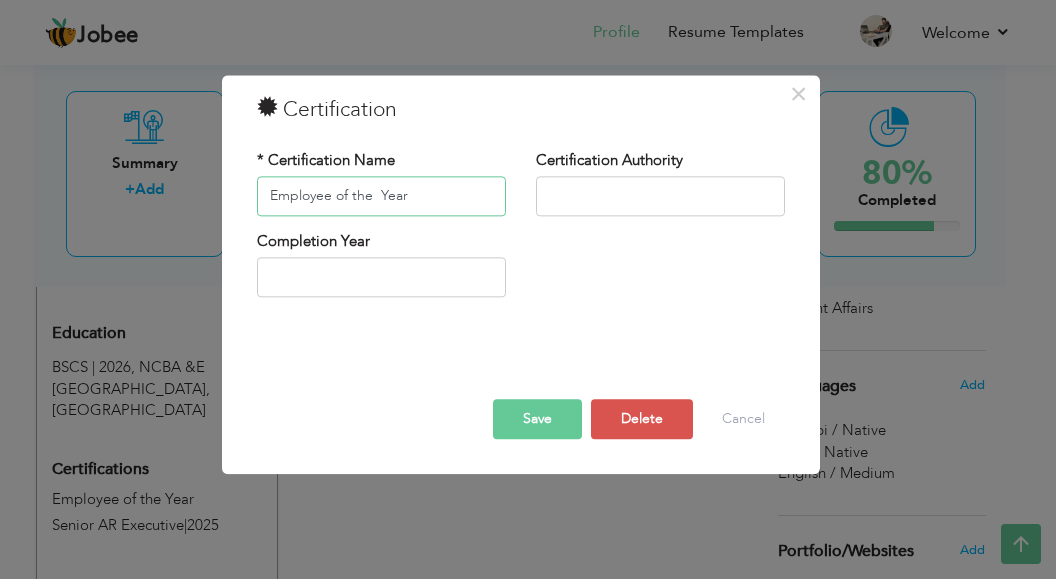 click on "Employee of the  Year" at bounding box center [381, 196] 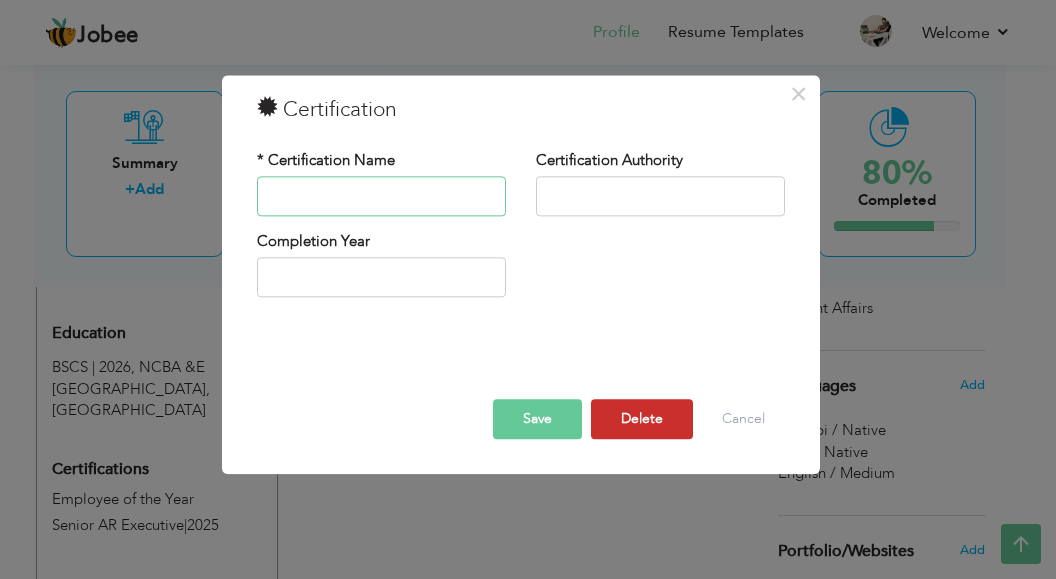 type 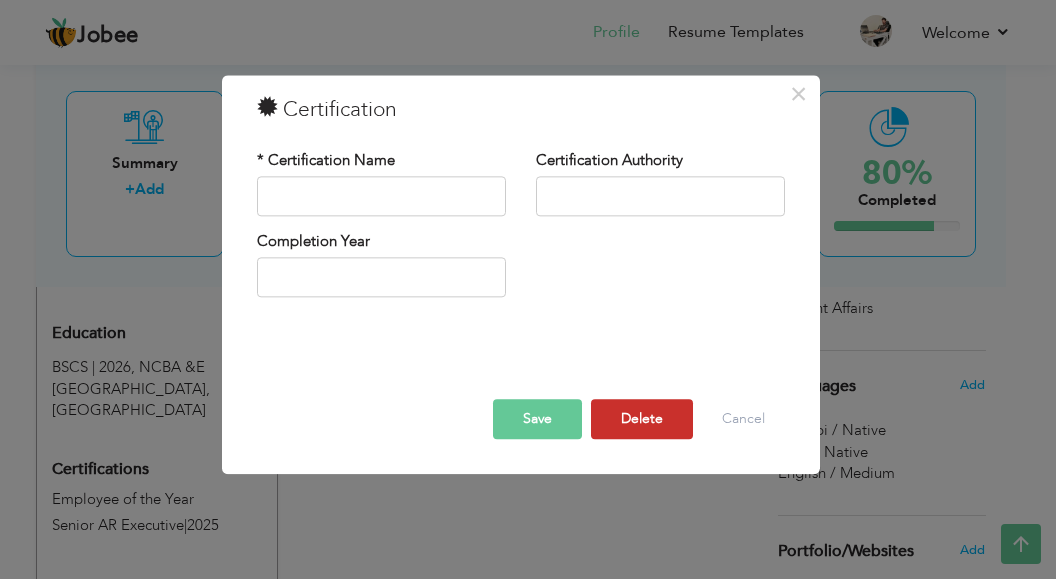 click on "Delete" at bounding box center [642, 419] 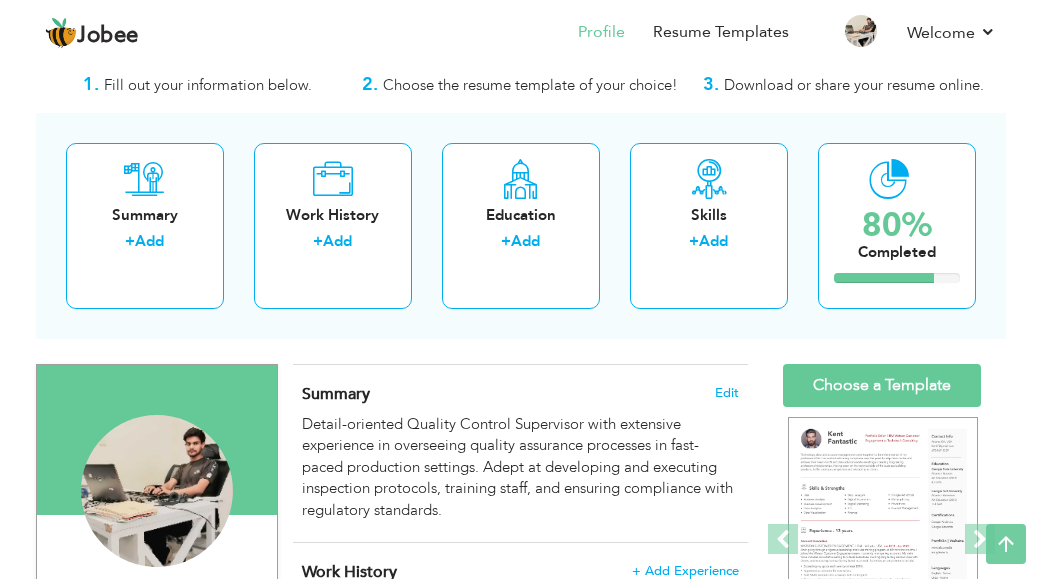 scroll, scrollTop: 15, scrollLeft: 0, axis: vertical 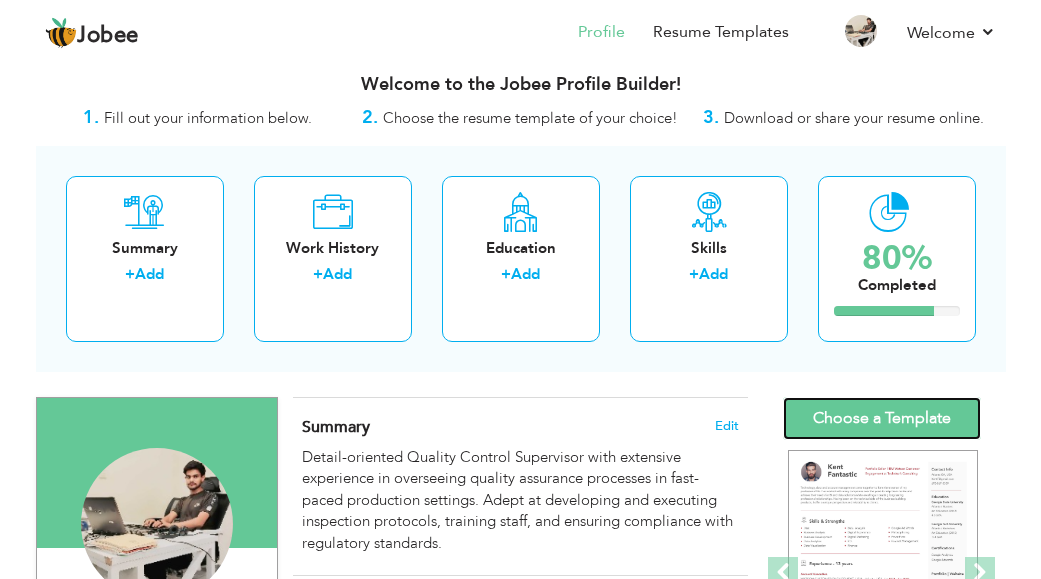 click on "Choose a Template" at bounding box center [882, 418] 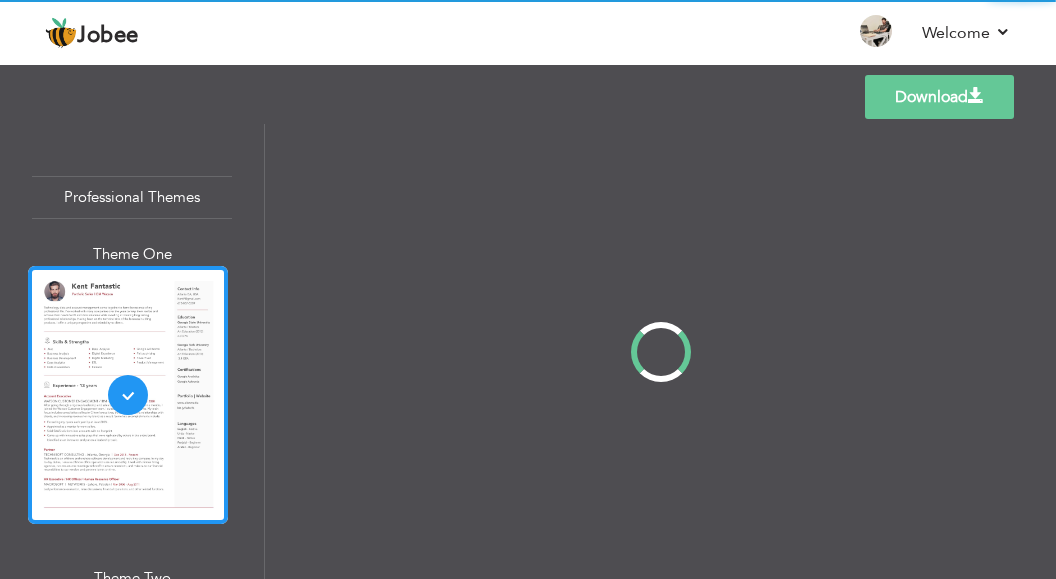 scroll, scrollTop: 0, scrollLeft: 0, axis: both 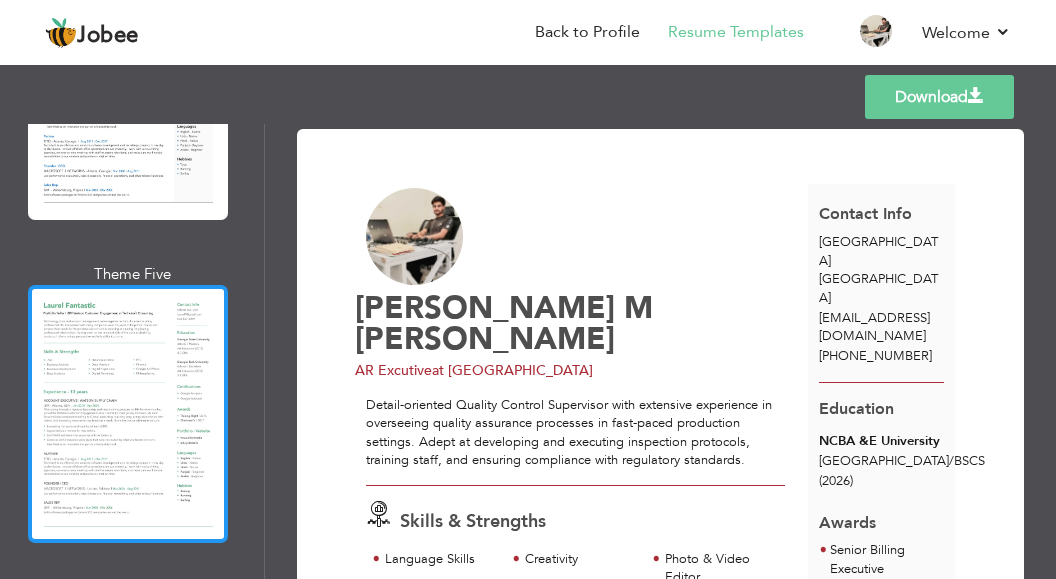 click at bounding box center [128, 414] 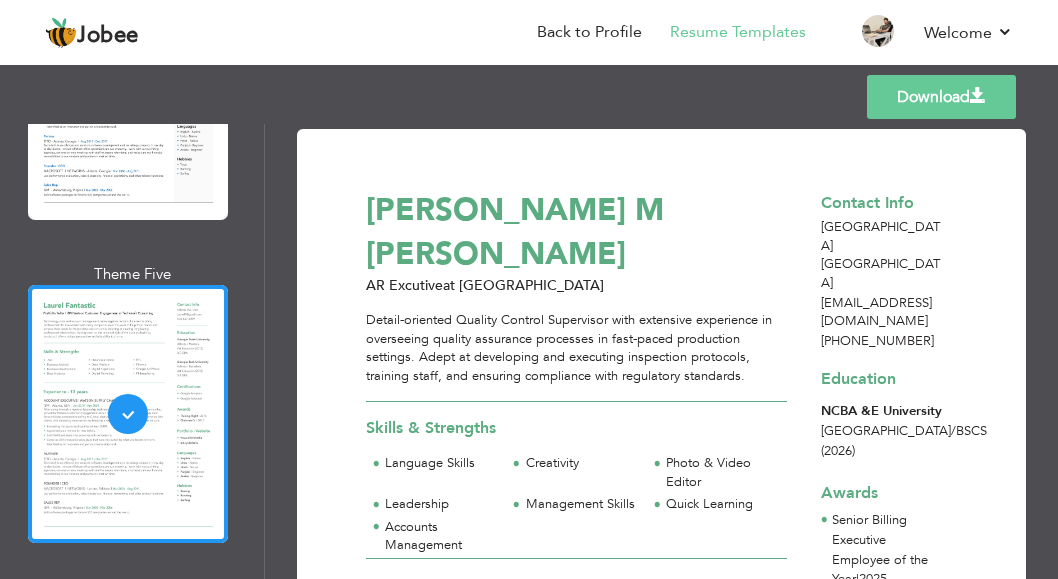 scroll, scrollTop: 73, scrollLeft: 0, axis: vertical 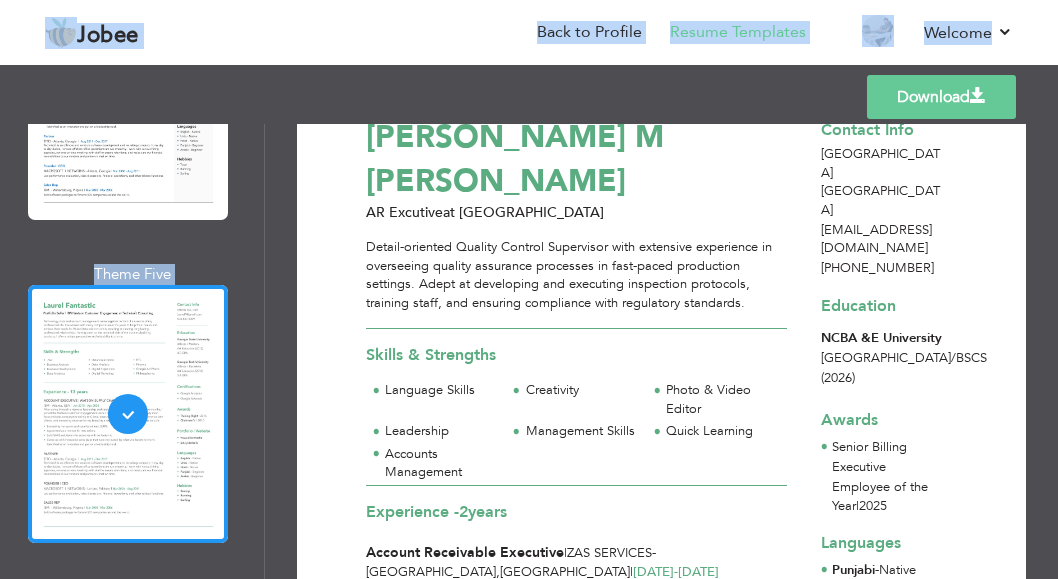 drag, startPoint x: 1049, startPoint y: 358, endPoint x: 1067, endPoint y: 454, distance: 97.67292 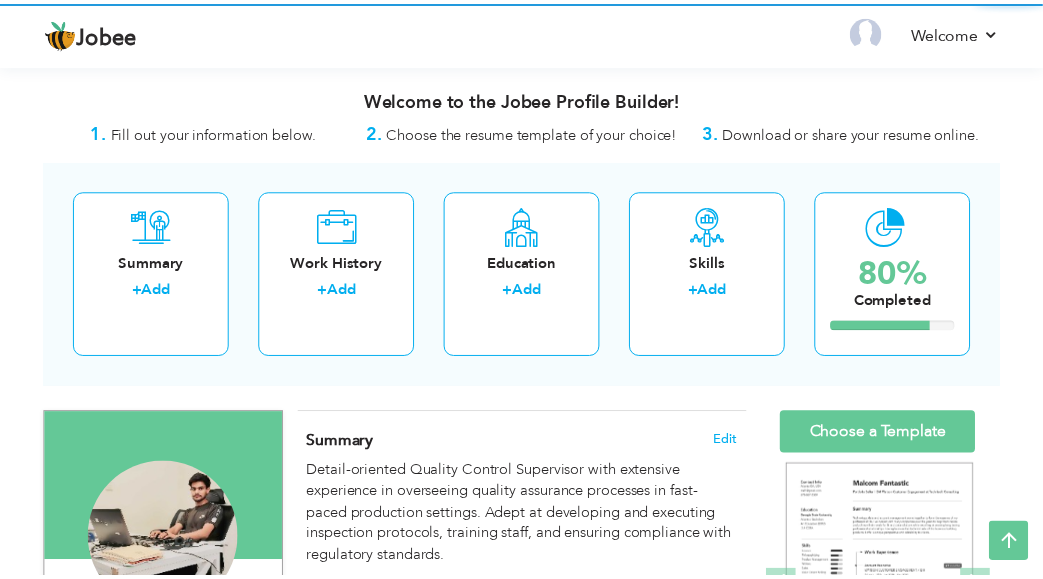 scroll, scrollTop: 332, scrollLeft: 0, axis: vertical 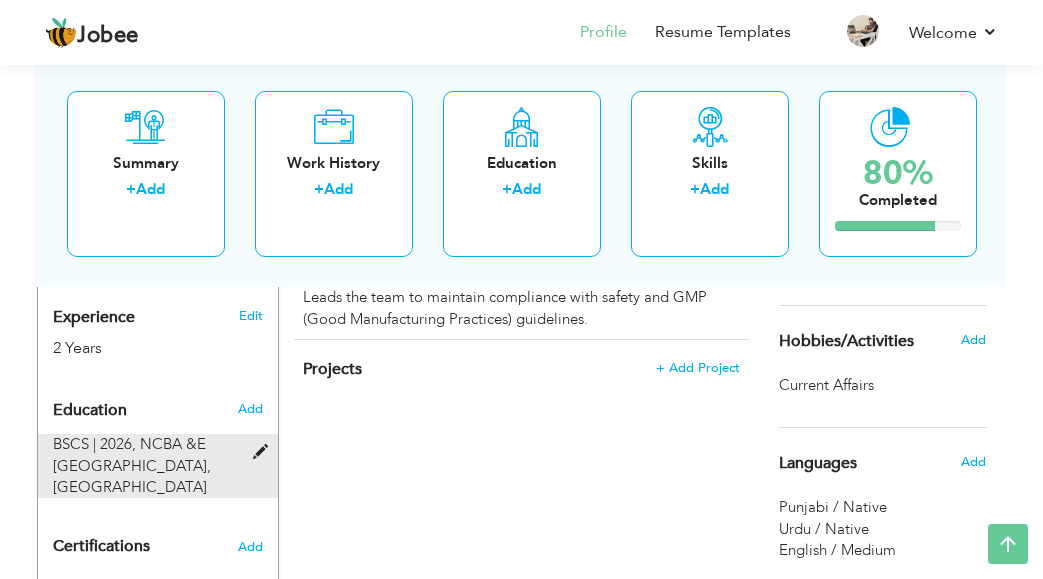 click on "BSCS   |  2026,
NCBA &E [GEOGRAPHIC_DATA], [GEOGRAPHIC_DATA]" at bounding box center (148, 466) 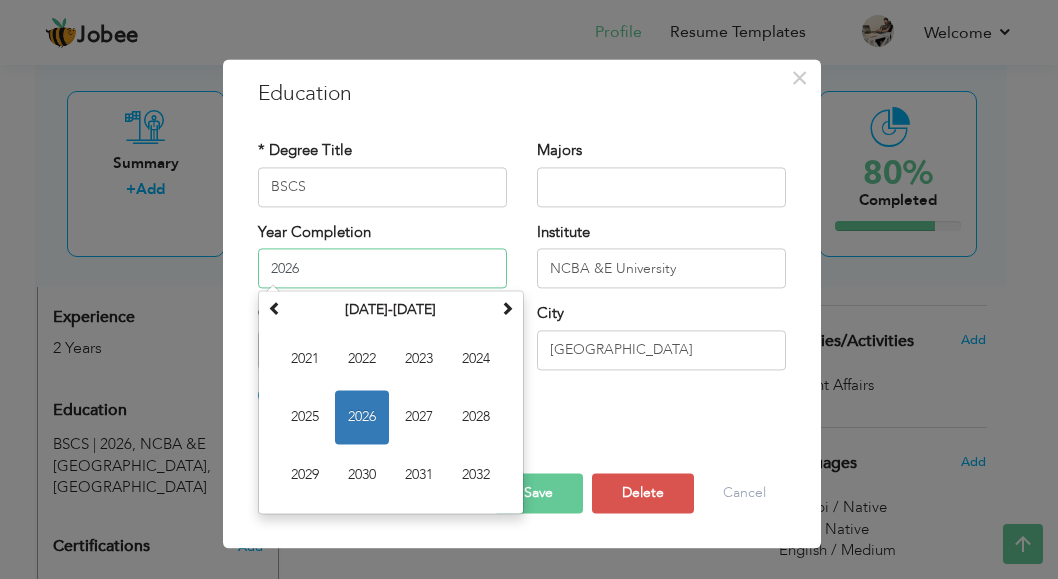 click on "2026" at bounding box center [382, 268] 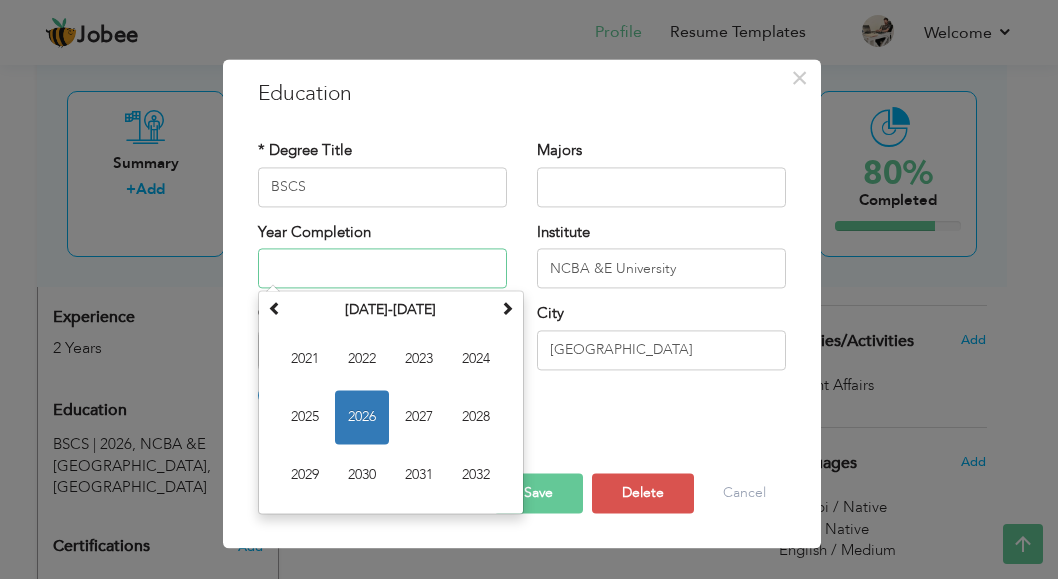 type 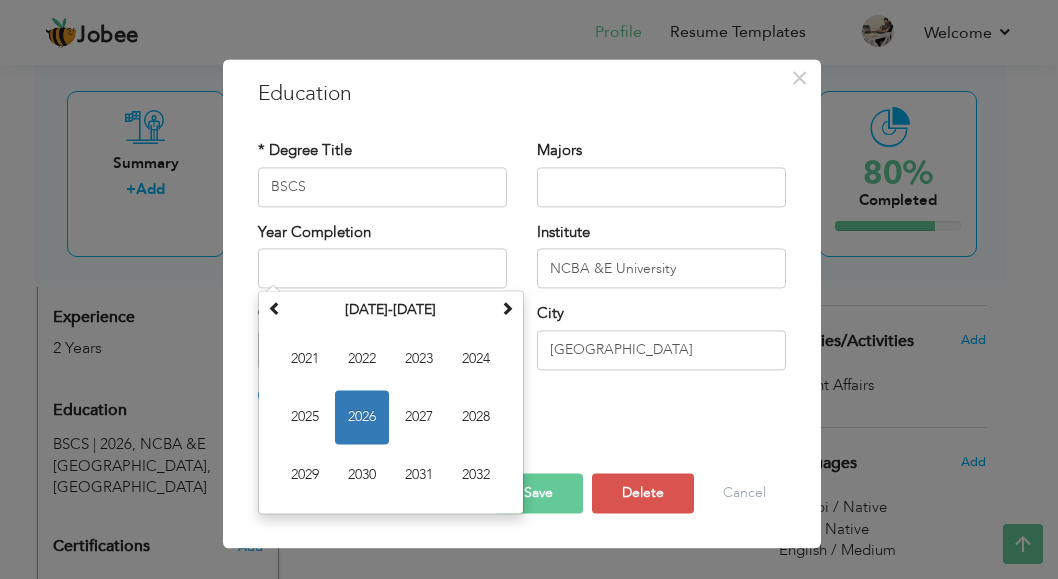 click on "City
Lahore" at bounding box center (661, 343) 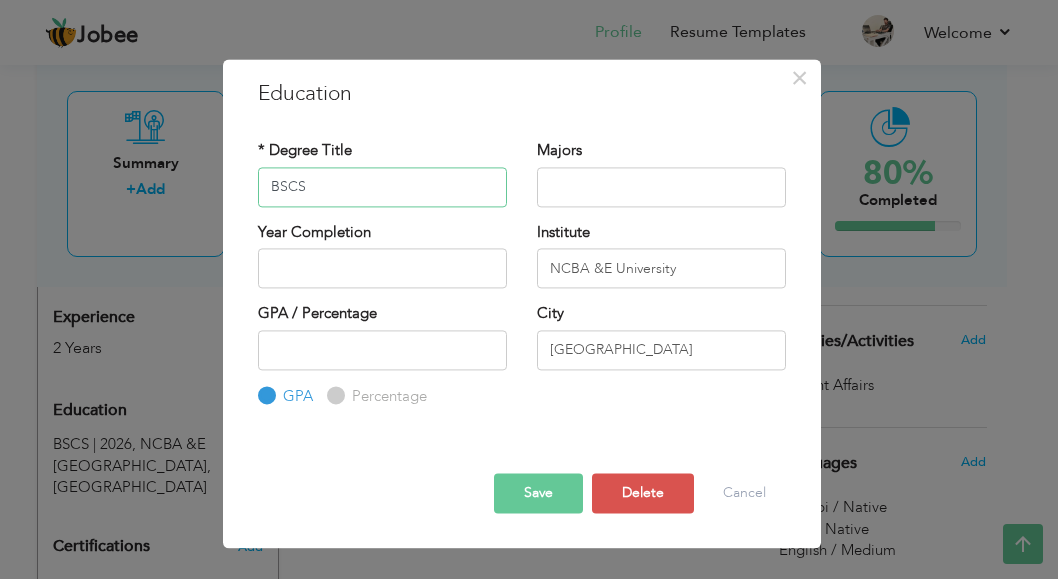 click on "BSCS" at bounding box center (382, 187) 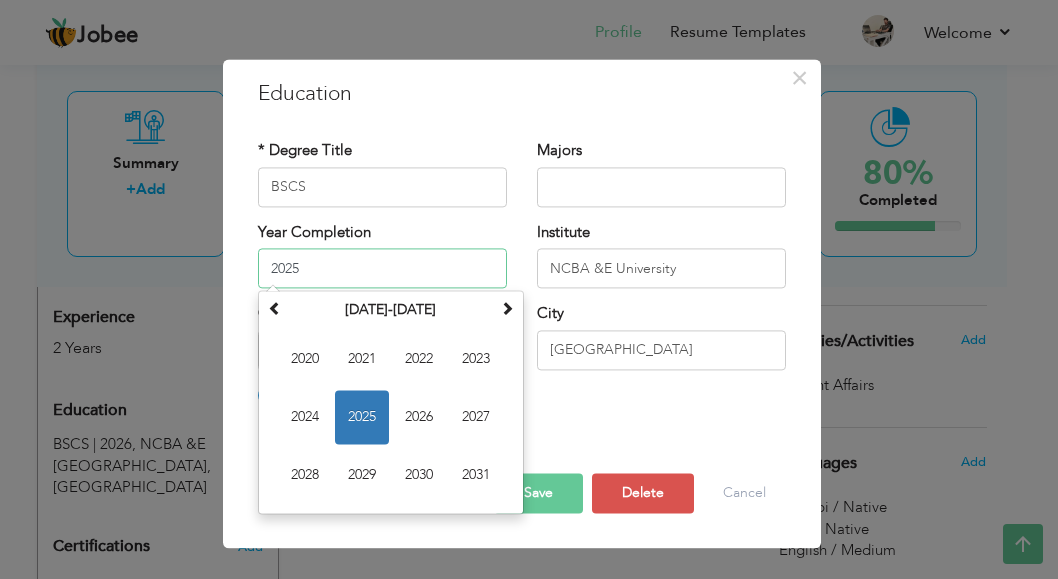 click on "2025" at bounding box center (382, 268) 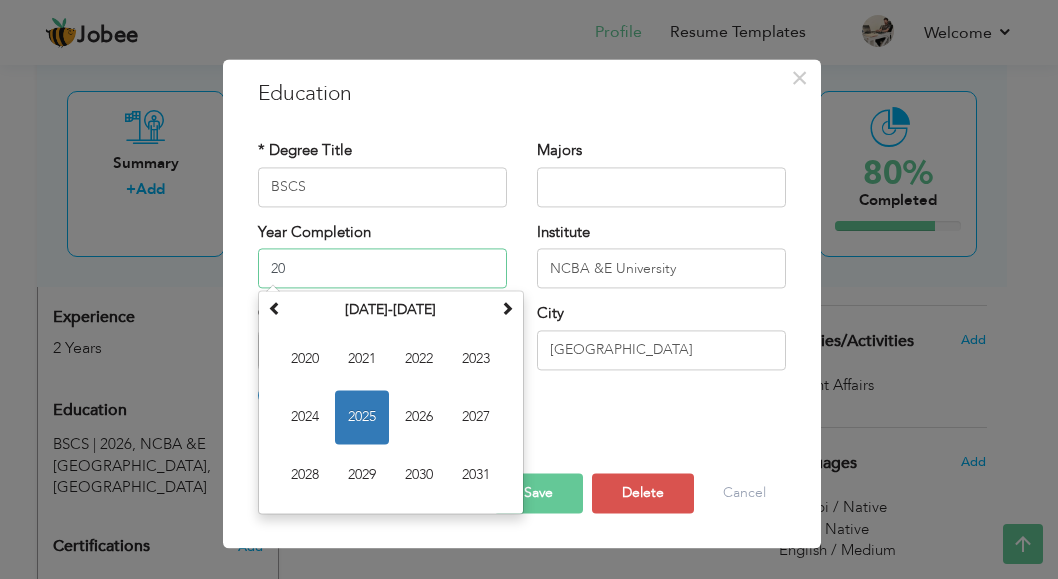 type on "2" 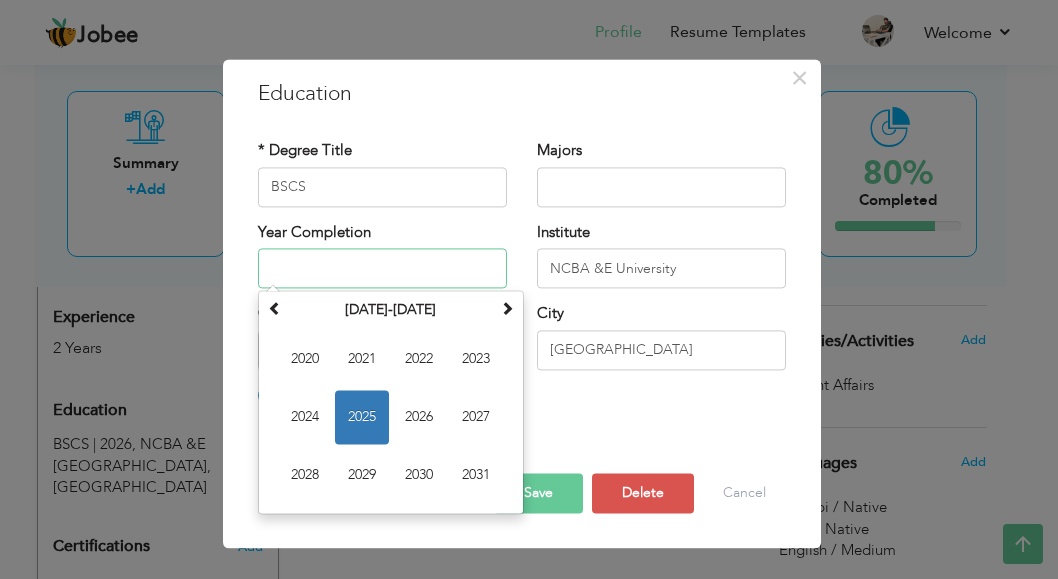 type 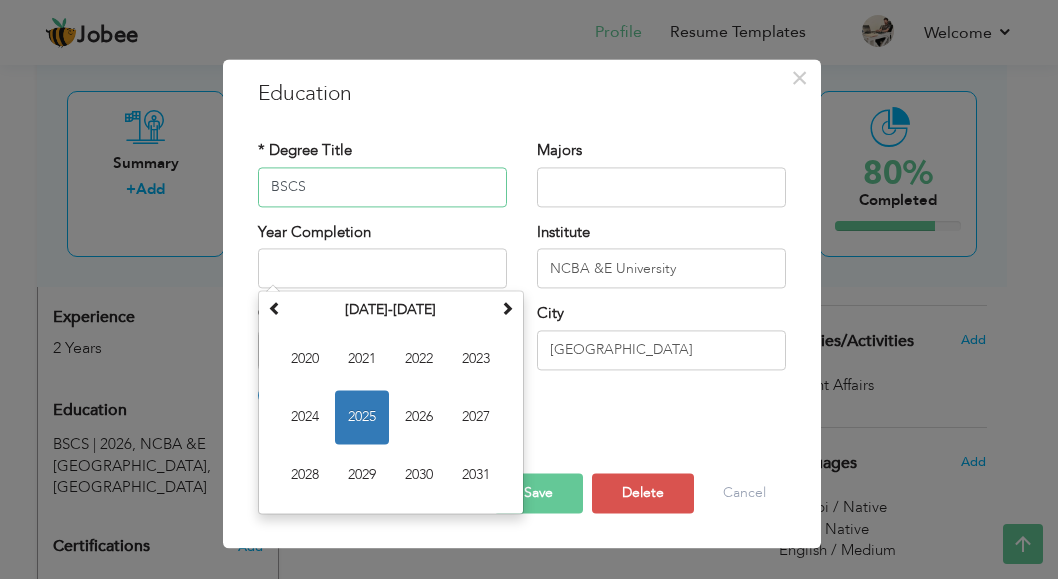 click on "BSCS" at bounding box center (382, 187) 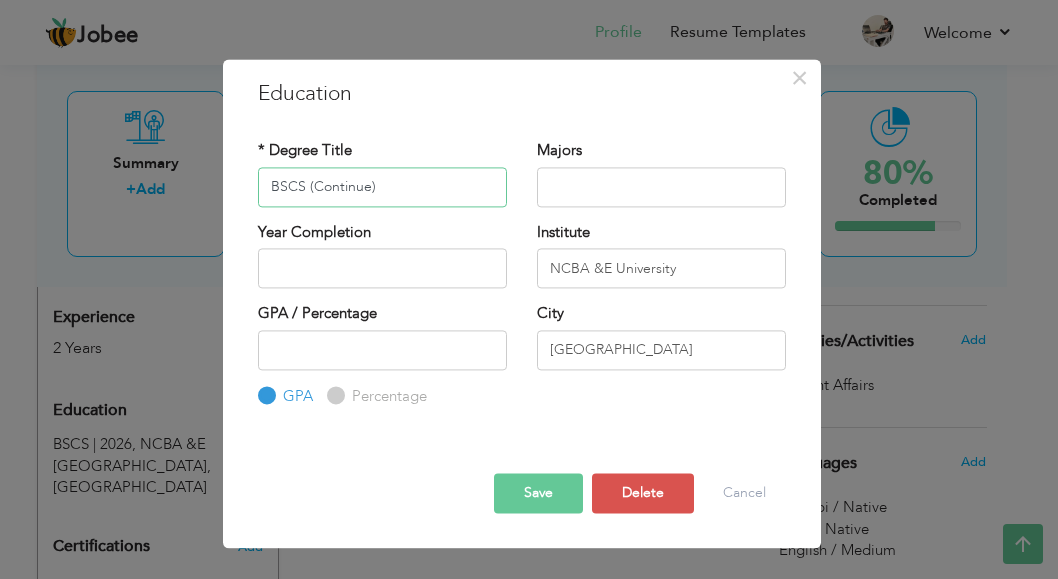 type on "BSCS (Continue)" 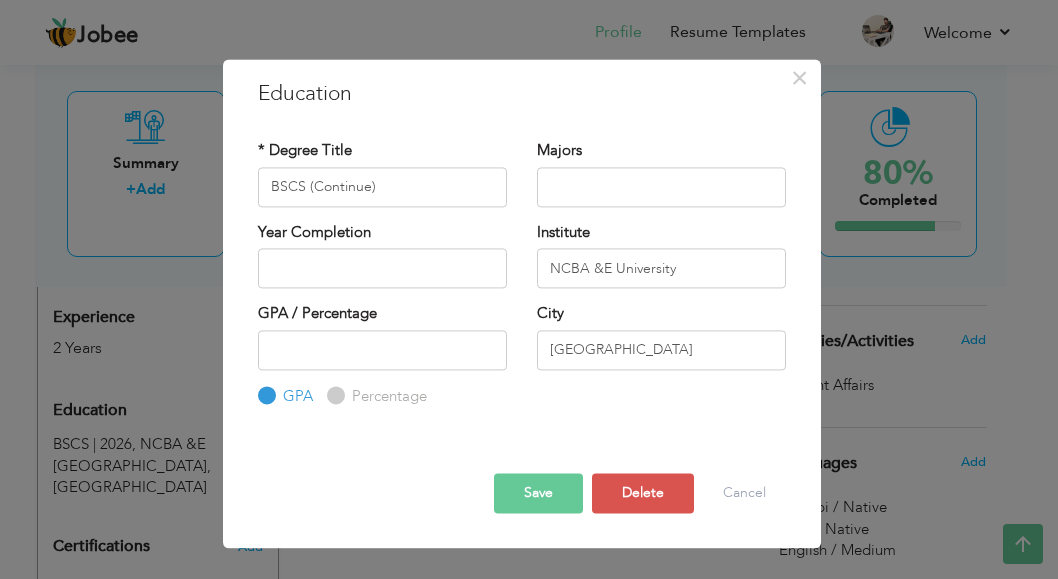 click on "Save" at bounding box center (538, 494) 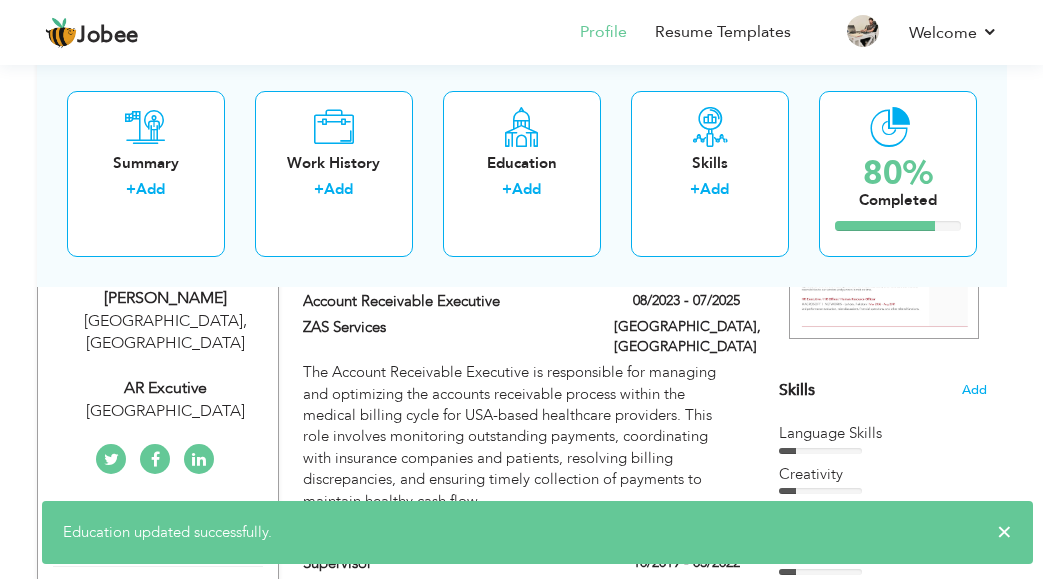 scroll, scrollTop: 363, scrollLeft: 0, axis: vertical 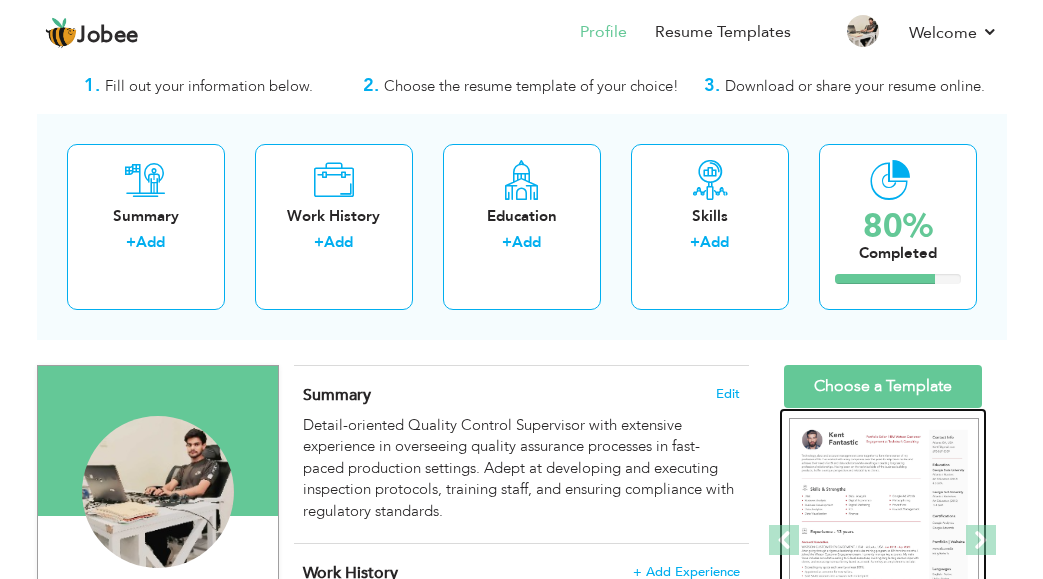 click at bounding box center [883, 540] 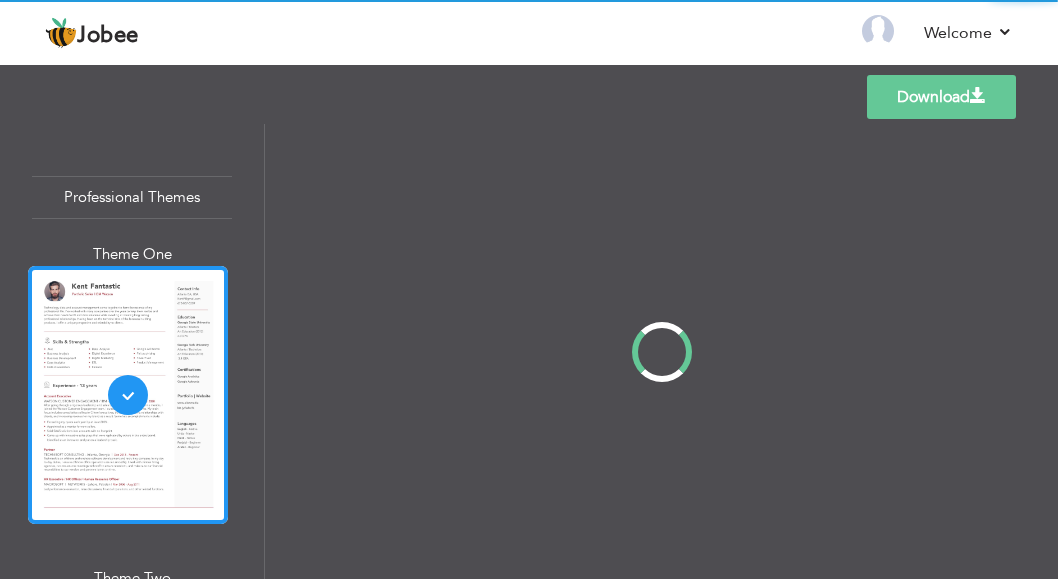 scroll, scrollTop: 0, scrollLeft: 0, axis: both 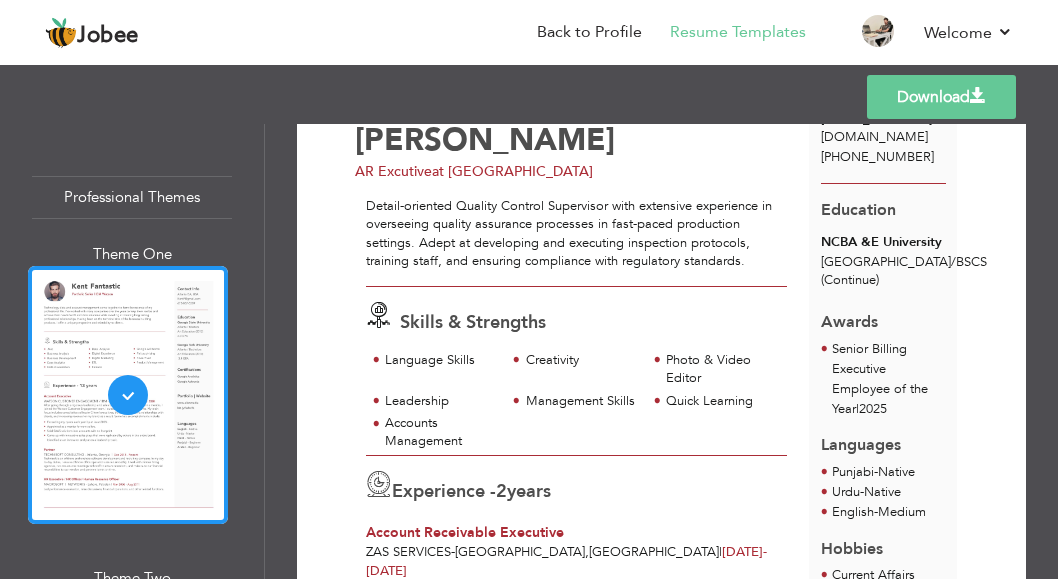 click on "Professional Themes
Theme One
Theme Two
Theme Three
Theme Six" at bounding box center (132, 351) 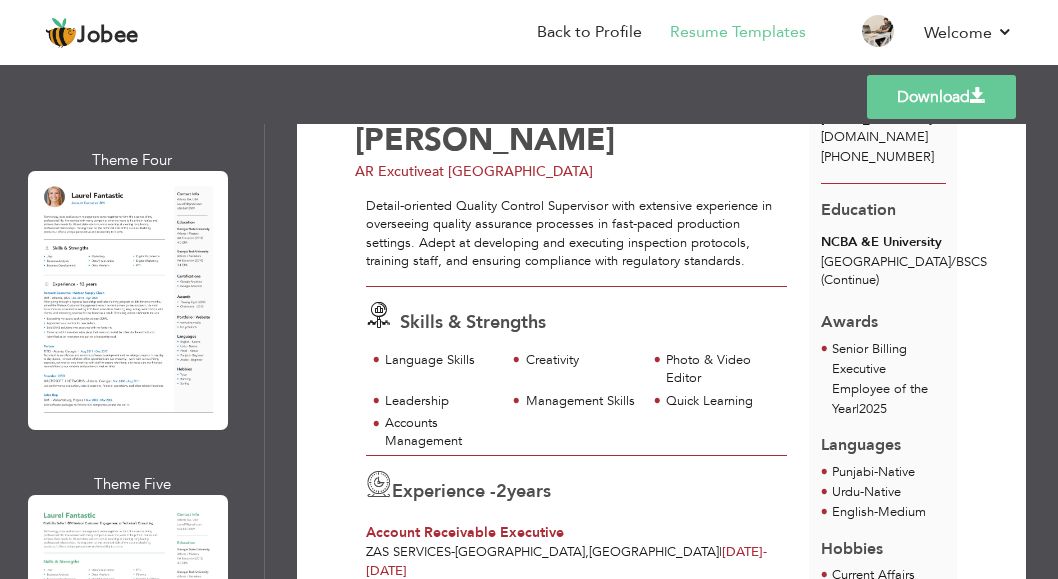 scroll, scrollTop: 1085, scrollLeft: 0, axis: vertical 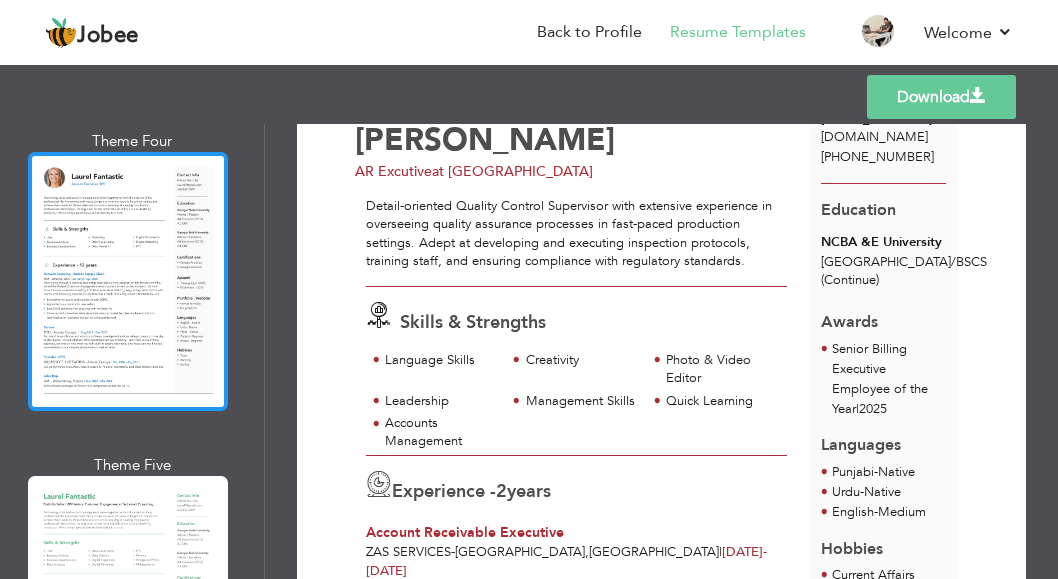 click at bounding box center (128, 281) 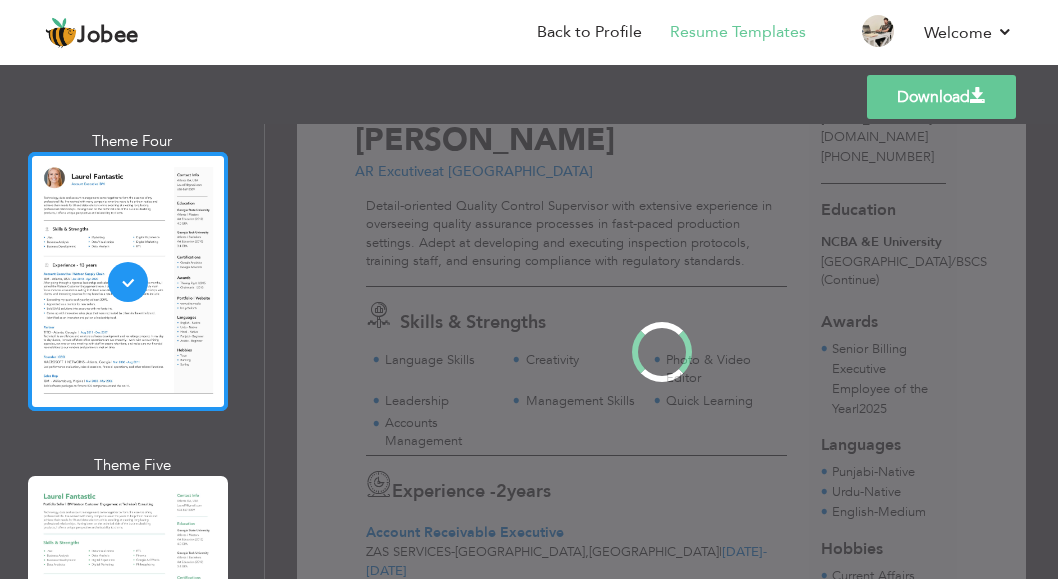 scroll, scrollTop: 0, scrollLeft: 0, axis: both 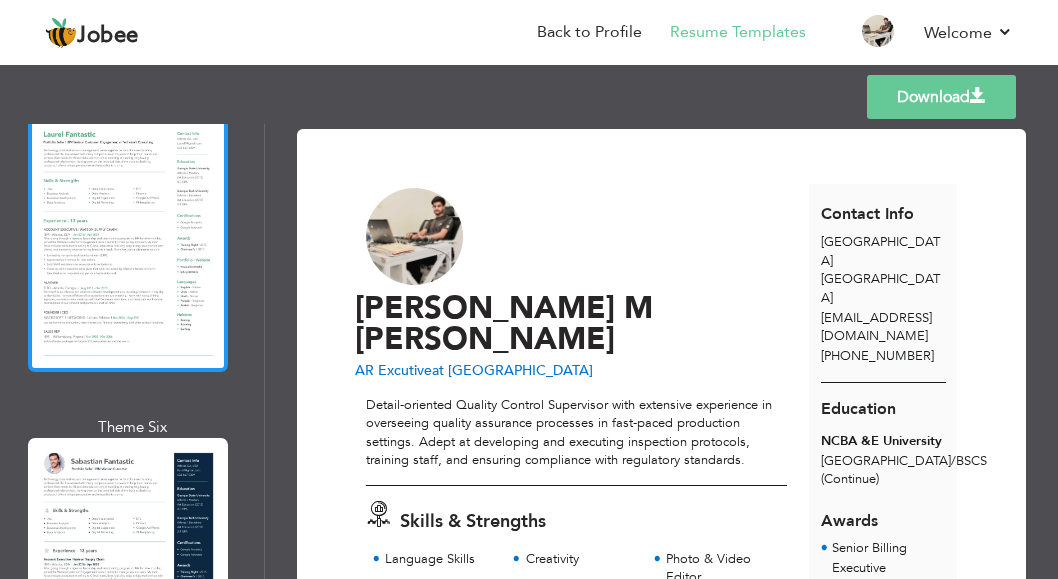 click at bounding box center [128, 243] 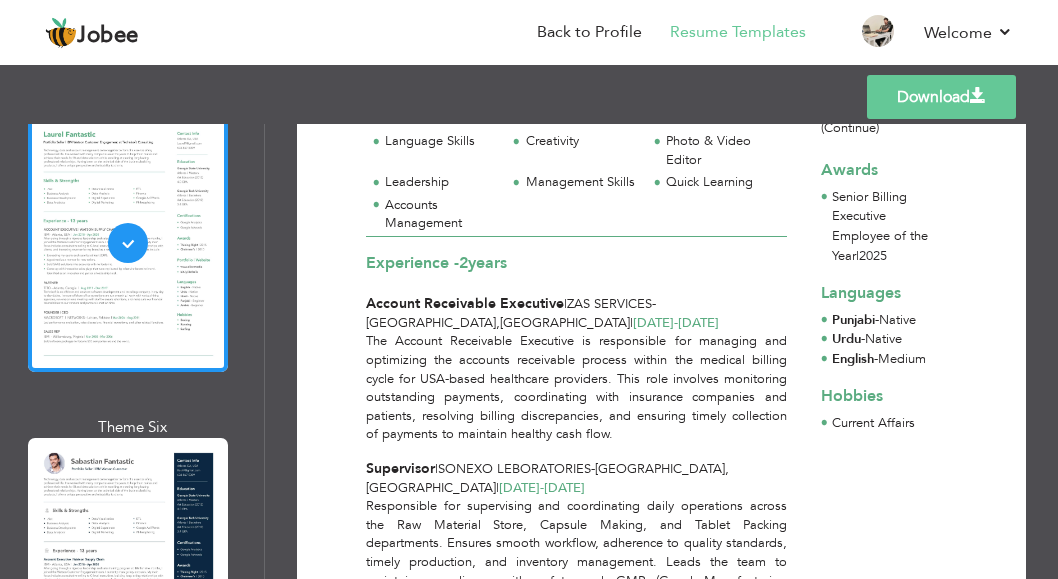scroll, scrollTop: 328, scrollLeft: 0, axis: vertical 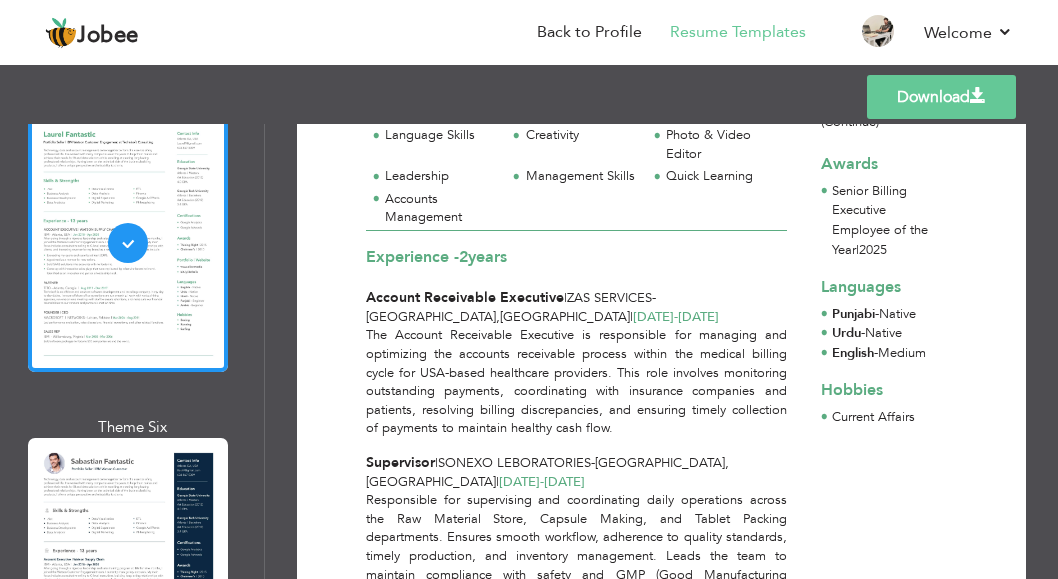 click on "Hobbies" at bounding box center [852, 390] 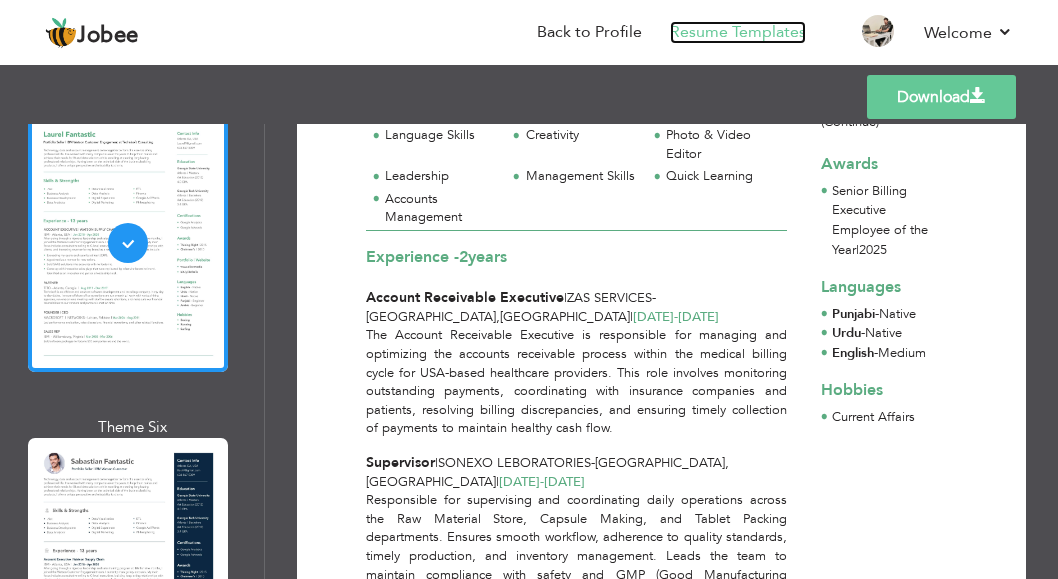 click on "Resume Templates" at bounding box center [738, 32] 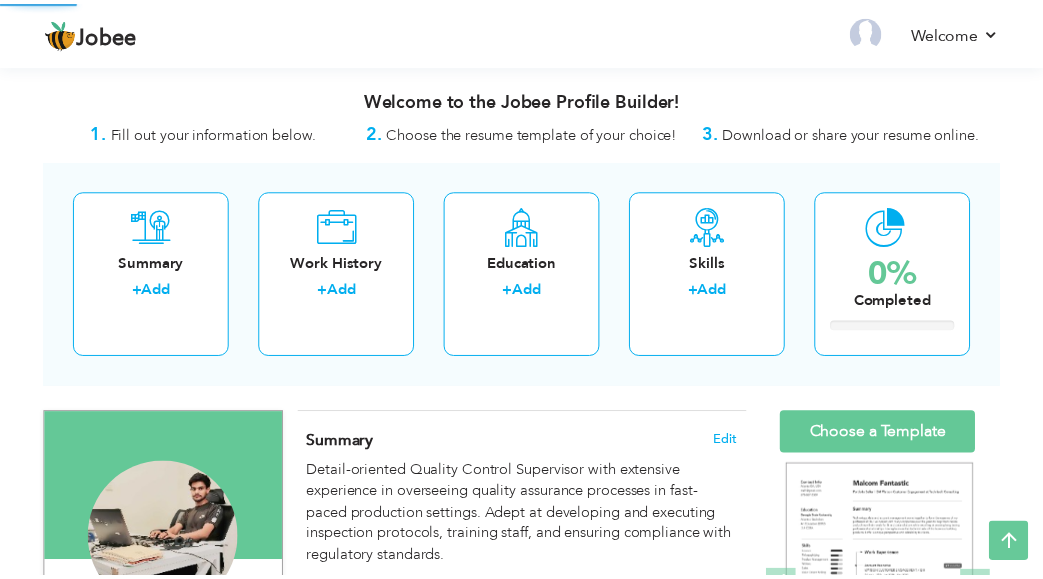 scroll, scrollTop: 364, scrollLeft: 0, axis: vertical 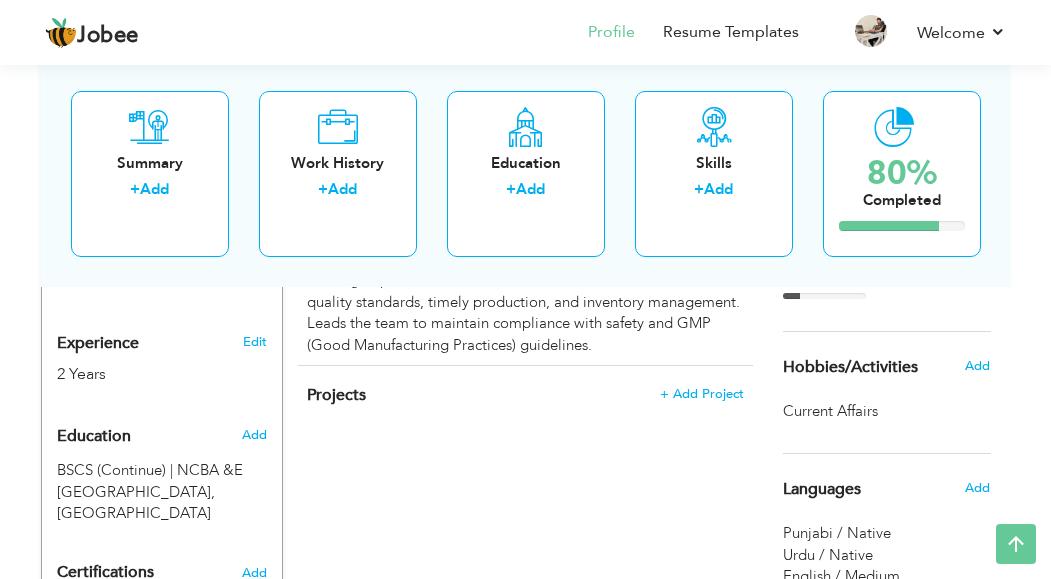 click on "Projects
+ Add Project
×
Projects
* Project Title
Company Tools" at bounding box center (525, 405) 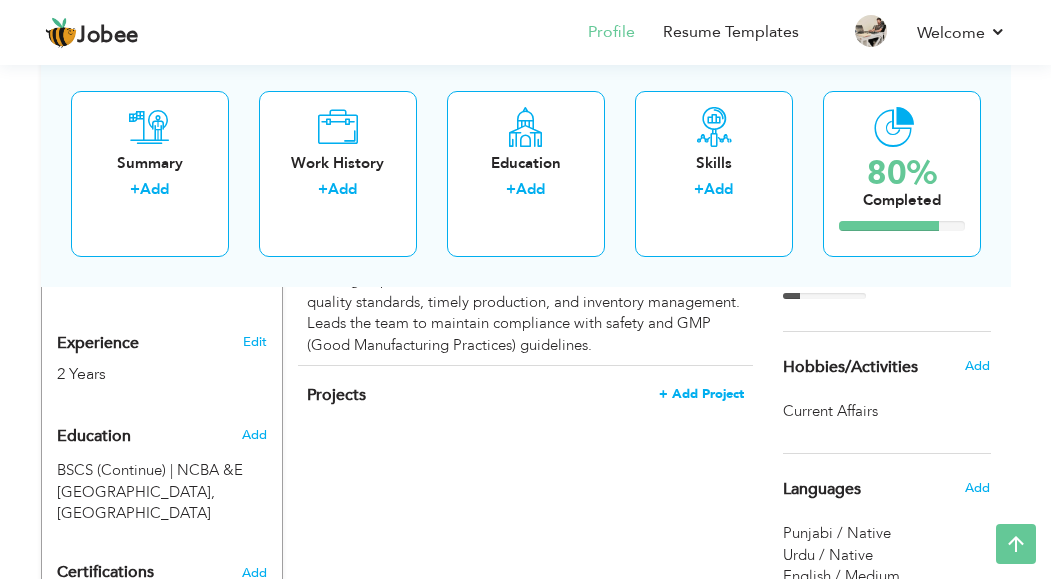click on "+ Add Project" at bounding box center (701, 394) 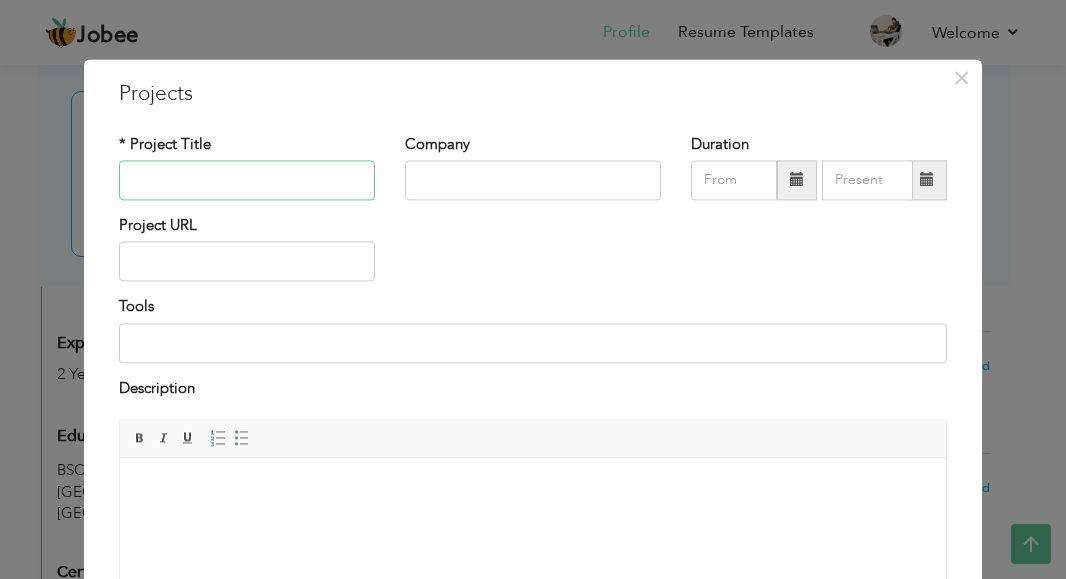 paste on "CYBER COURSES WEBSITE:" 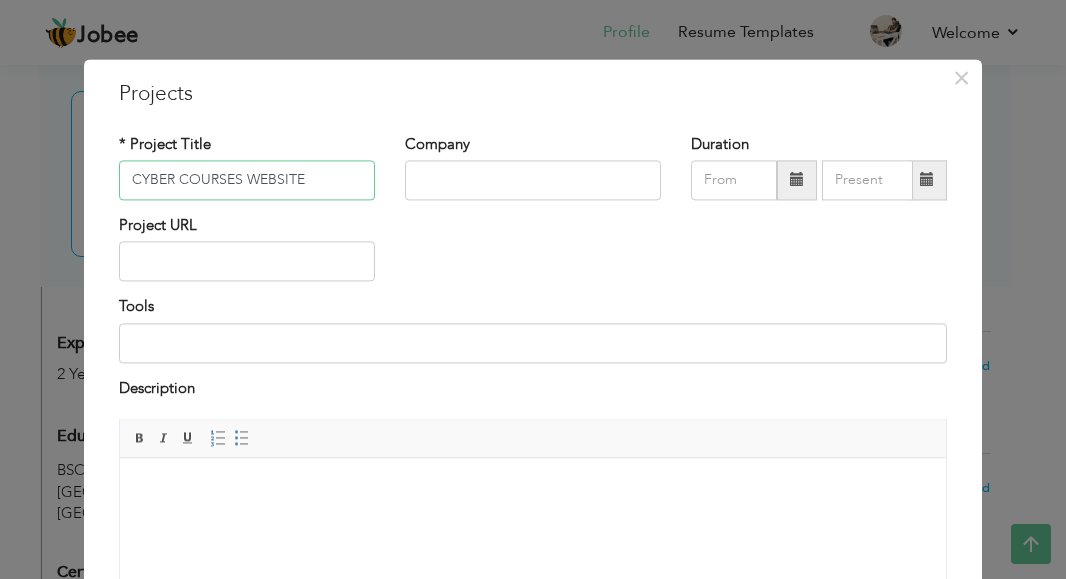 type on "CYBER COURSES WEBSITE" 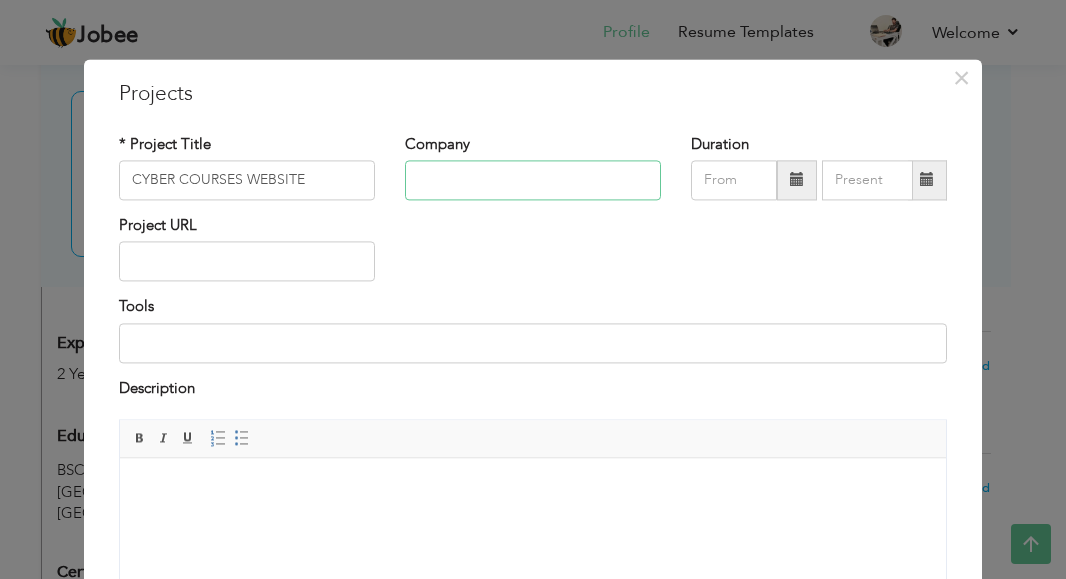 click at bounding box center (533, 180) 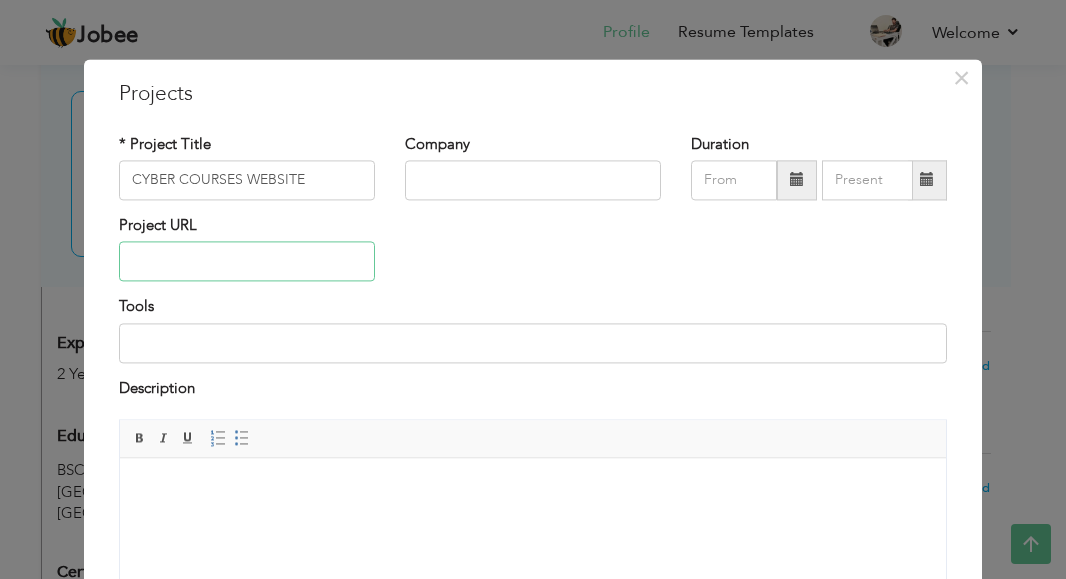 click at bounding box center (247, 262) 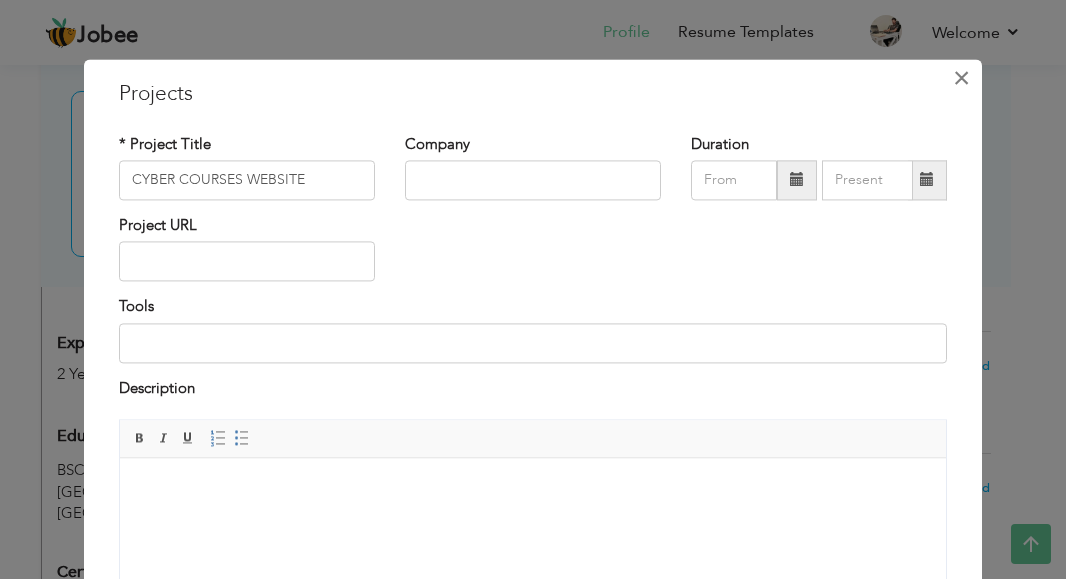 click on "×" at bounding box center [961, 78] 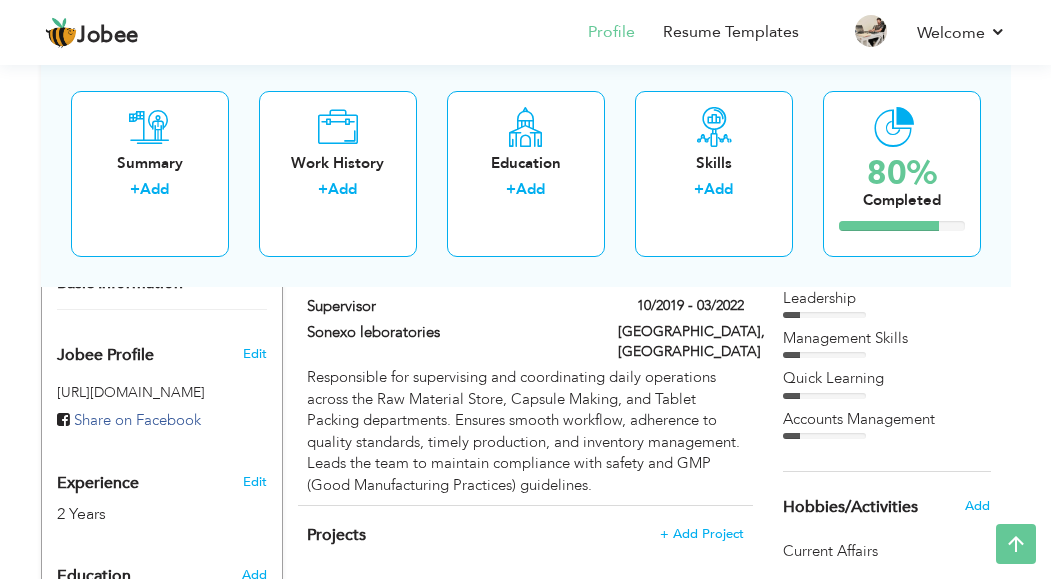 scroll, scrollTop: 582, scrollLeft: 0, axis: vertical 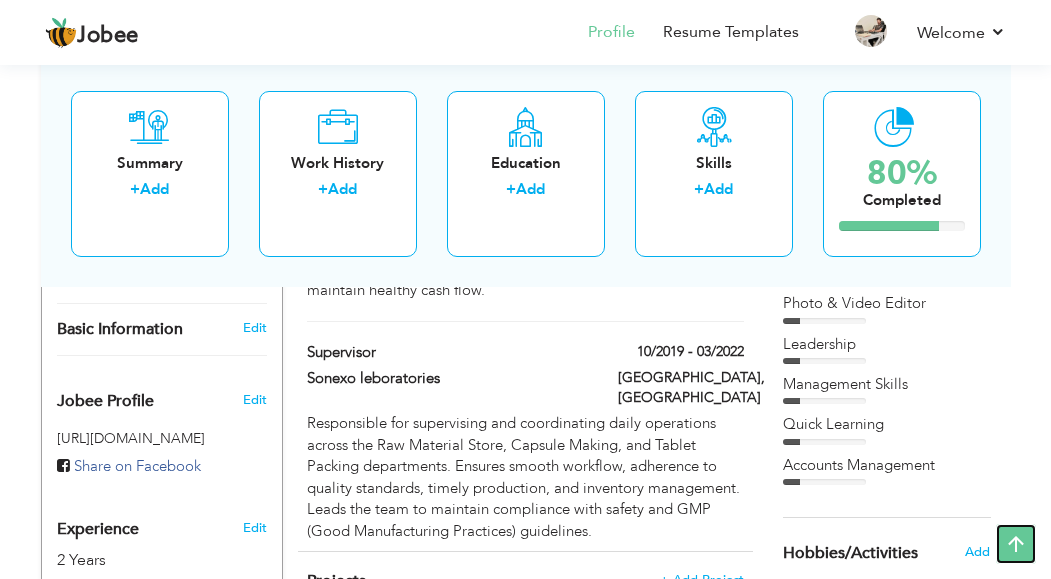 click at bounding box center (1016, 544) 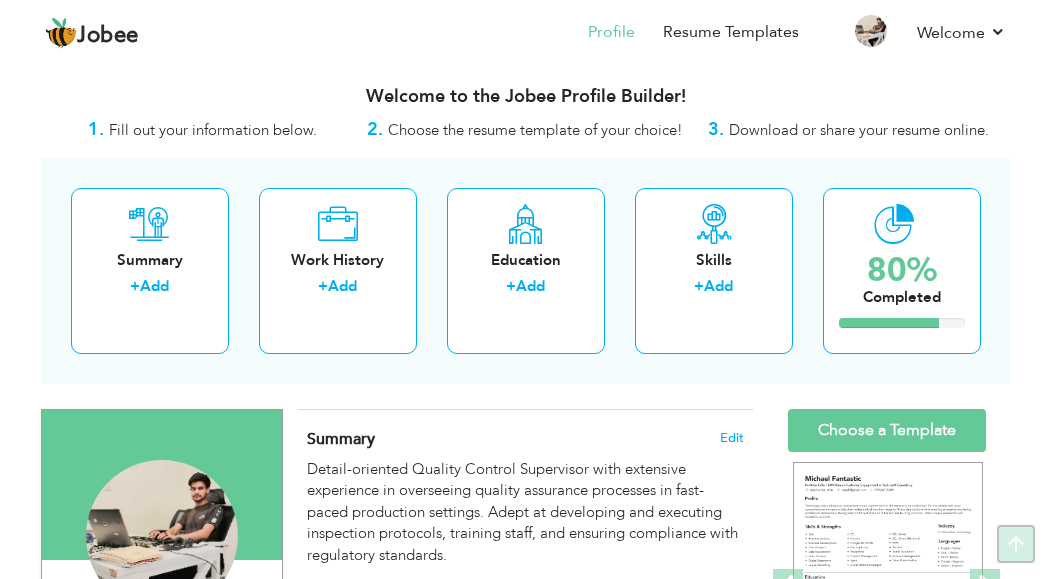 scroll, scrollTop: 0, scrollLeft: 0, axis: both 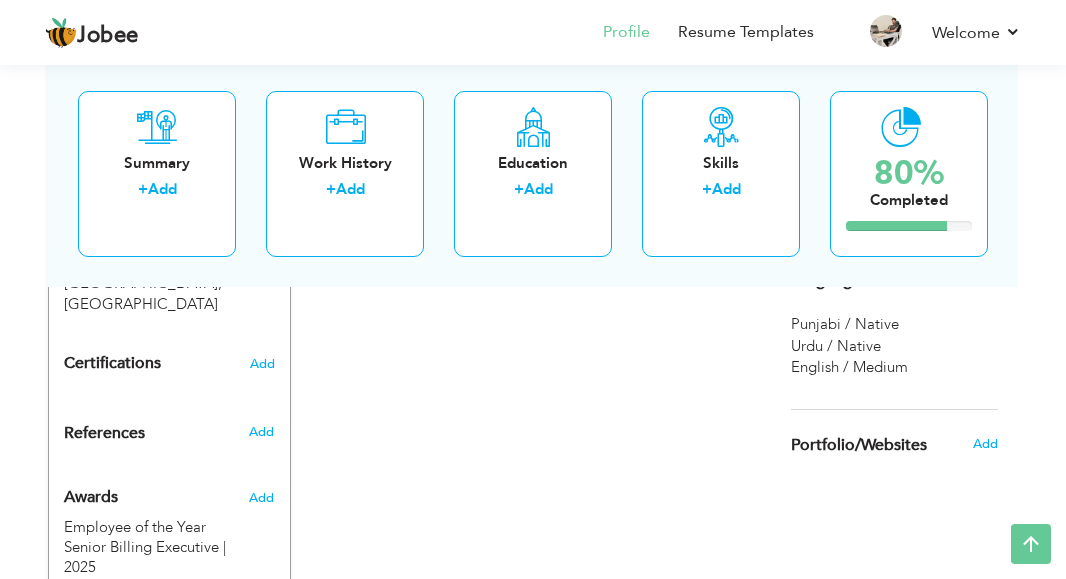 click on "View Resume
Export PDF
Profile
Summary
Public Link
Experience
Education
Awards
Work Histroy
Projects
Certifications
Skills
Preferred Job City" at bounding box center [533, -150] 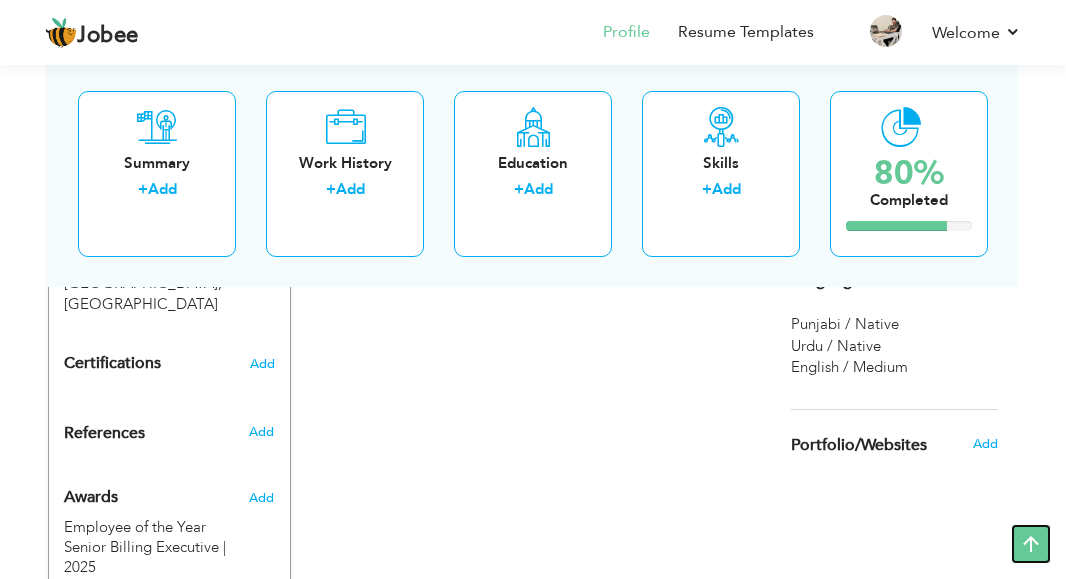click at bounding box center [1031, 544] 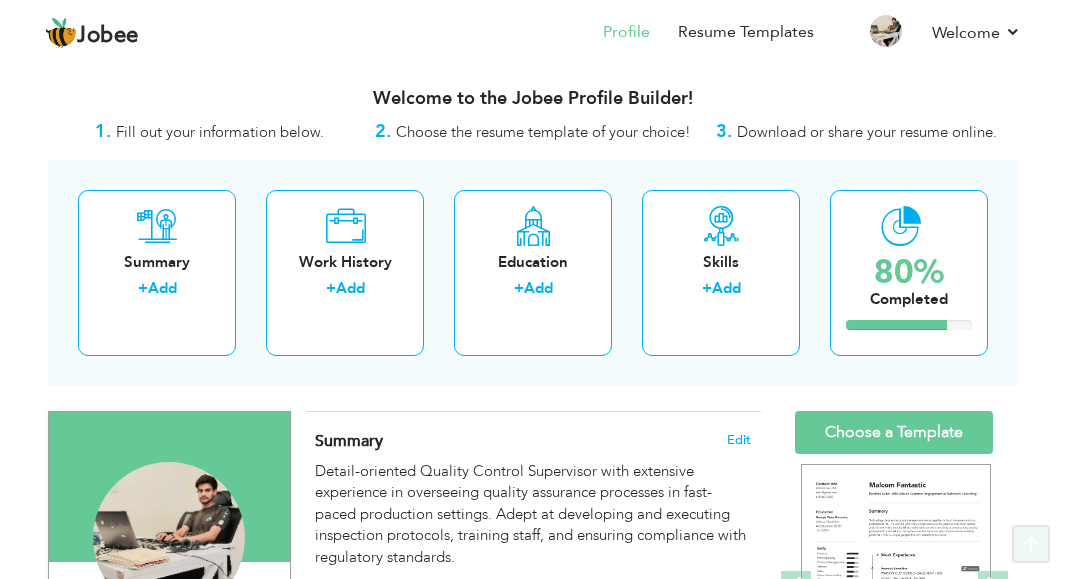 scroll, scrollTop: 0, scrollLeft: 0, axis: both 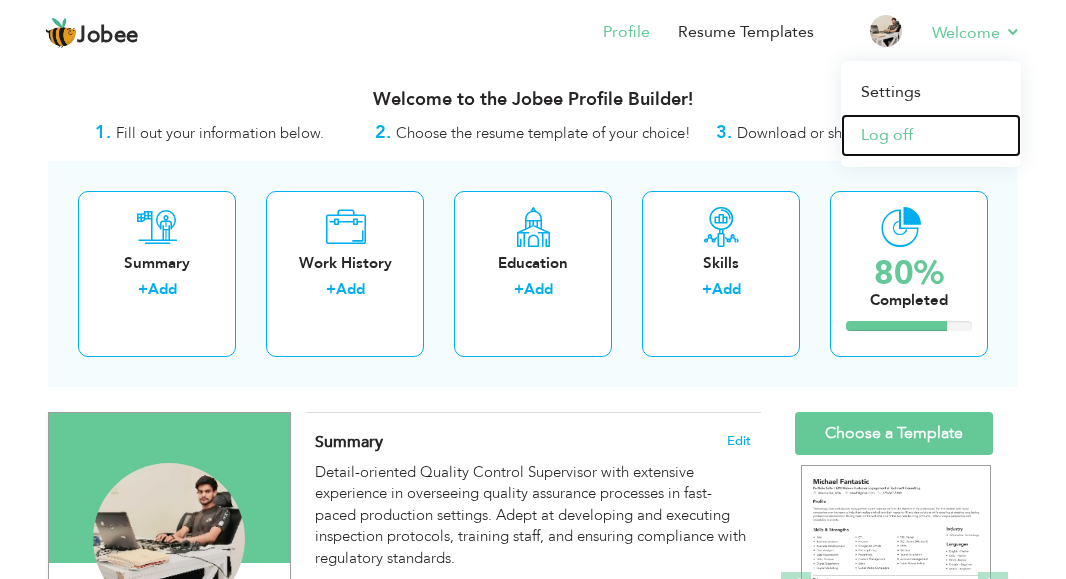 click on "Log off" at bounding box center [931, 135] 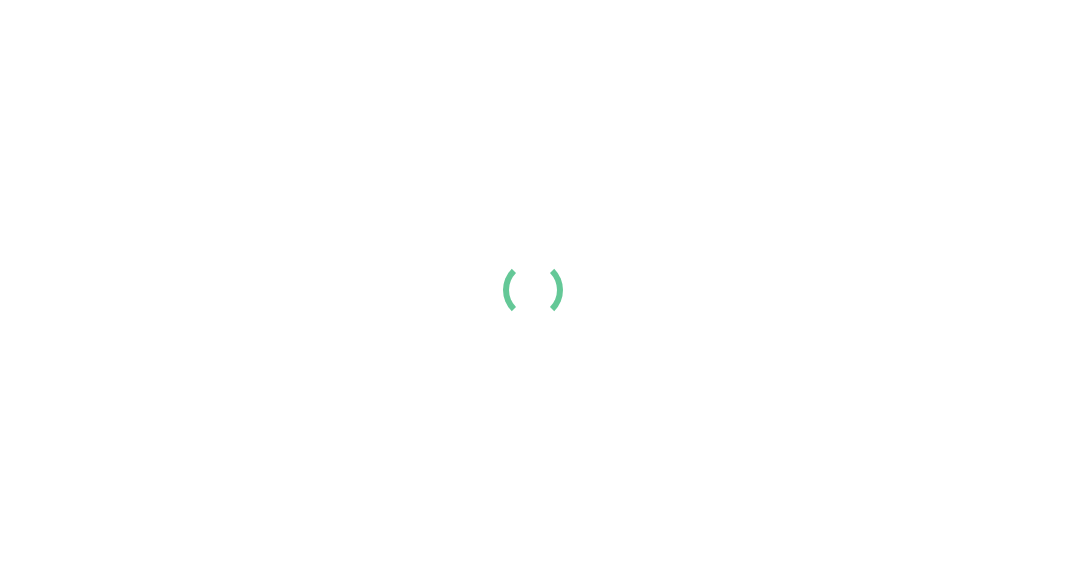 scroll, scrollTop: 0, scrollLeft: 0, axis: both 